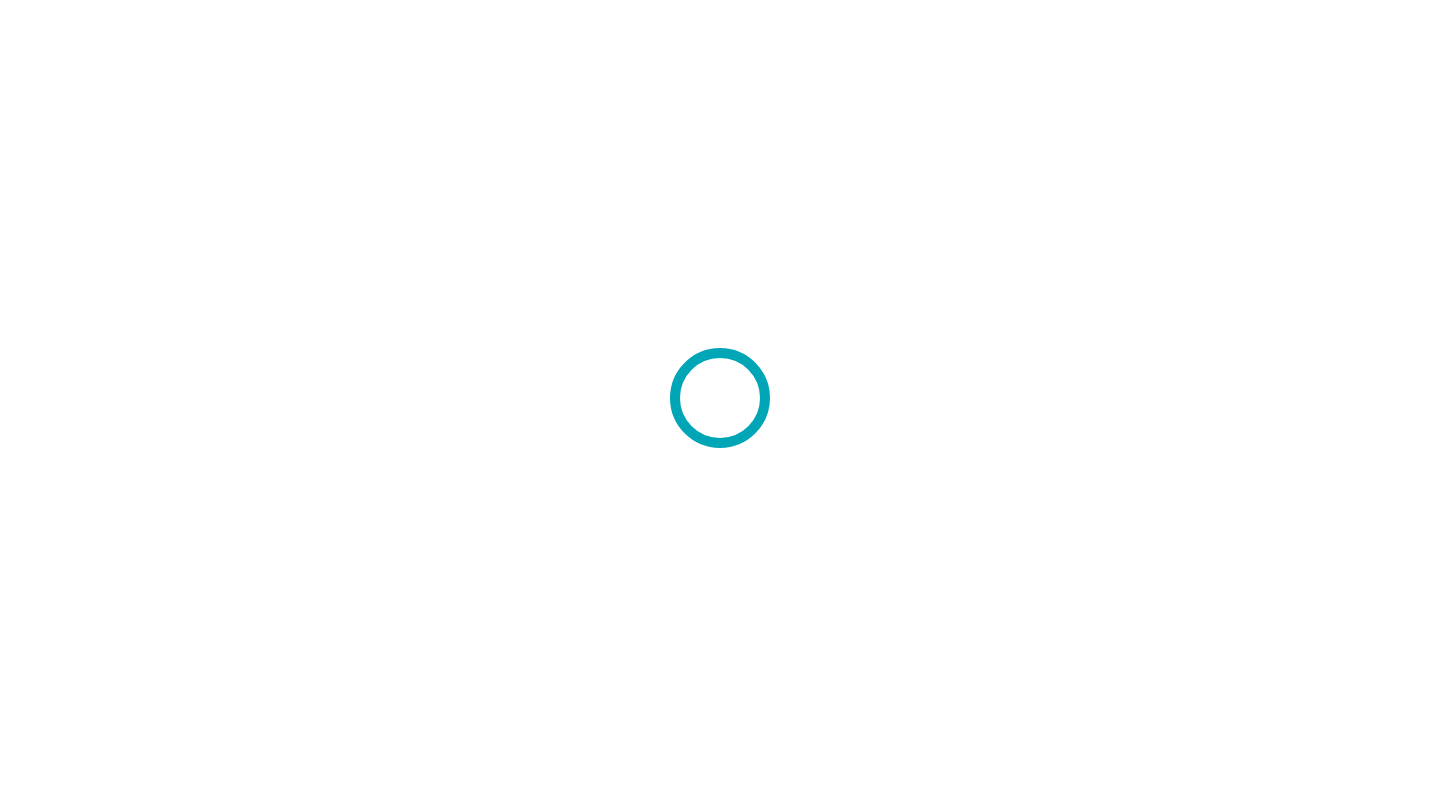 scroll, scrollTop: 0, scrollLeft: 0, axis: both 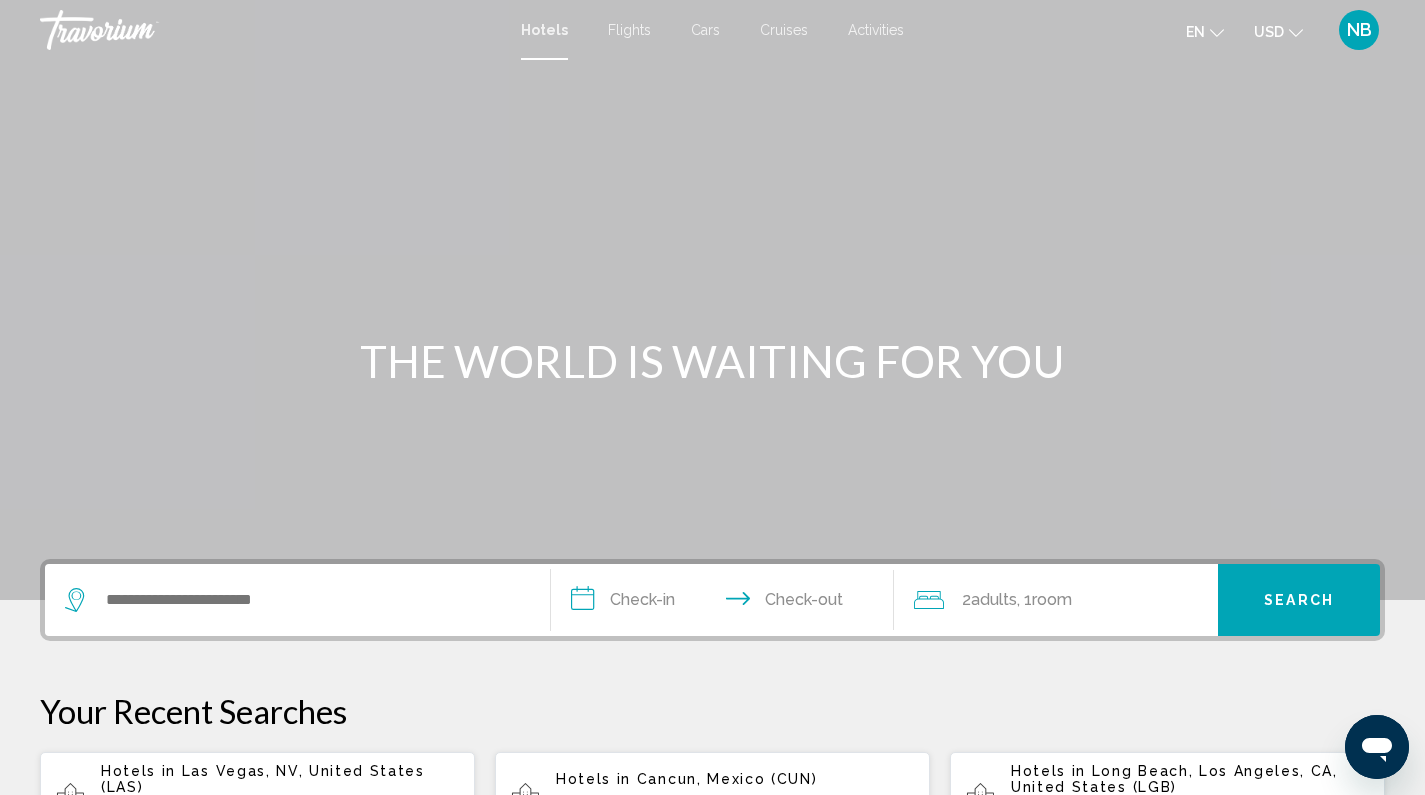 click on "Activities" at bounding box center [876, 30] 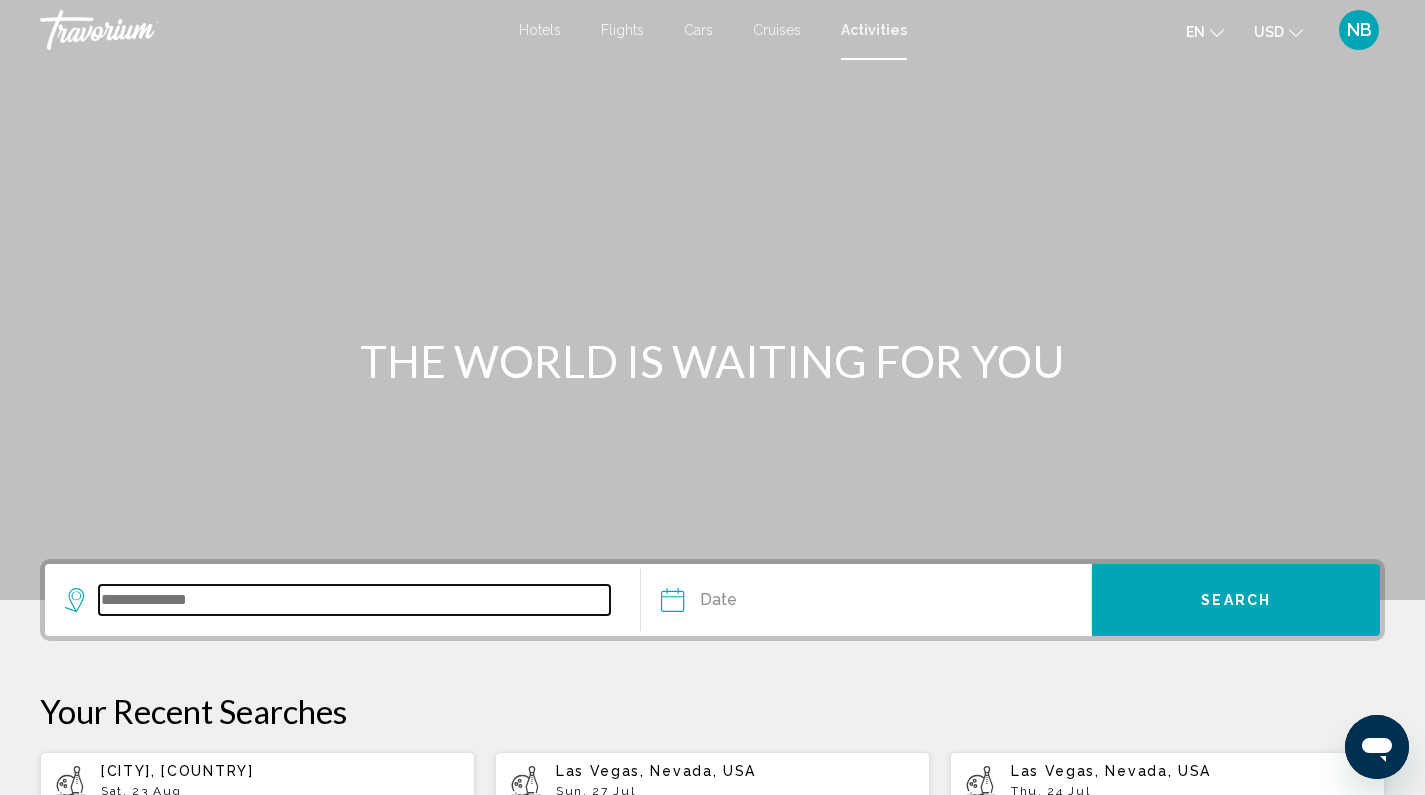 click at bounding box center [354, 600] 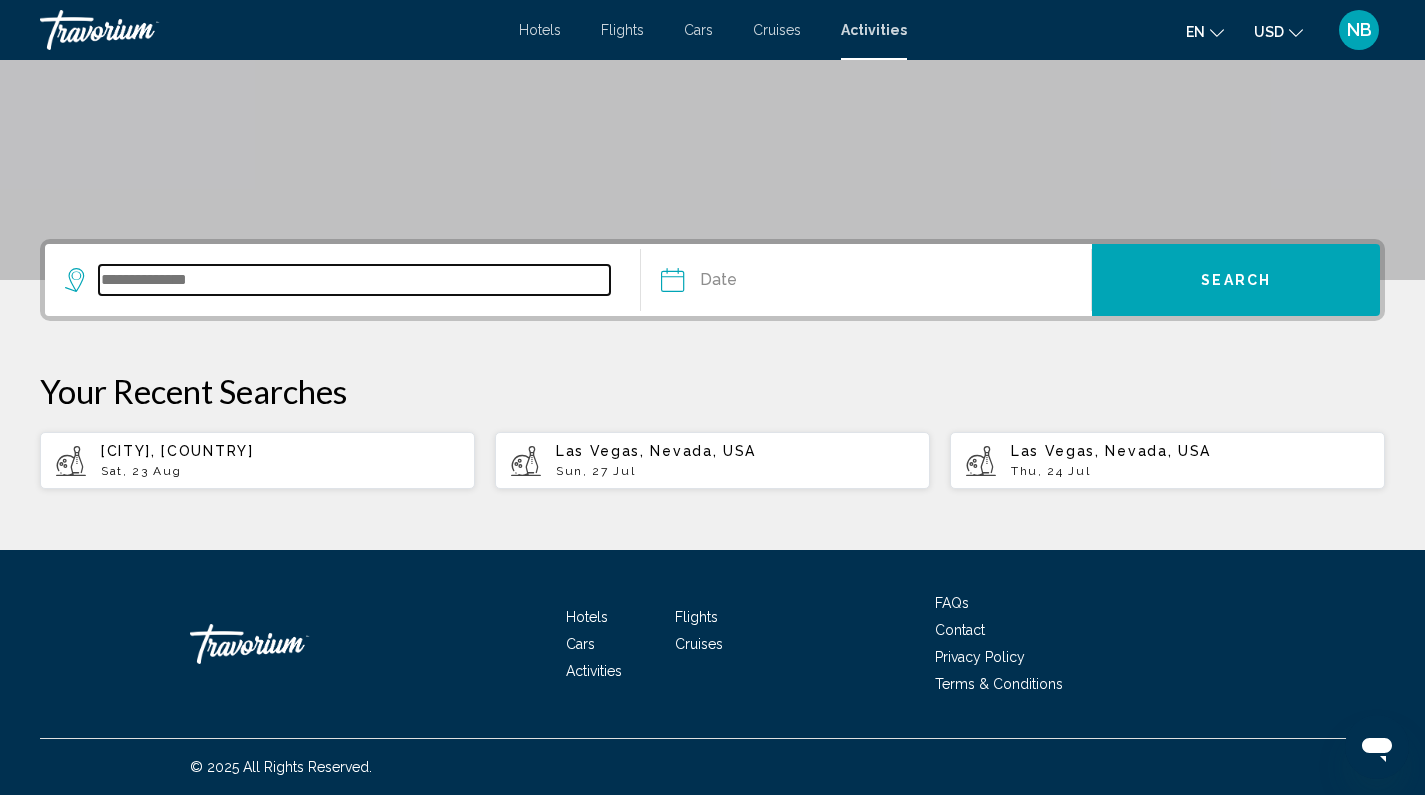scroll, scrollTop: 323, scrollLeft: 0, axis: vertical 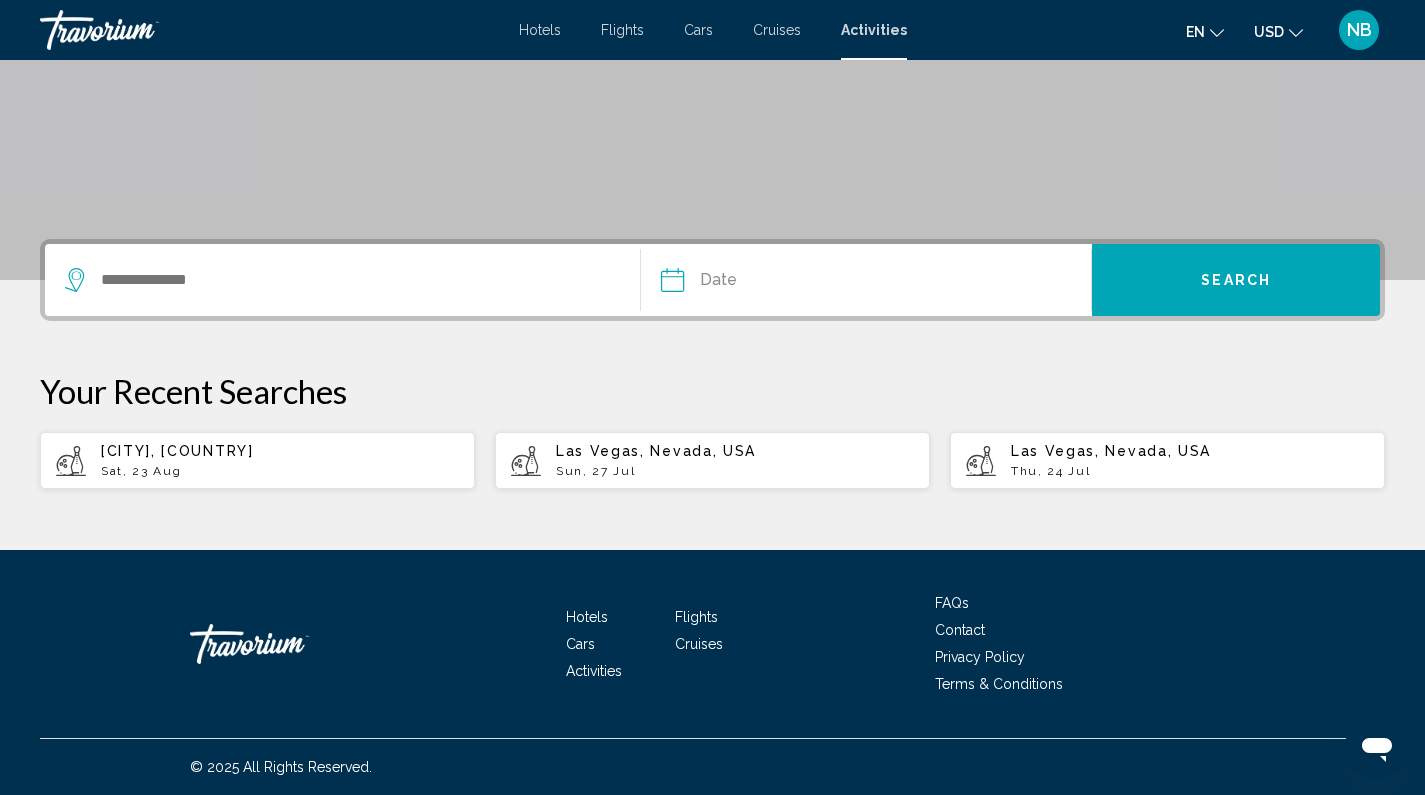 click on "Las Vegas, Nevada, USA" at bounding box center (656, 451) 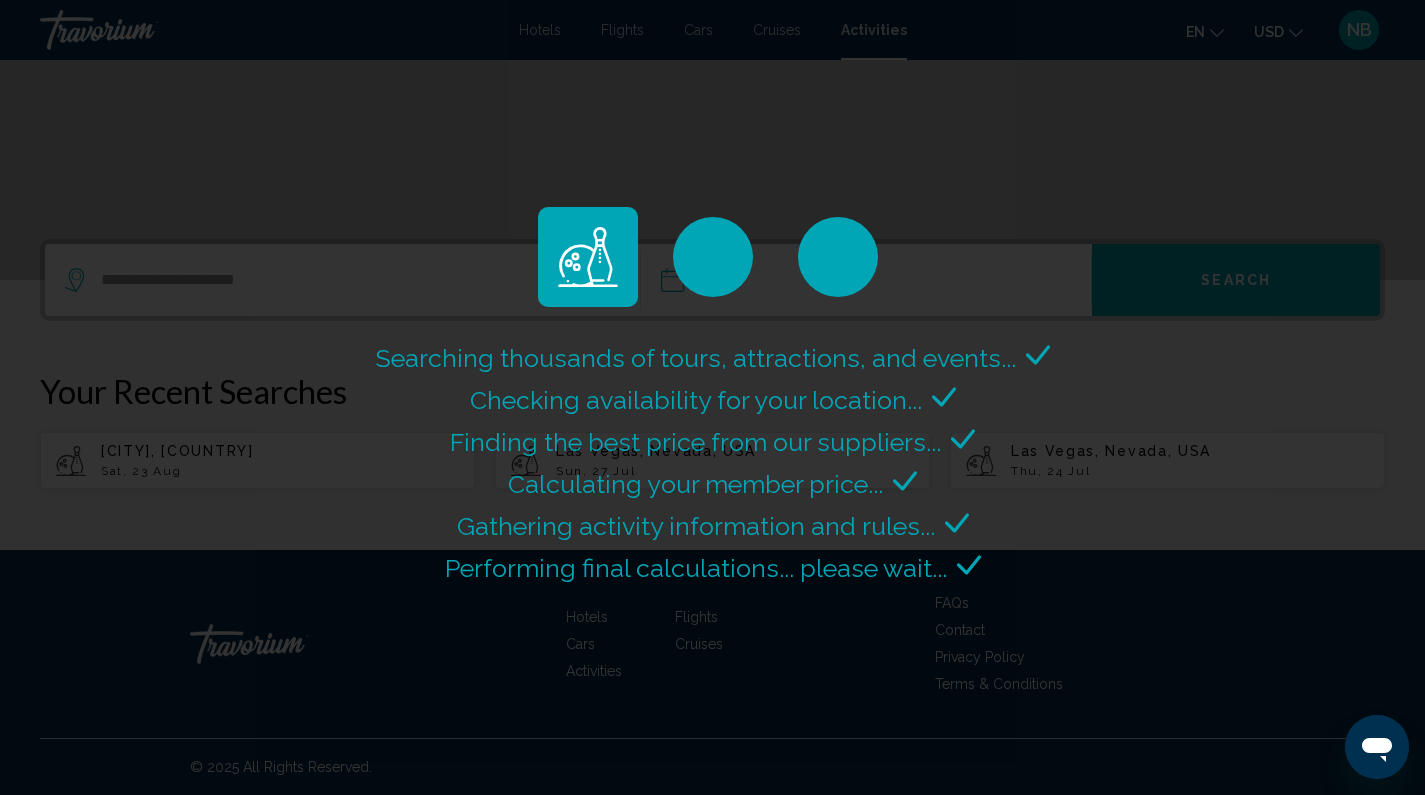 select on "*" 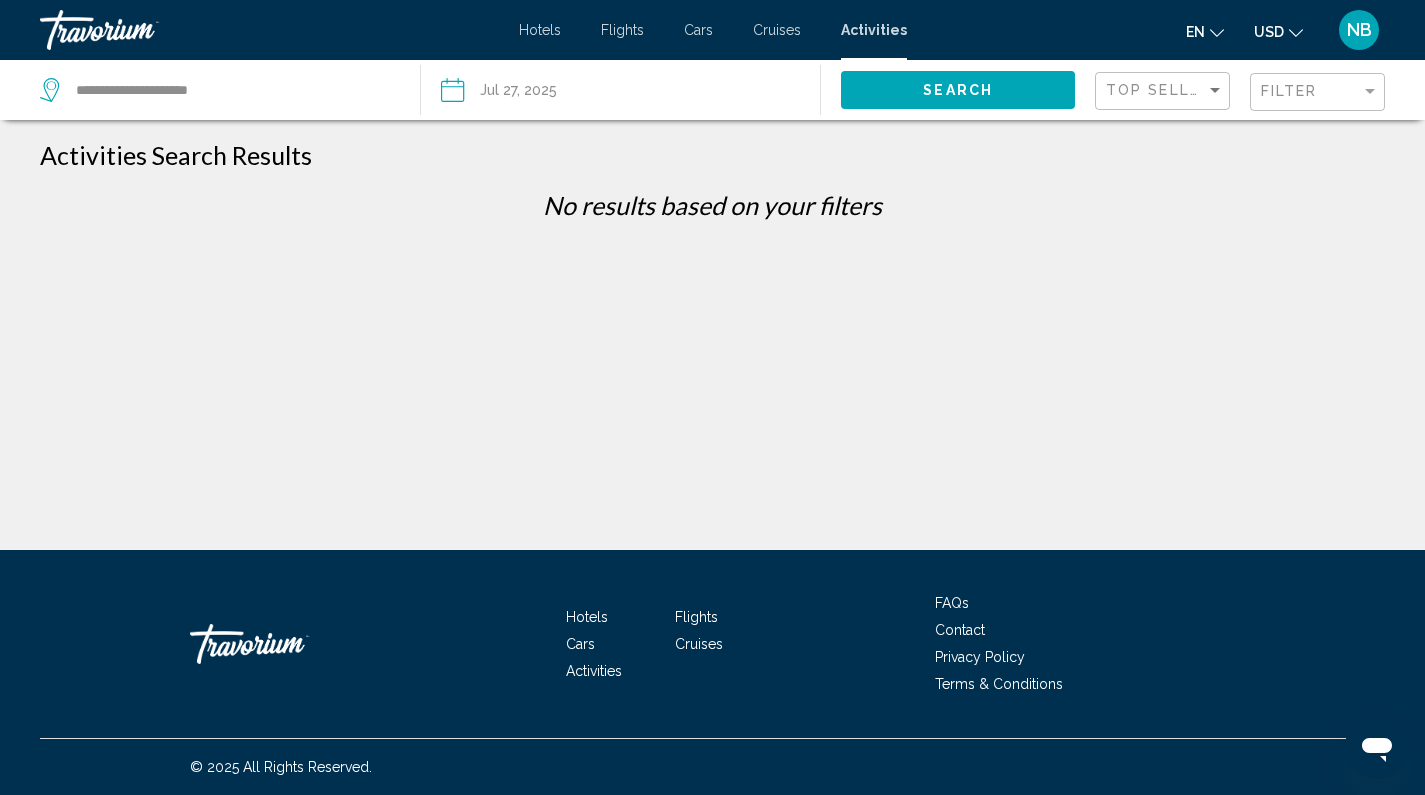 scroll, scrollTop: 0, scrollLeft: 0, axis: both 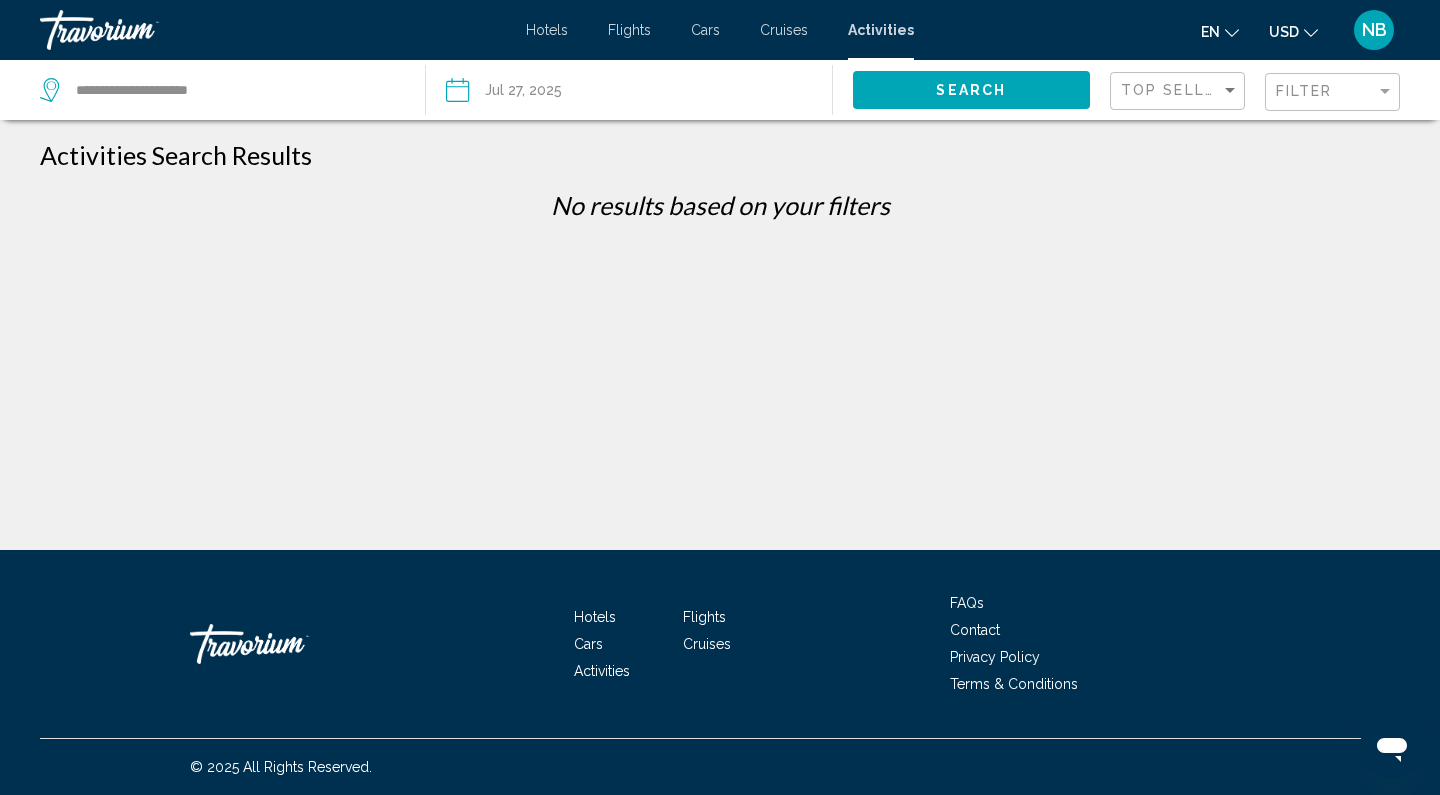 click at bounding box center [541, 93] 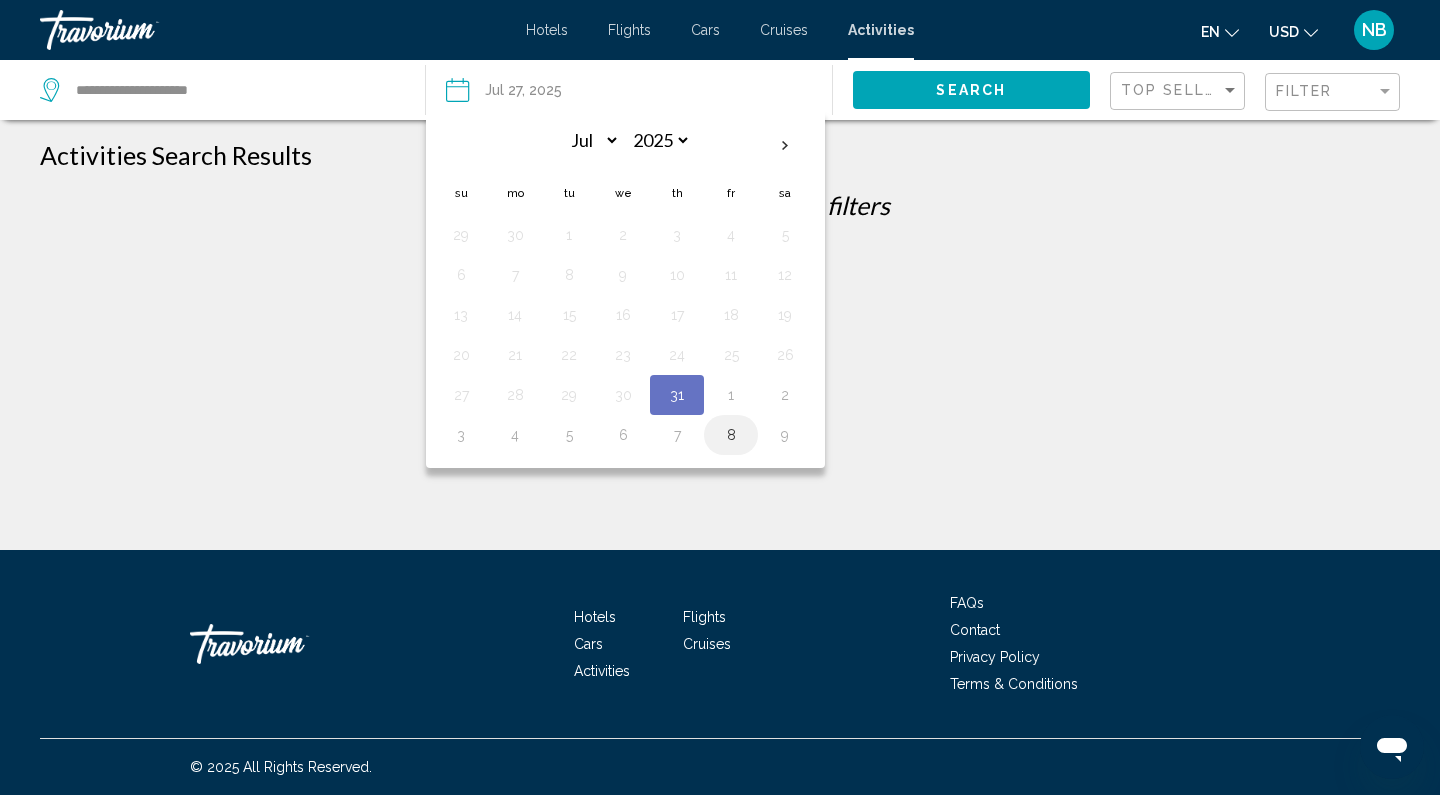 click on "8" at bounding box center (731, 435) 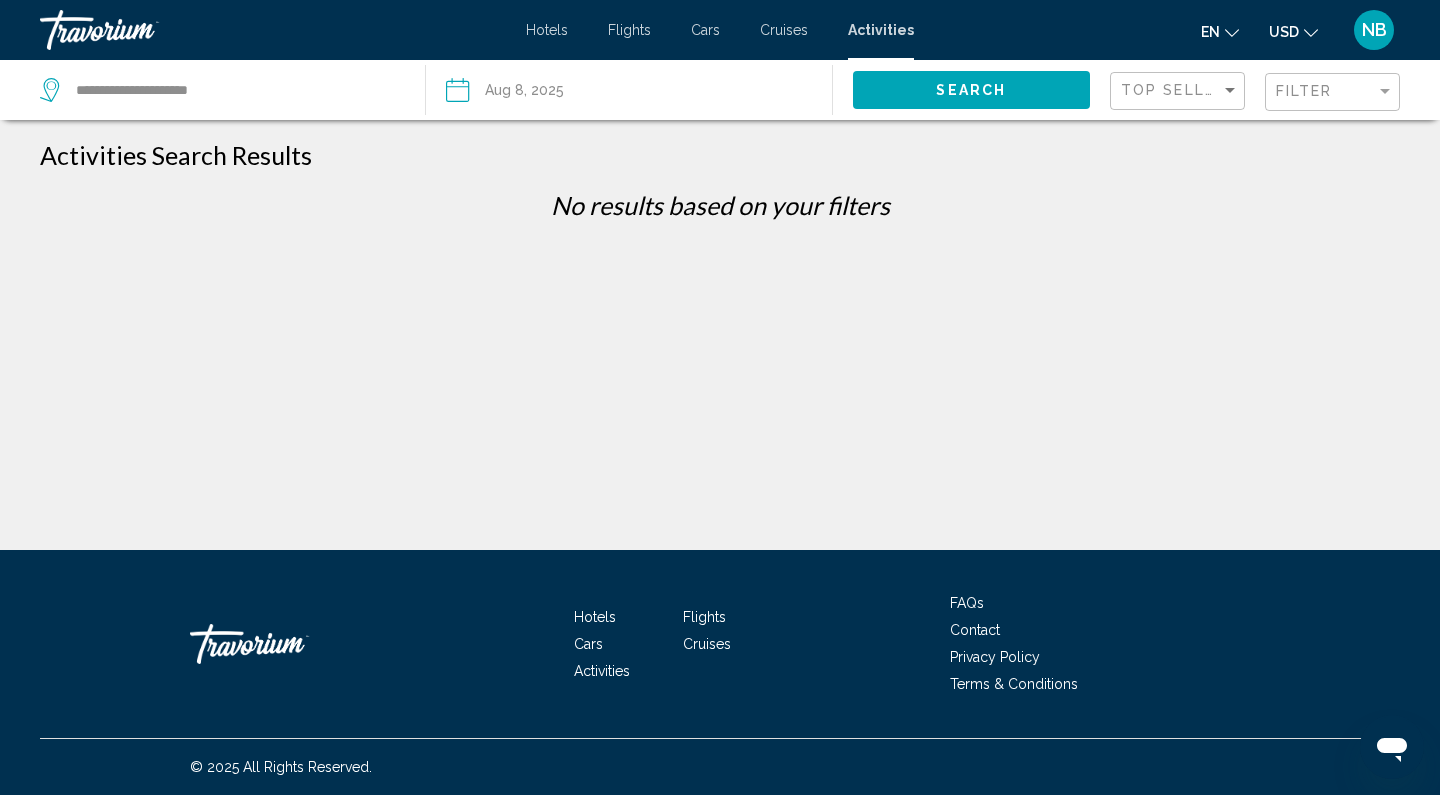 click on "Search" 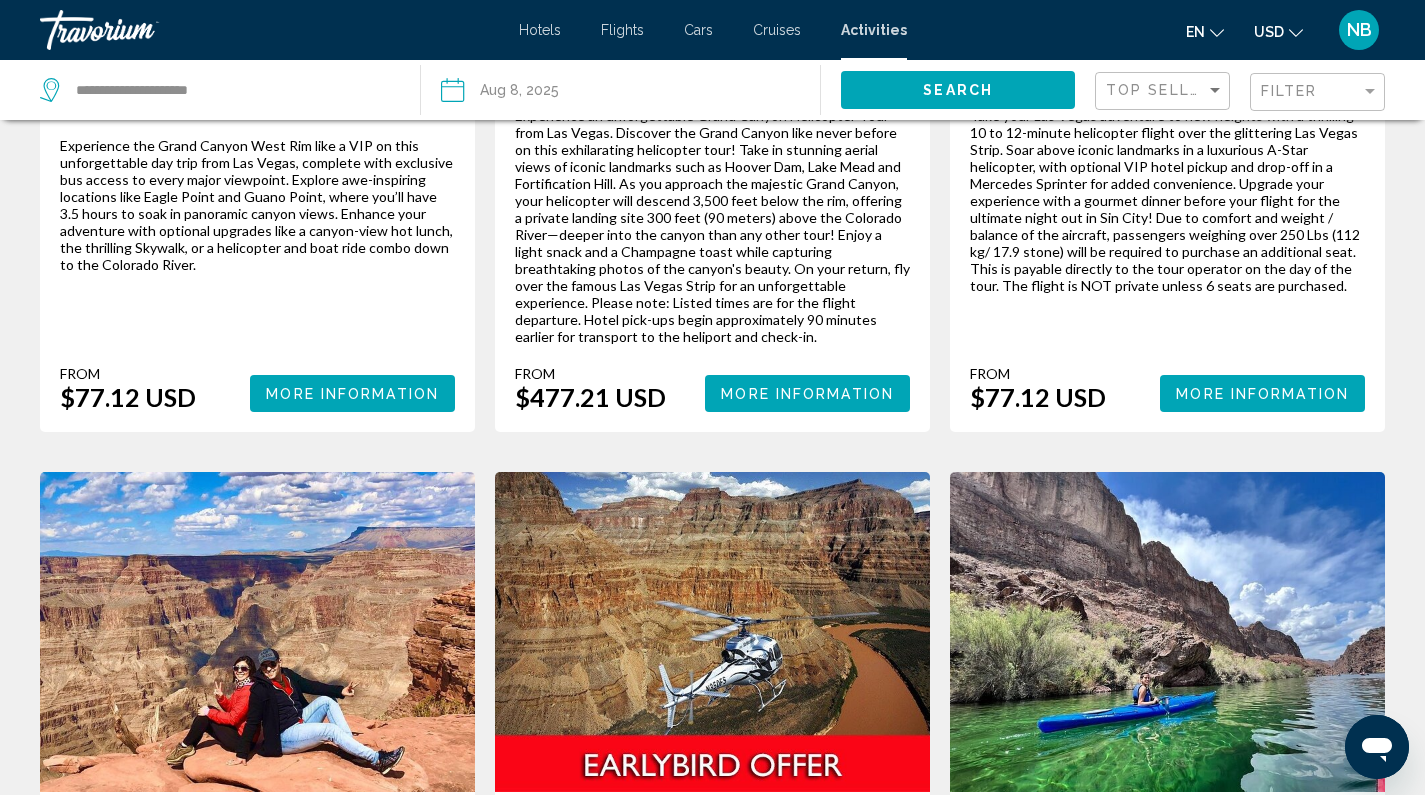 scroll, scrollTop: 0, scrollLeft: 0, axis: both 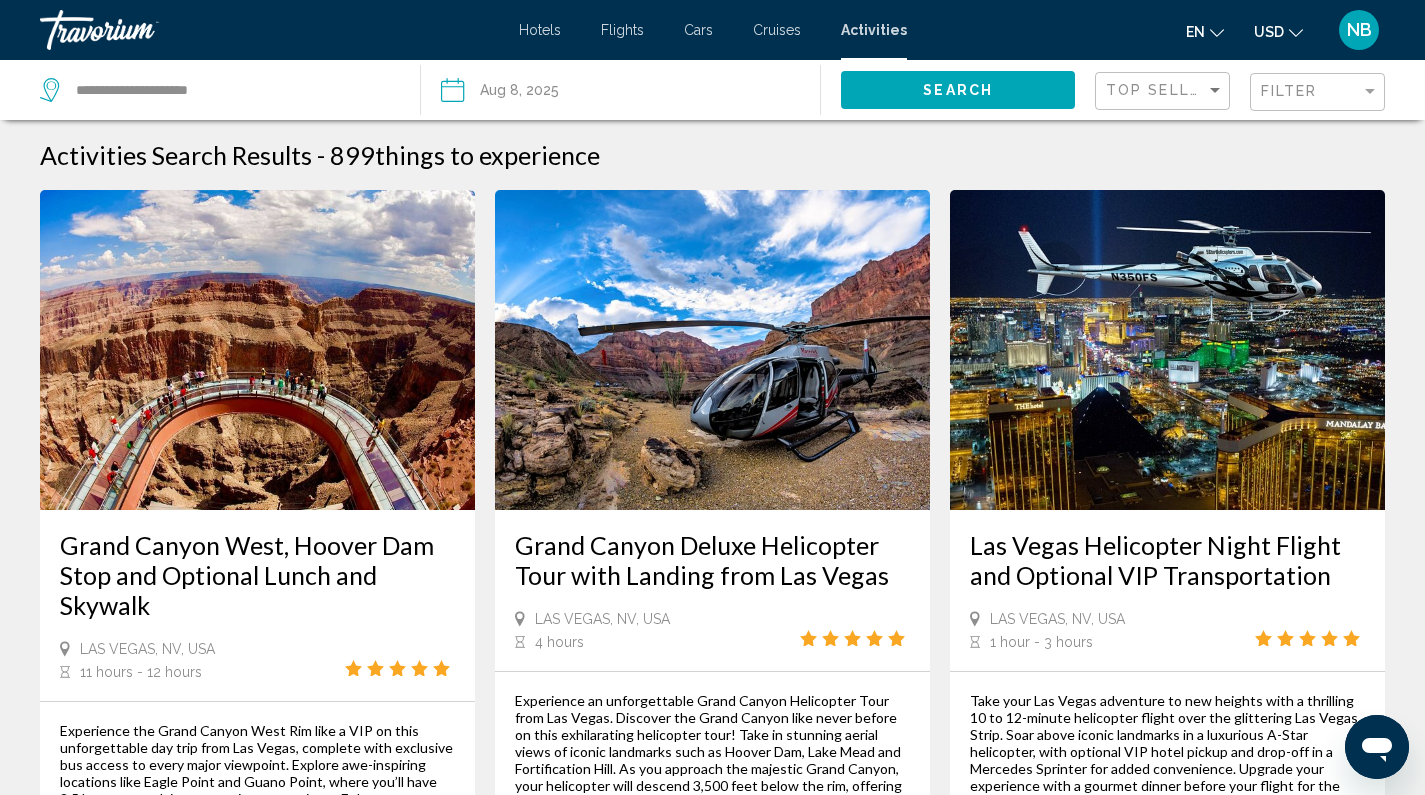 click on "Filter" 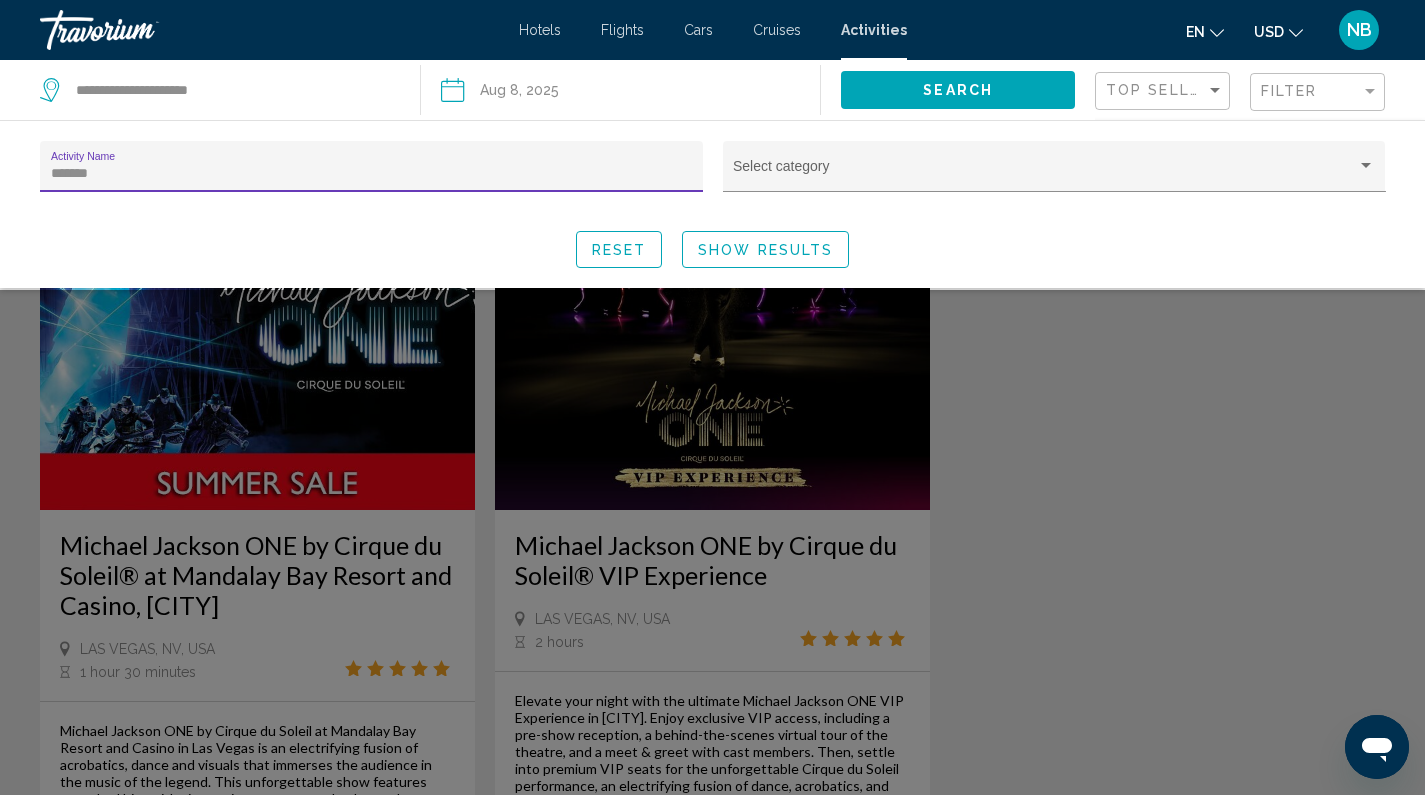 type on "*******" 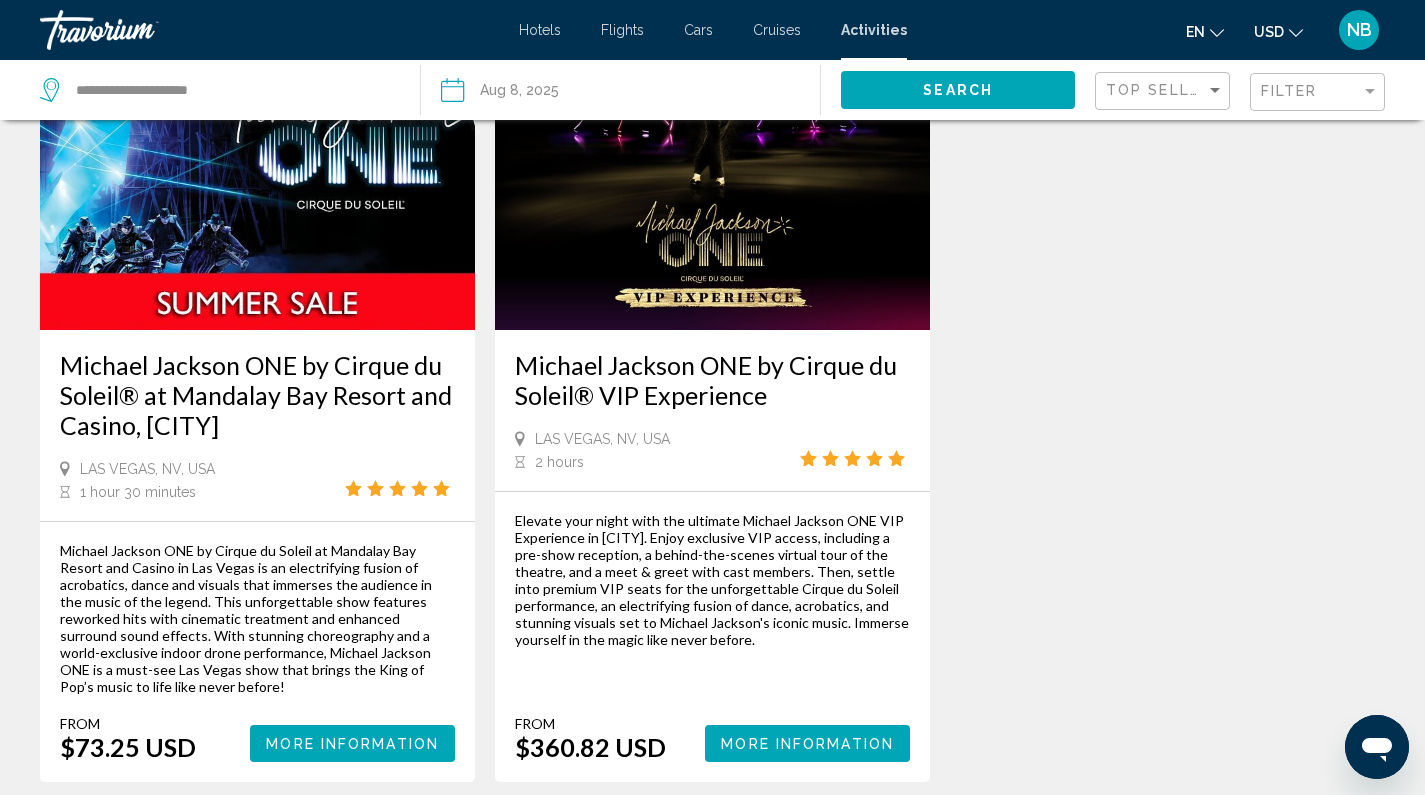 scroll, scrollTop: 464, scrollLeft: 0, axis: vertical 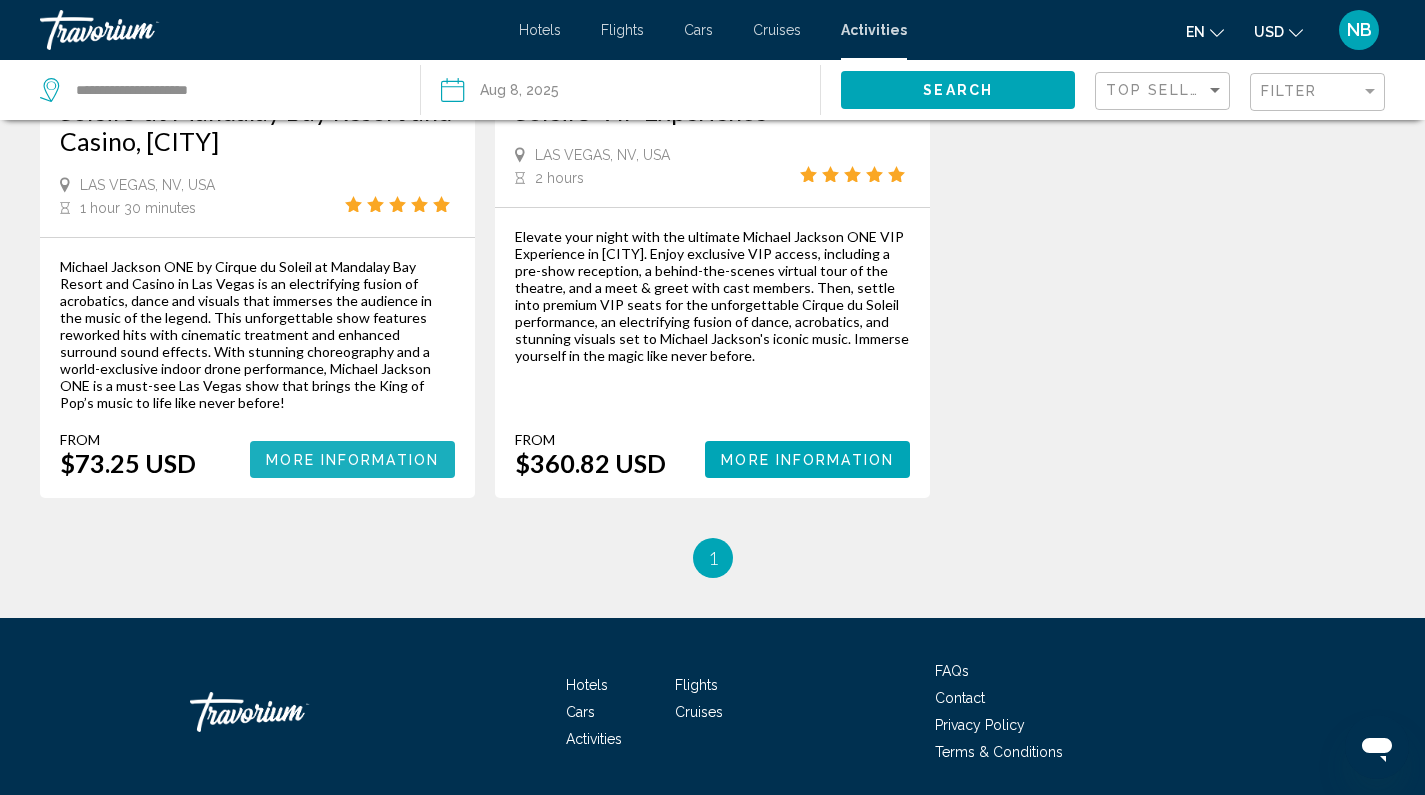 click on "More Information" at bounding box center (352, 460) 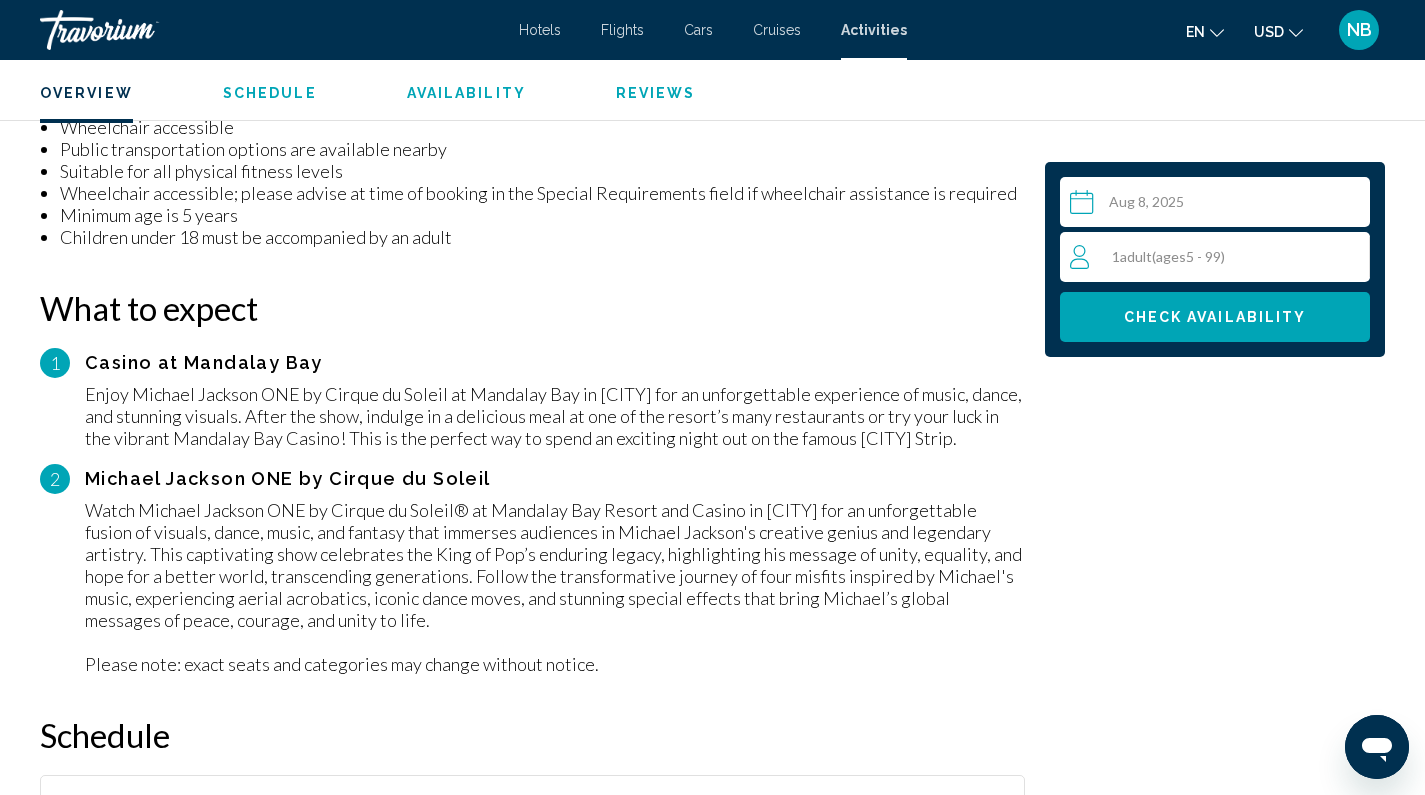 scroll, scrollTop: 1630, scrollLeft: 0, axis: vertical 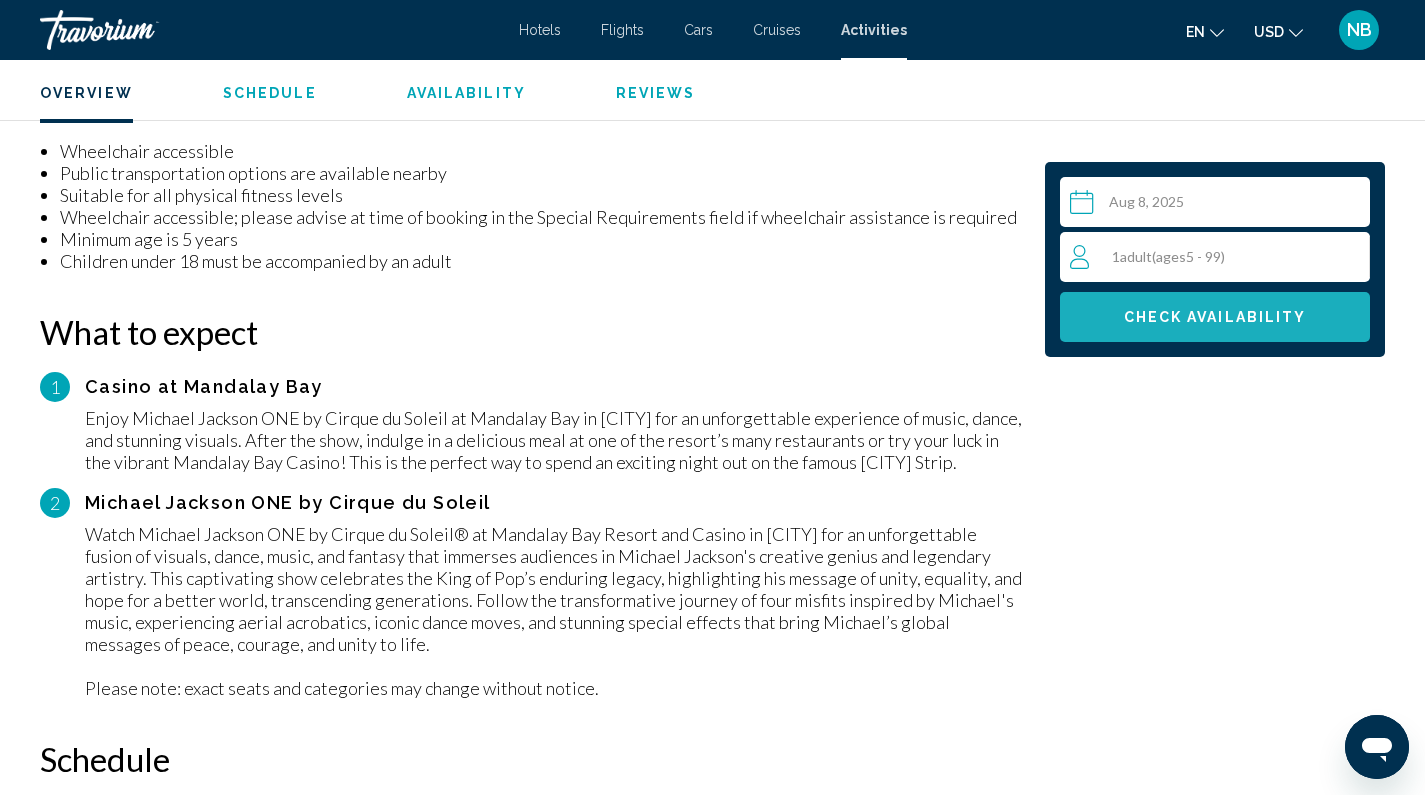 click on "Check Availability" at bounding box center [1215, 317] 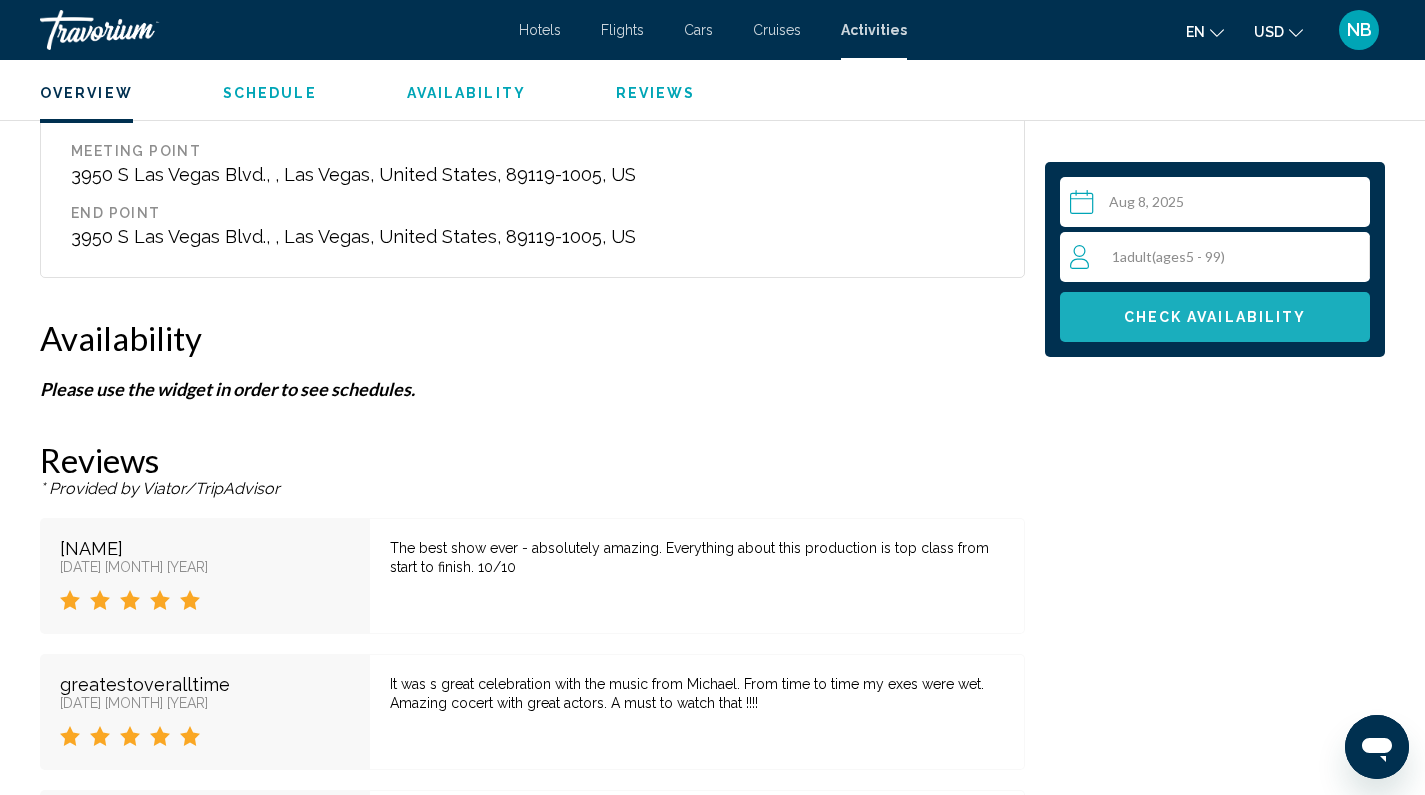 scroll, scrollTop: 2781, scrollLeft: 0, axis: vertical 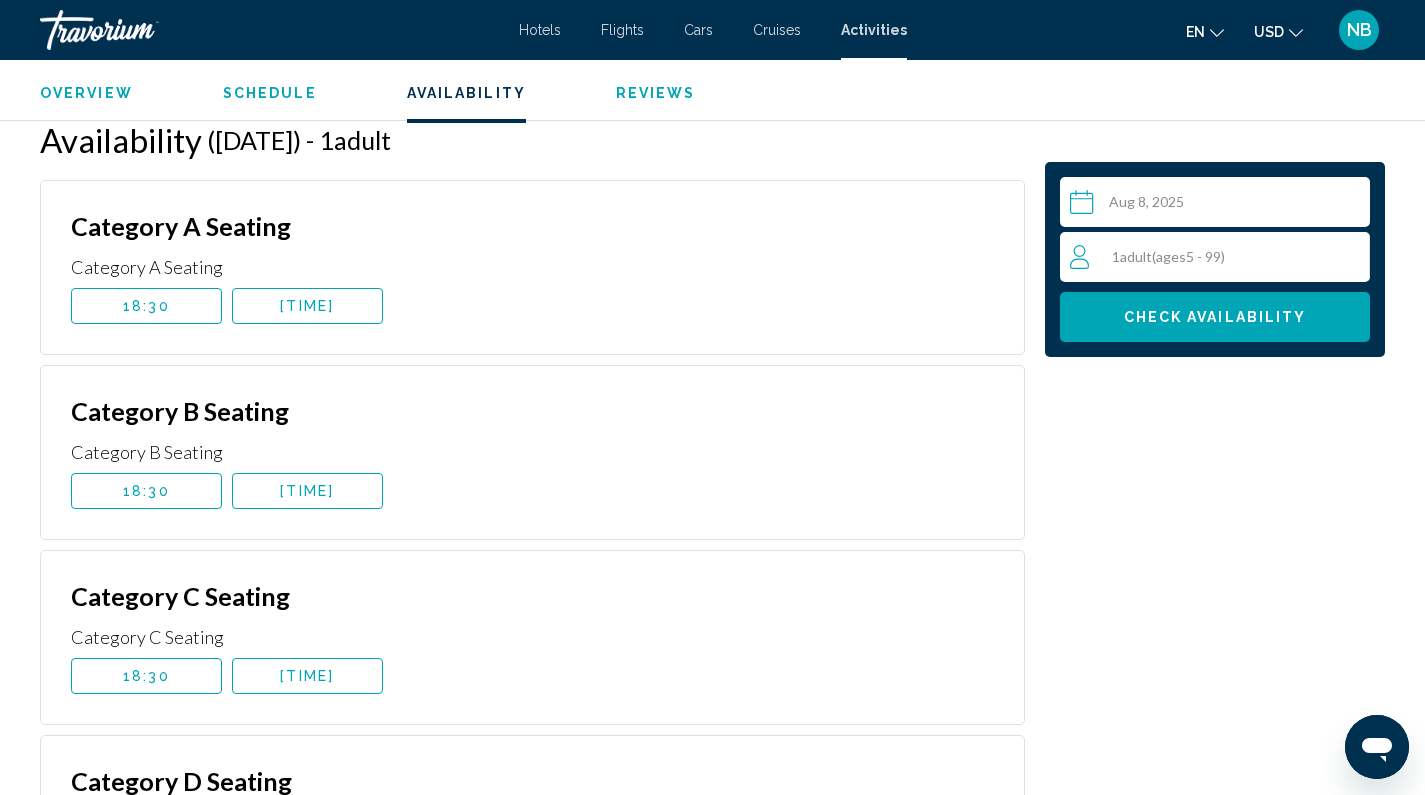 click on "[TIME]" at bounding box center (307, 306) 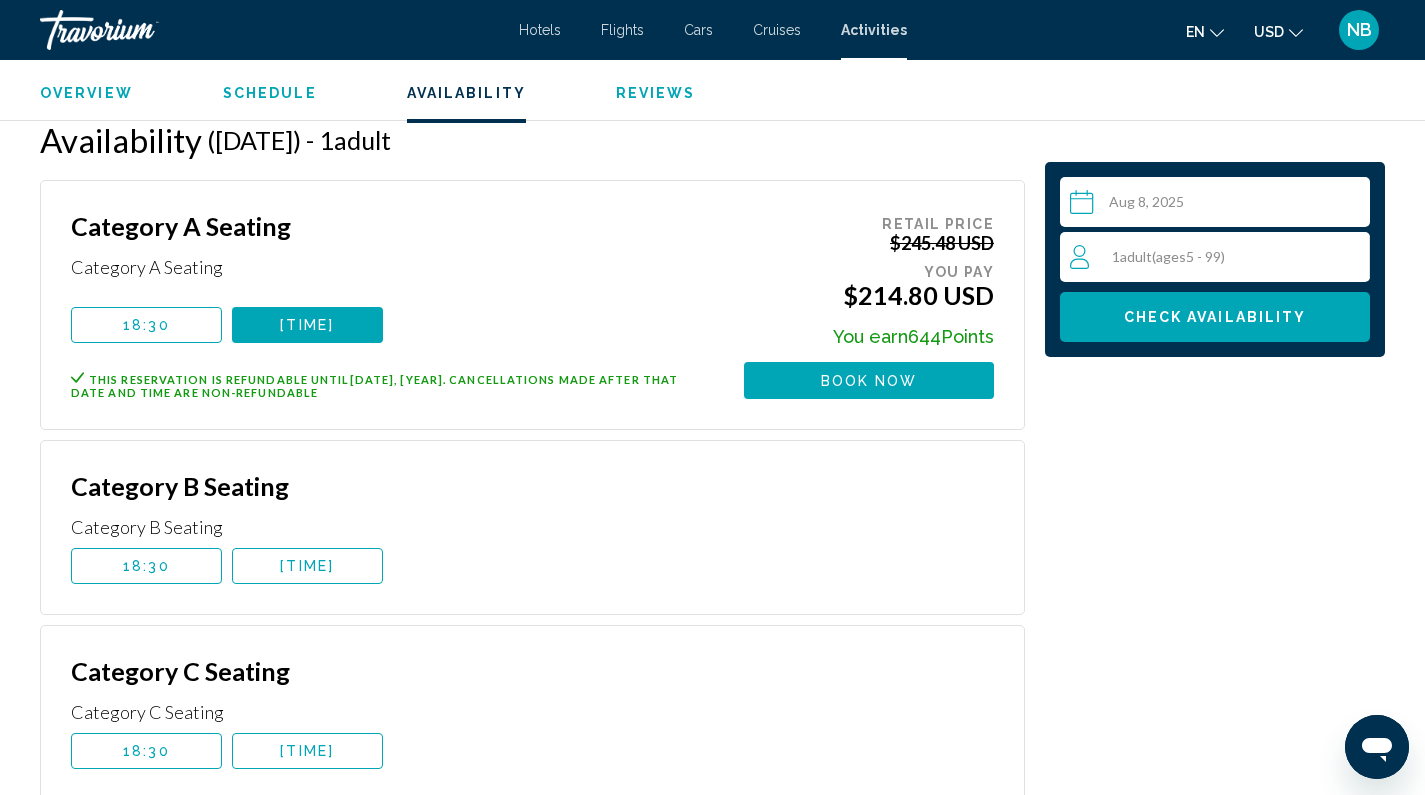 click on "[TIME]" at bounding box center (307, 751) 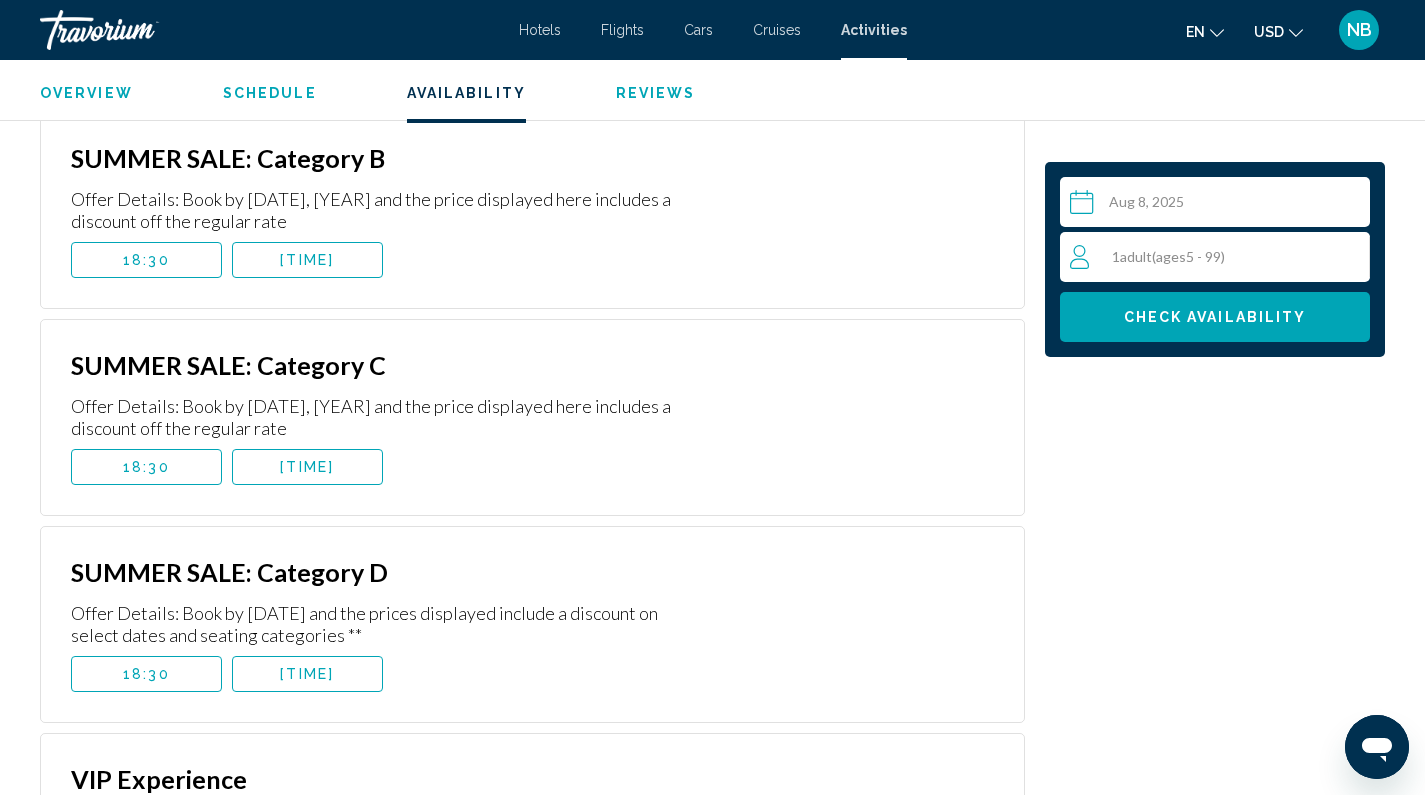 scroll, scrollTop: 3876, scrollLeft: 0, axis: vertical 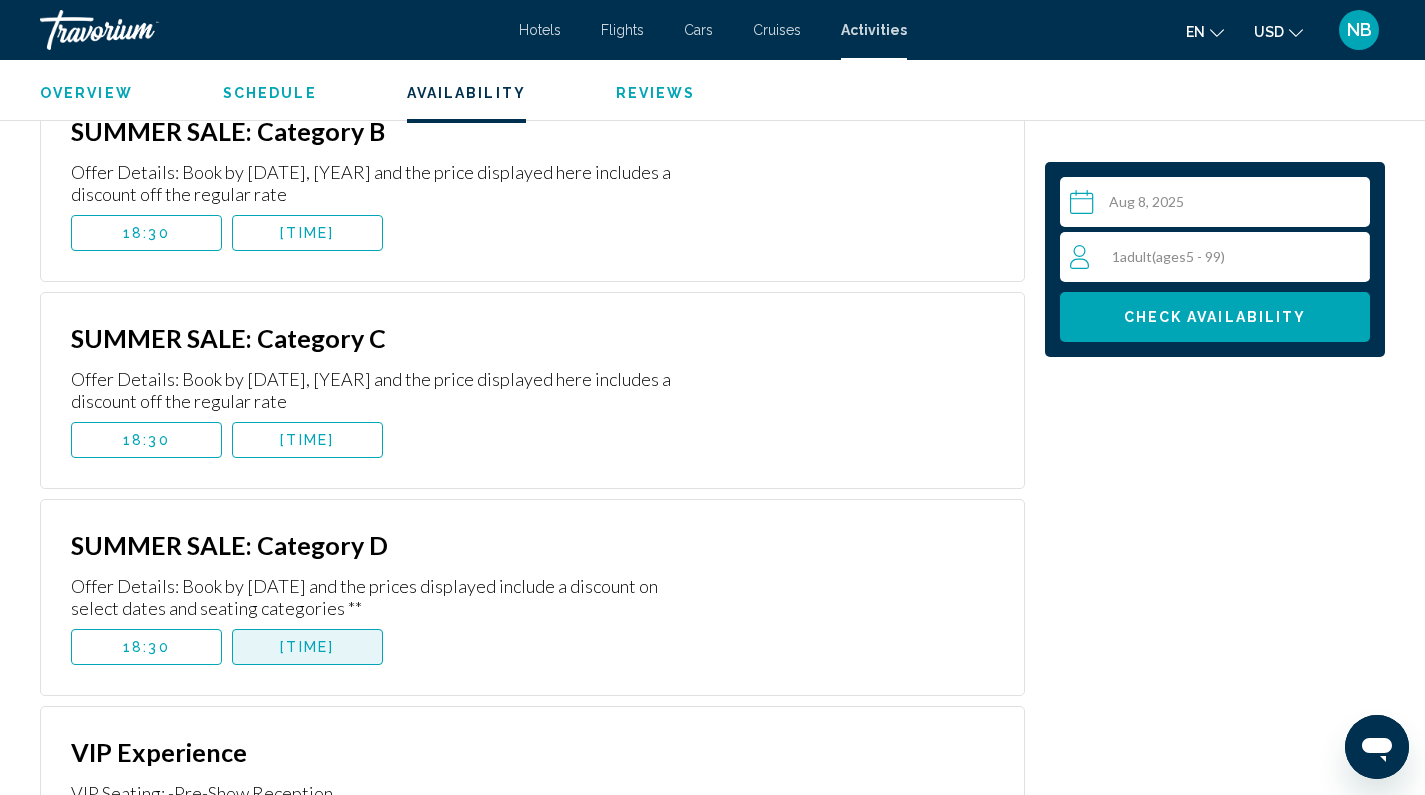 click on "[TIME]" at bounding box center (307, 647) 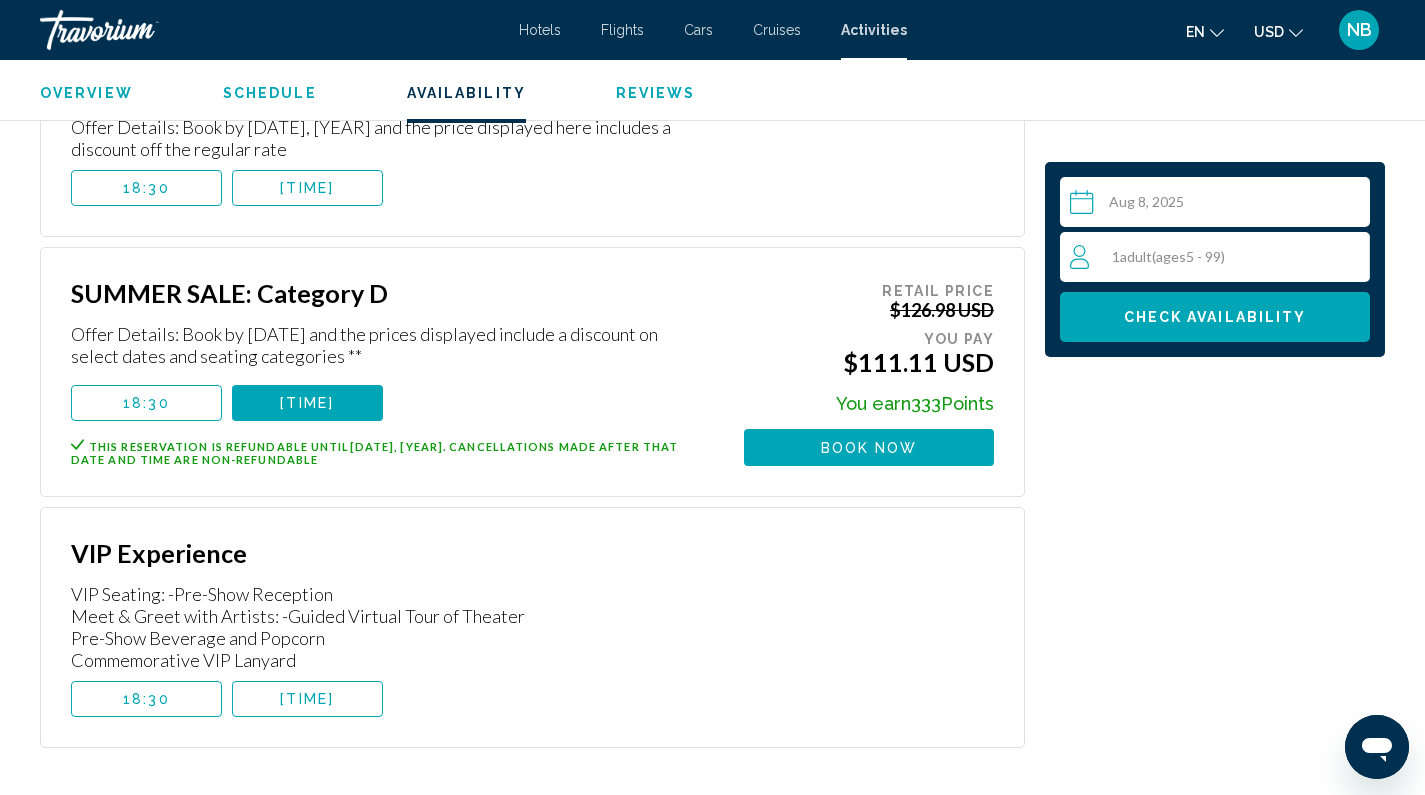 scroll, scrollTop: 4057, scrollLeft: 0, axis: vertical 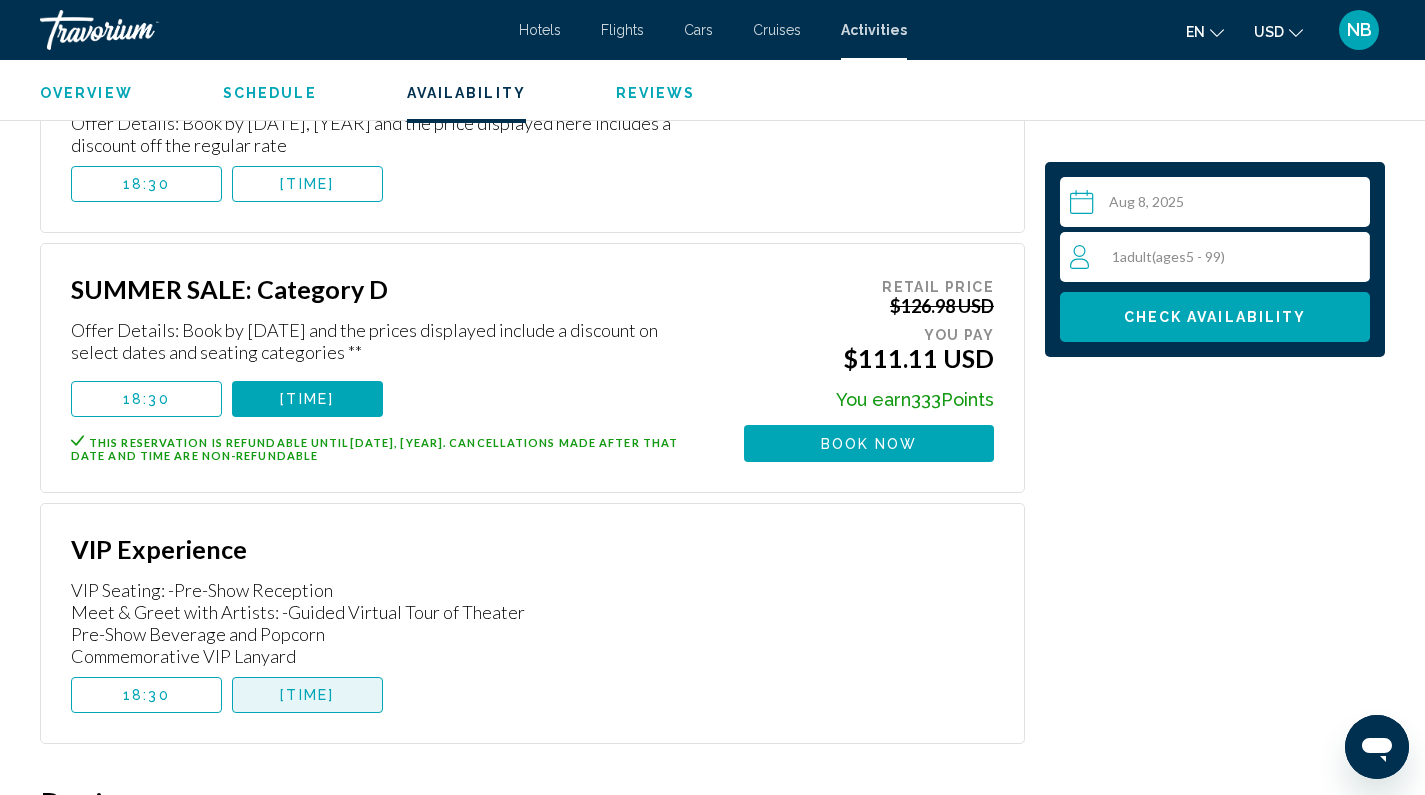 click on "[TIME]" at bounding box center [307, 695] 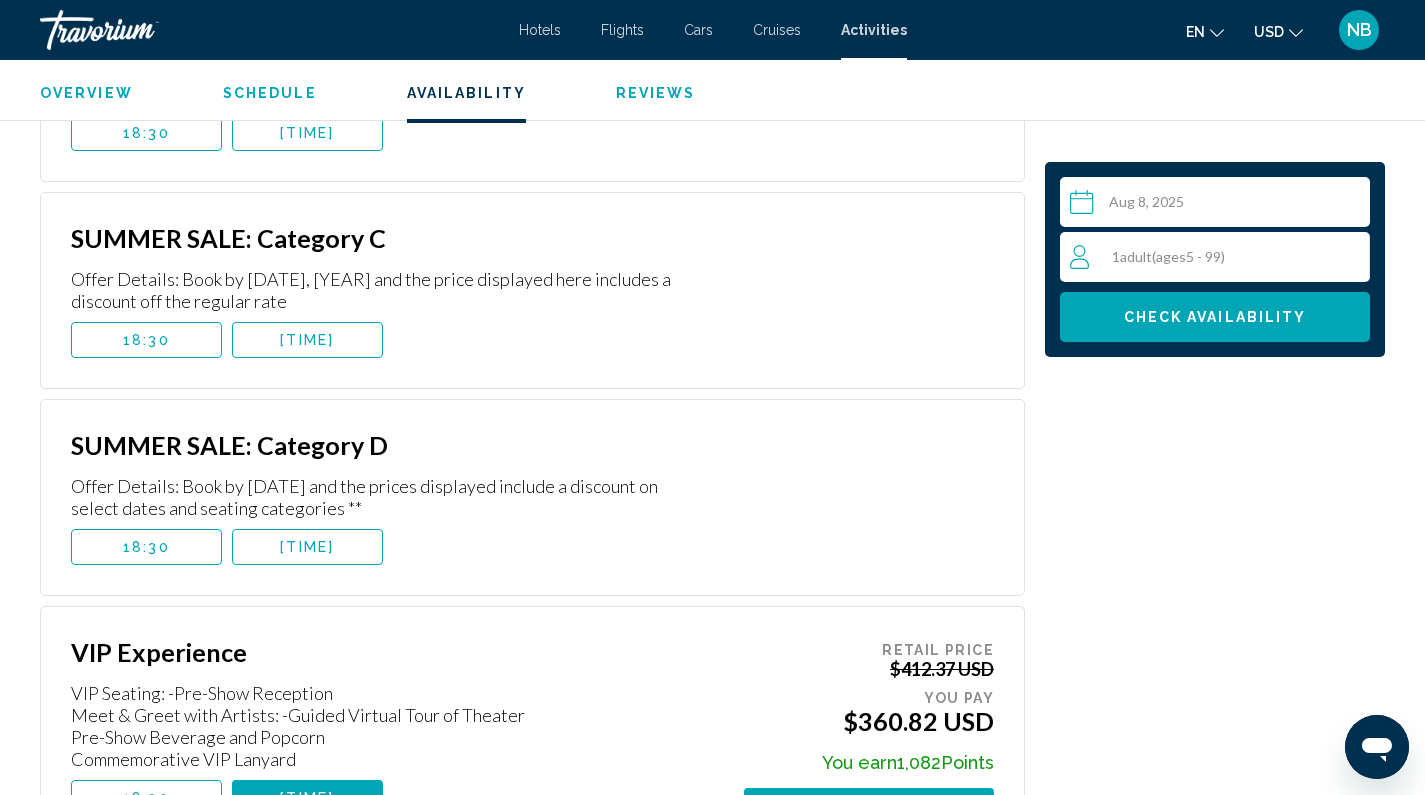 scroll, scrollTop: 3627, scrollLeft: 0, axis: vertical 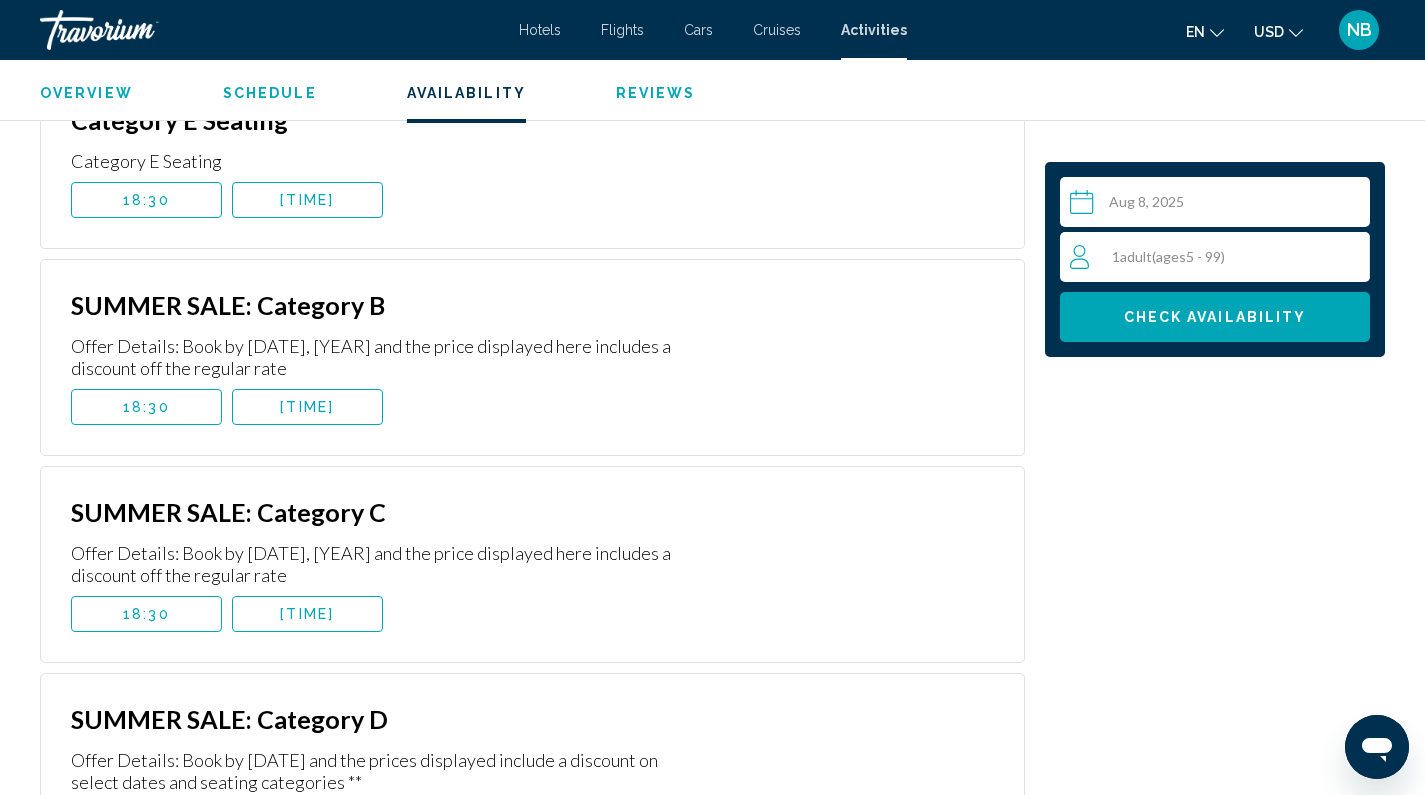 click on "[TIME]" at bounding box center [307, 407] 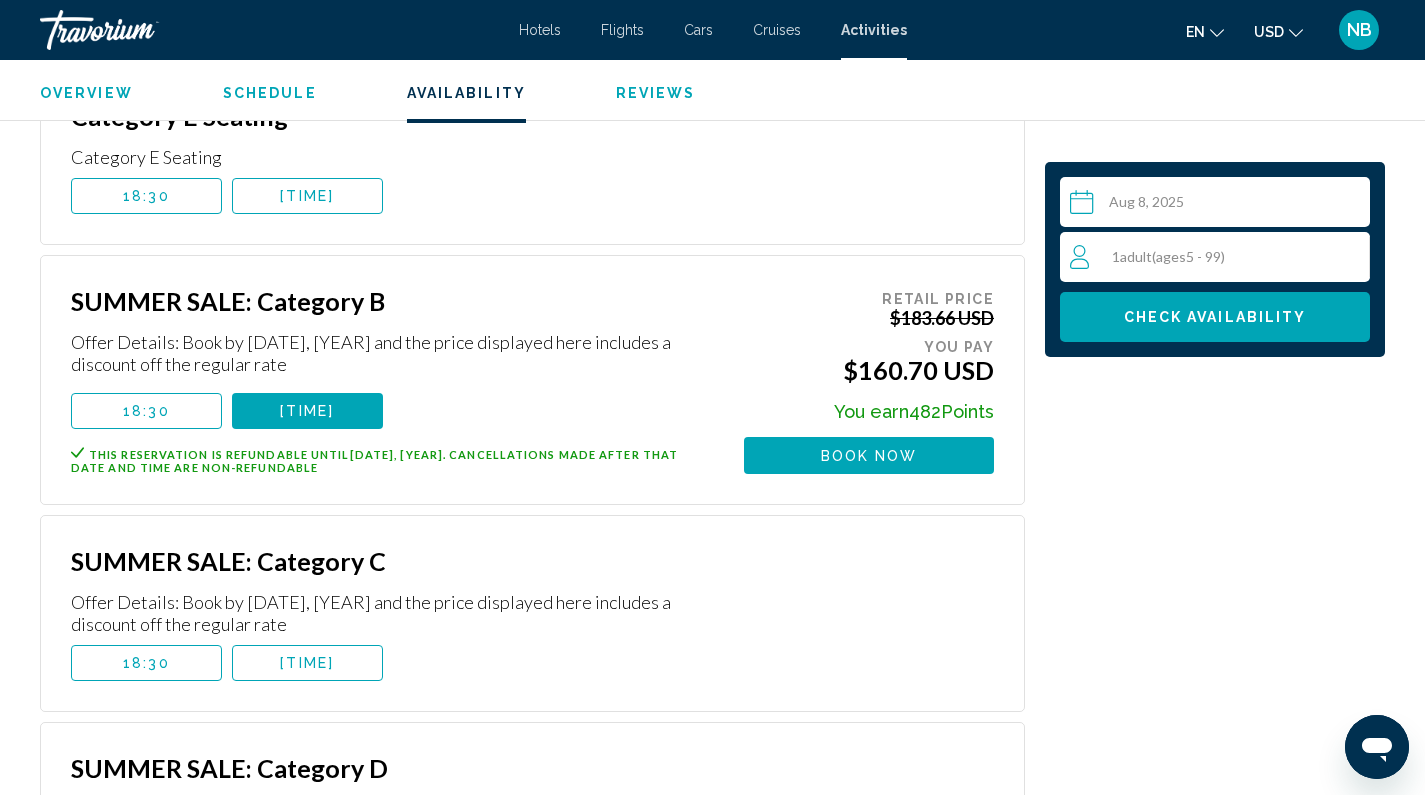 scroll, scrollTop: 3804, scrollLeft: 0, axis: vertical 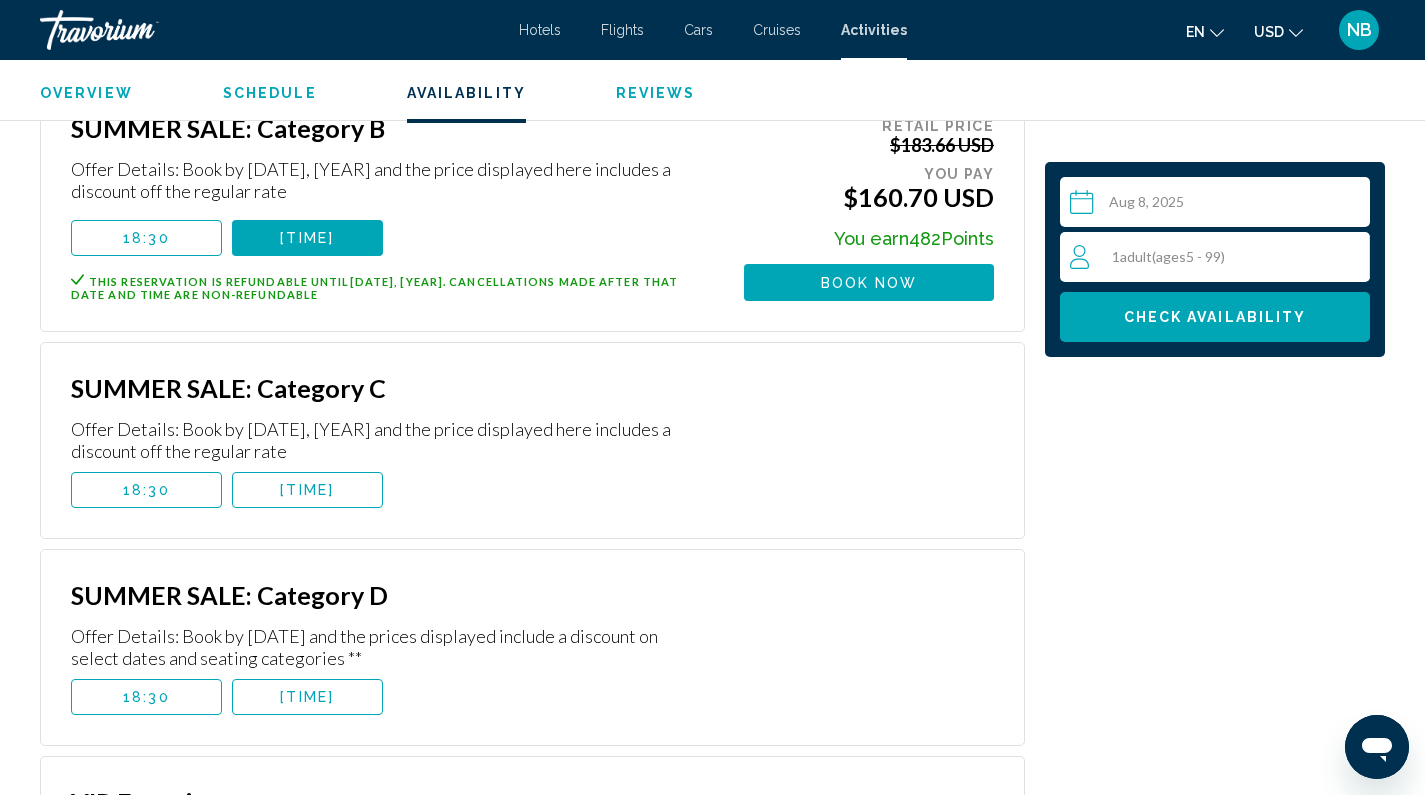 click on "[TIME]" at bounding box center [307, 697] 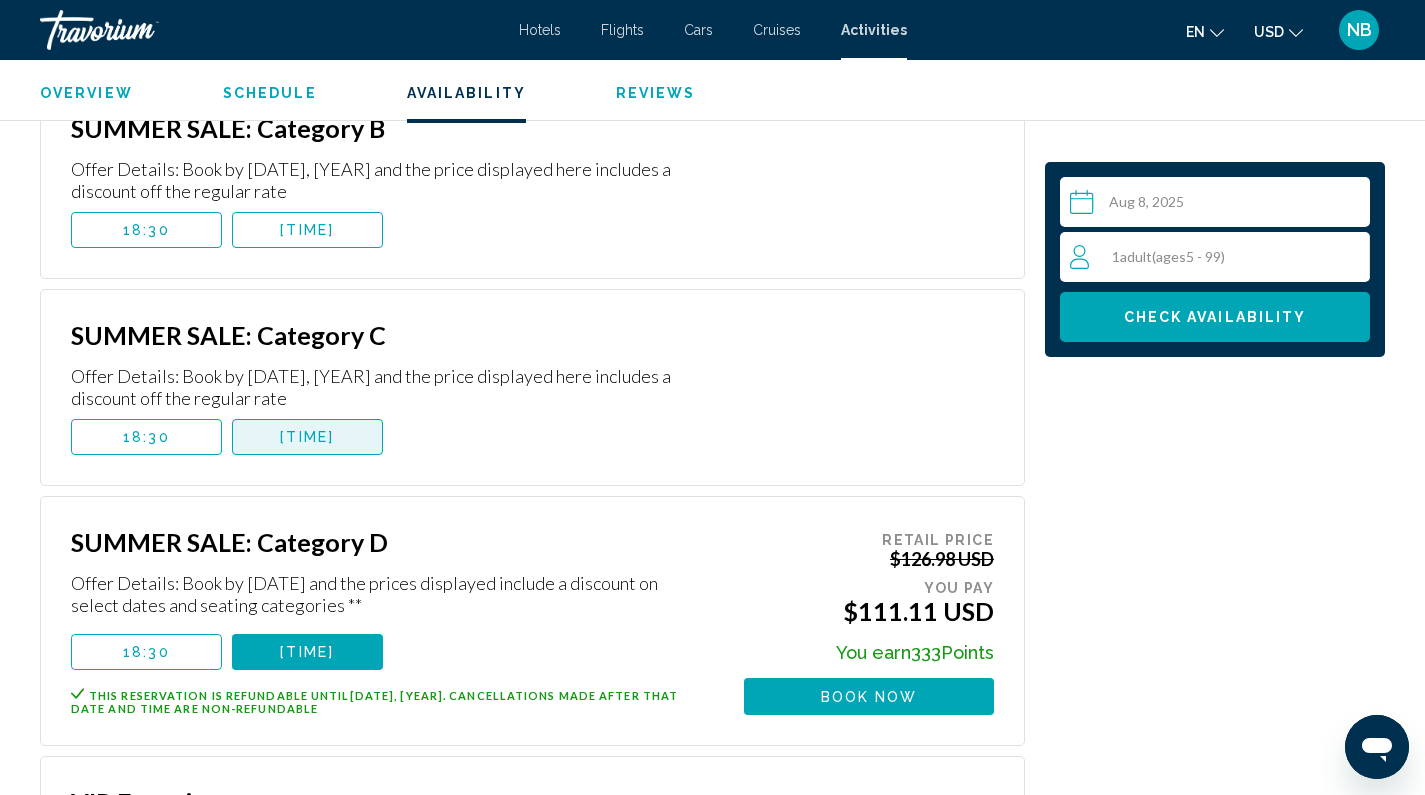 click on "[TIME]" at bounding box center (307, 437) 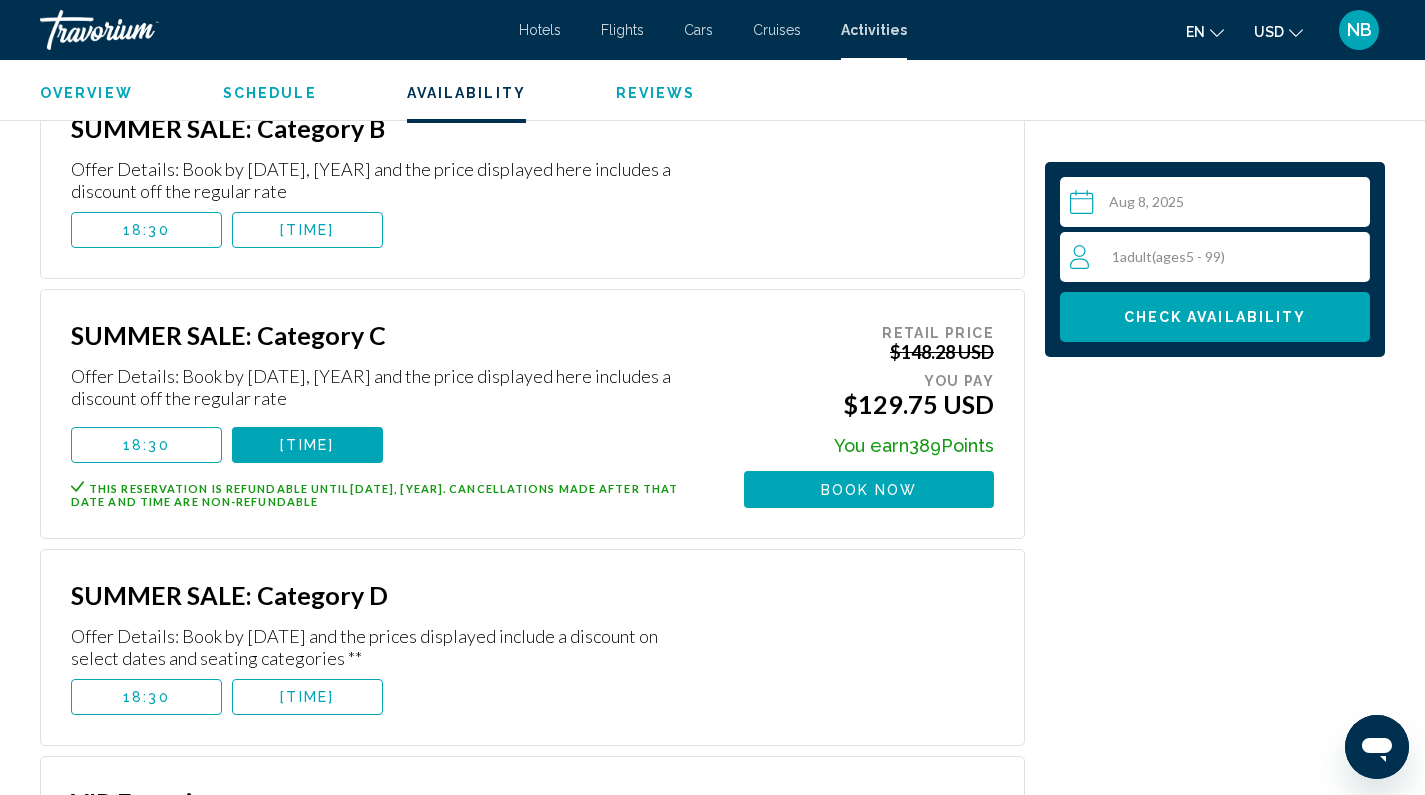 click on "[TIME]" at bounding box center (307, 230) 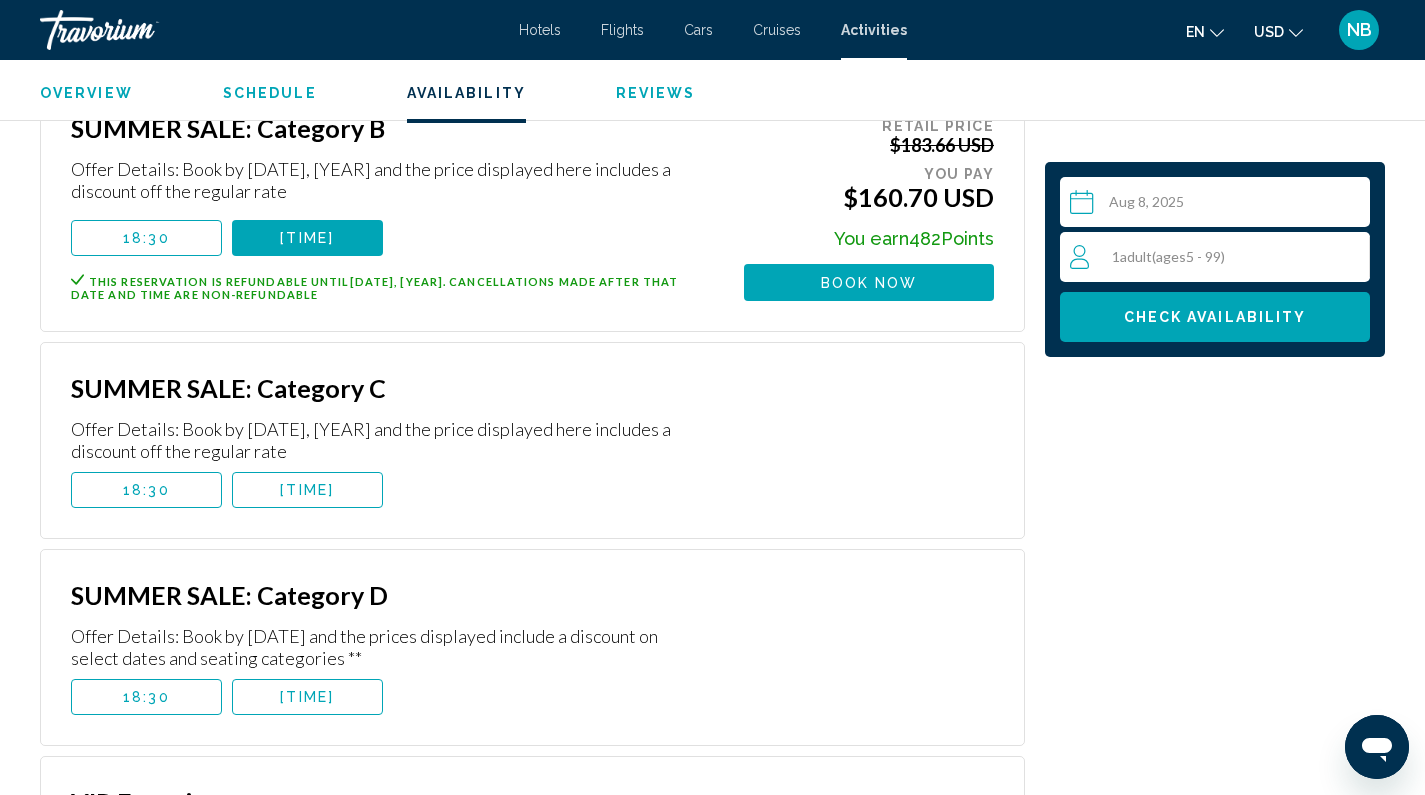click on "Book now" at bounding box center [869, 282] 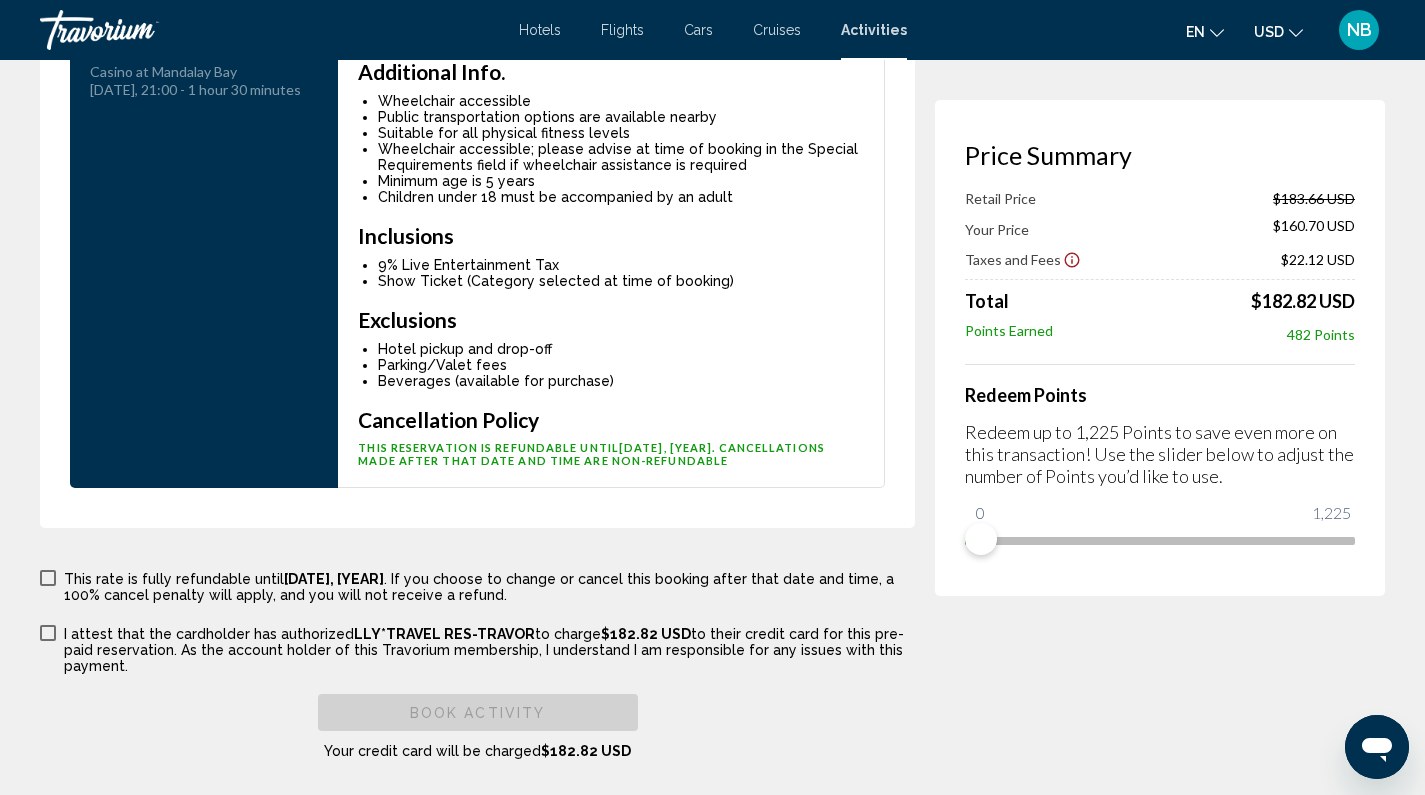 scroll, scrollTop: 2943, scrollLeft: 0, axis: vertical 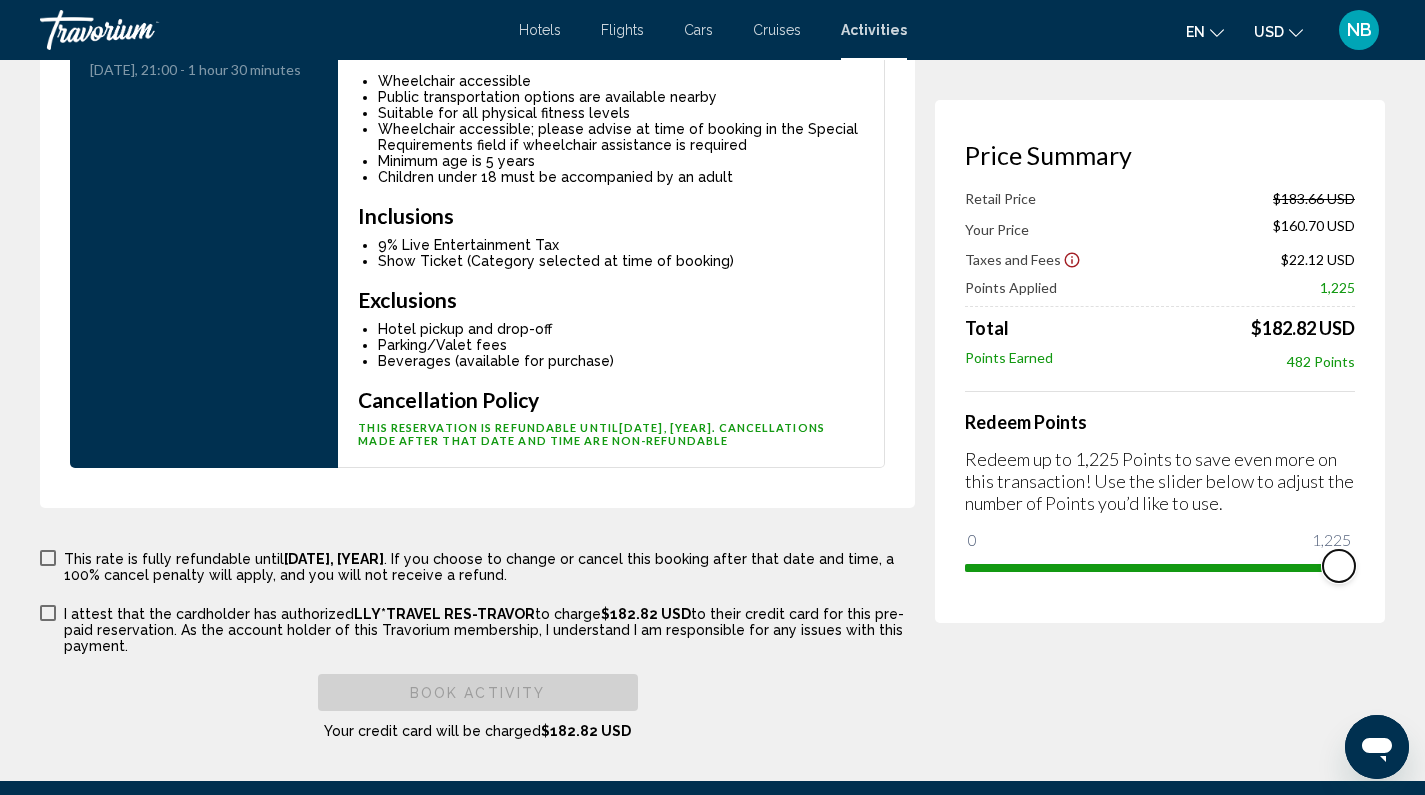 drag, startPoint x: 988, startPoint y: 541, endPoint x: 1385, endPoint y: 551, distance: 397.12592 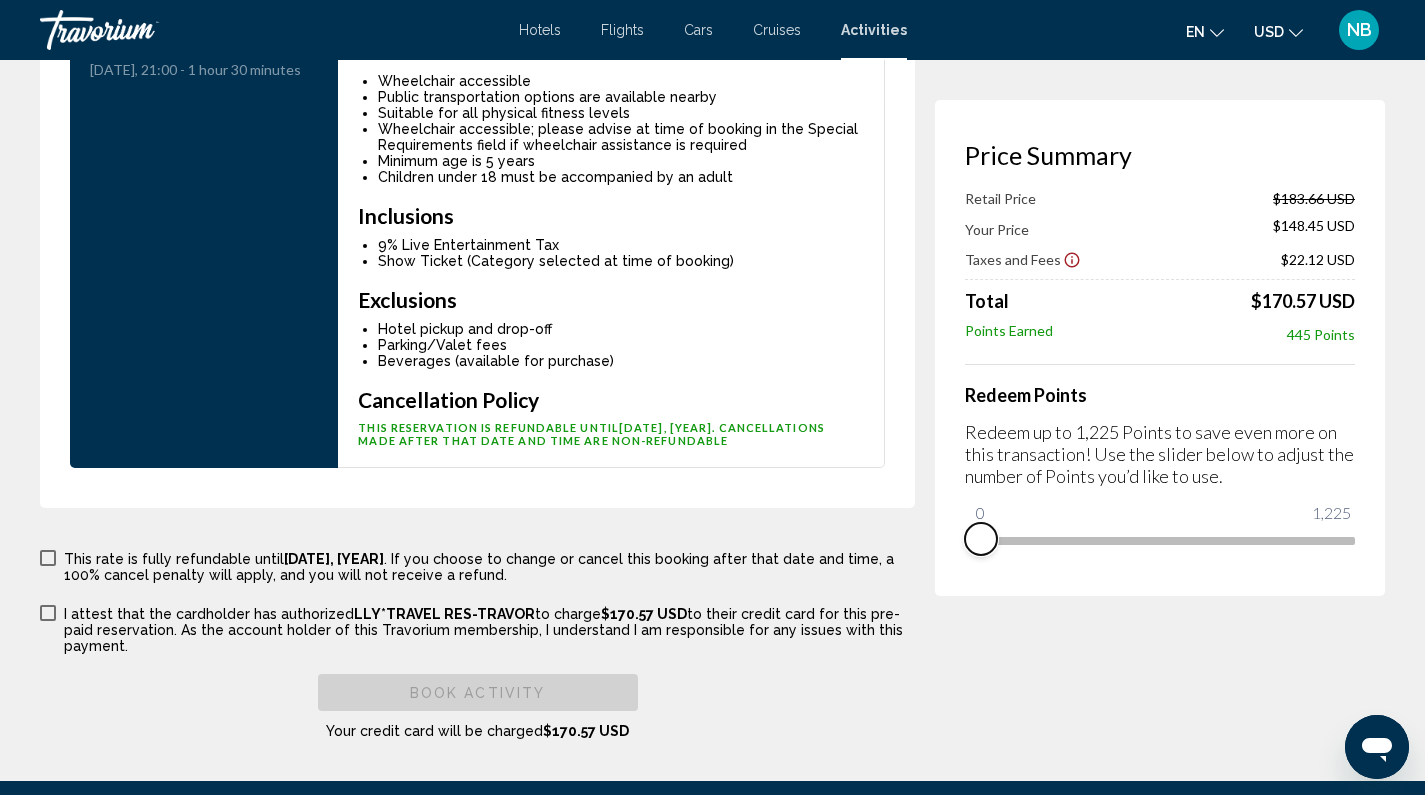 drag, startPoint x: 1328, startPoint y: 567, endPoint x: 944, endPoint y: 589, distance: 384.6297 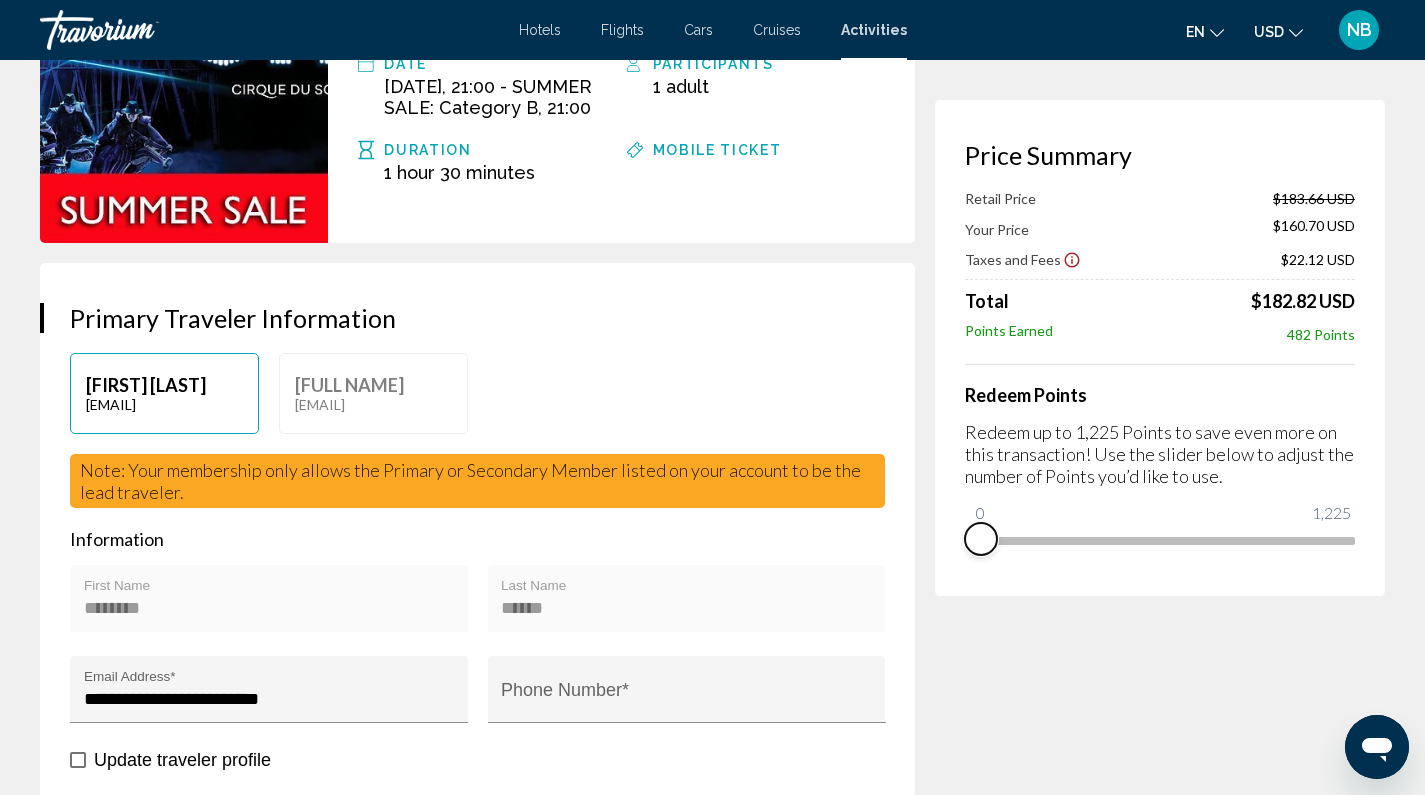 scroll, scrollTop: 0, scrollLeft: 0, axis: both 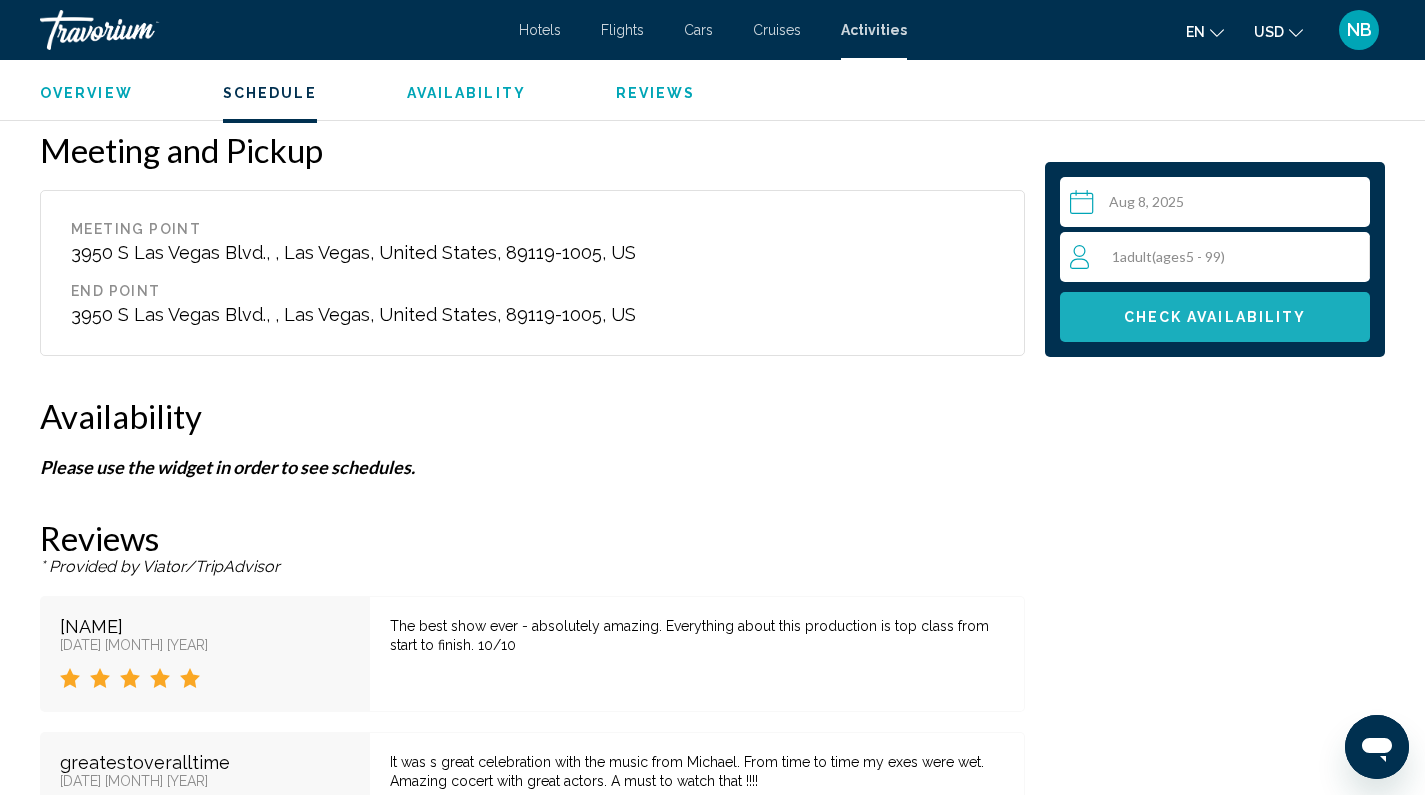 click on "Check Availability" at bounding box center (1215, 317) 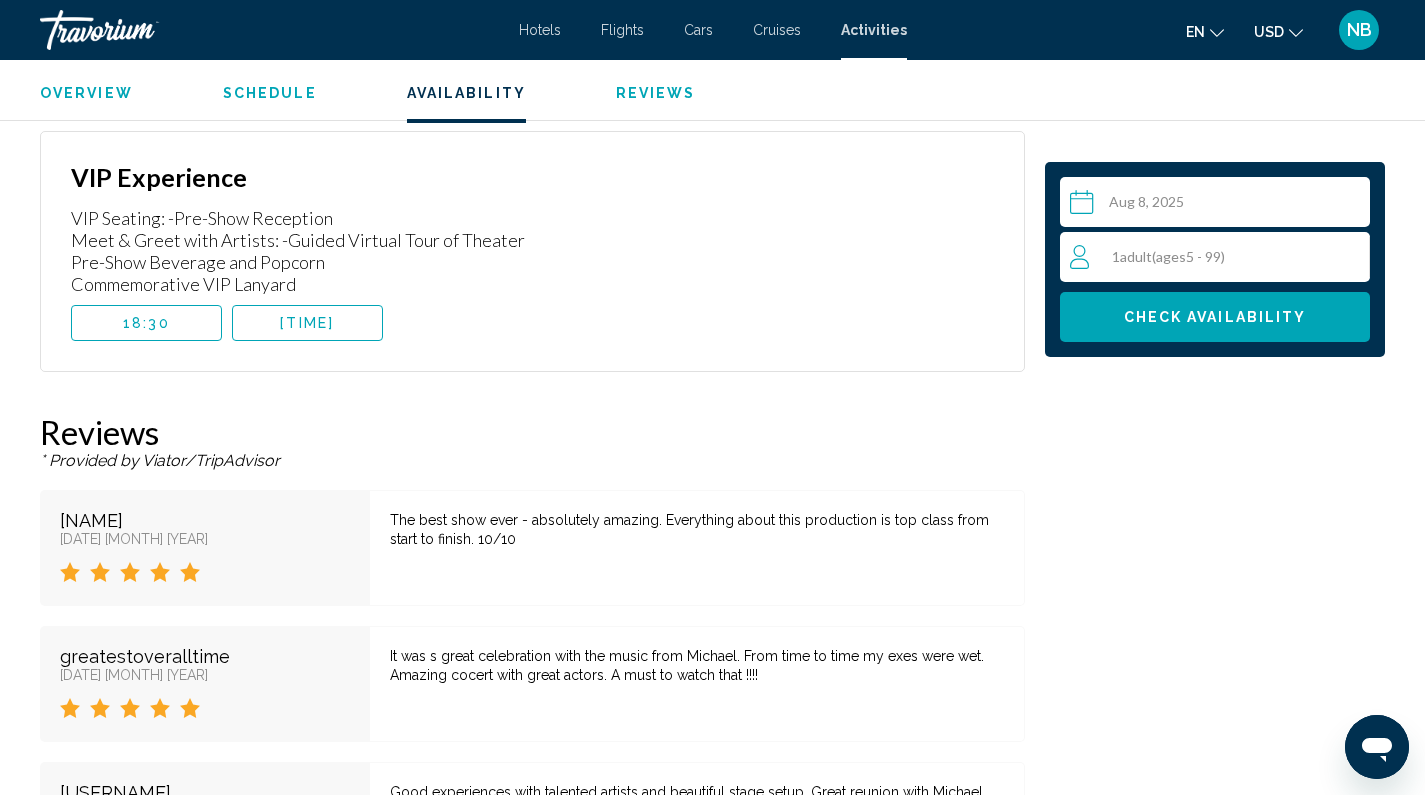 scroll, scrollTop: 4255, scrollLeft: 0, axis: vertical 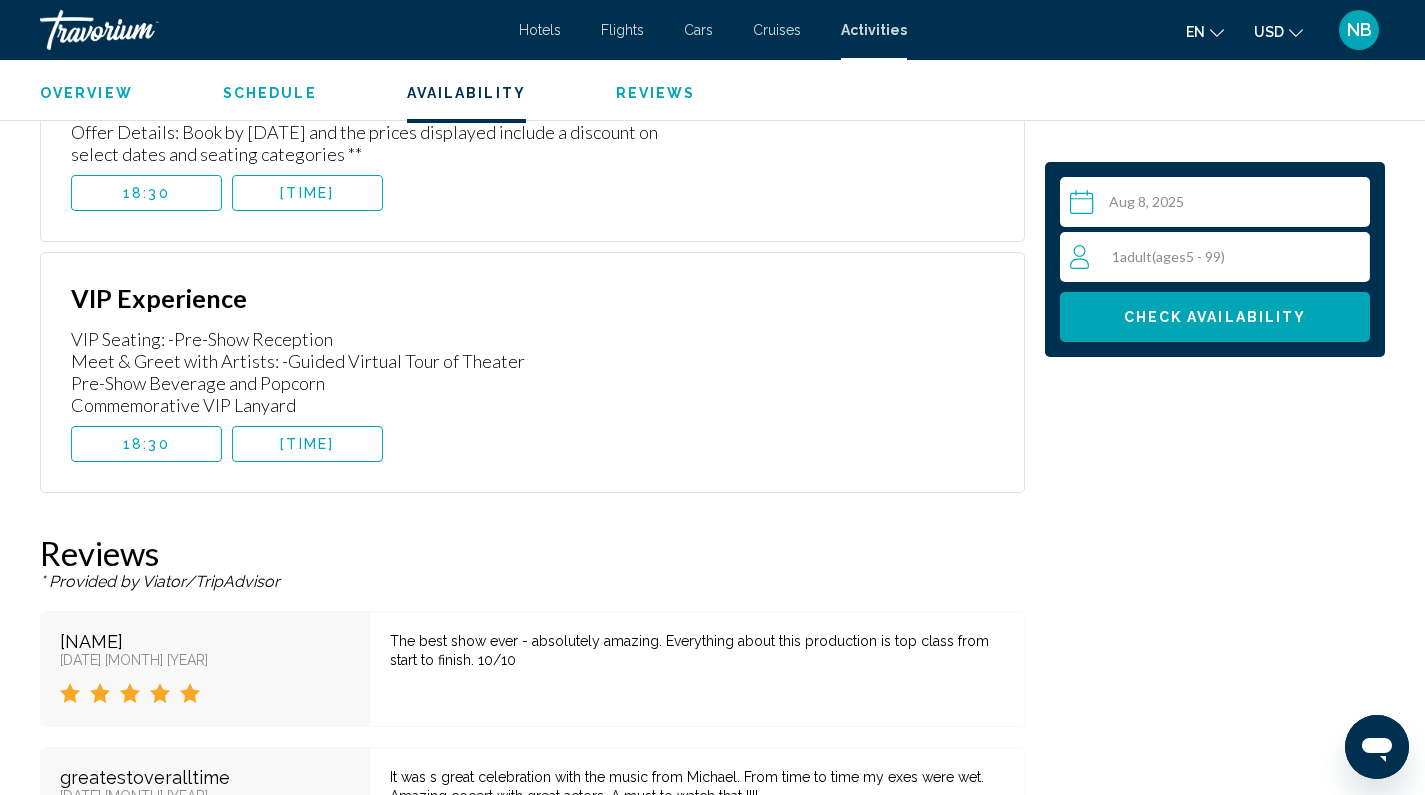click on "[TIME]" at bounding box center (307, 444) 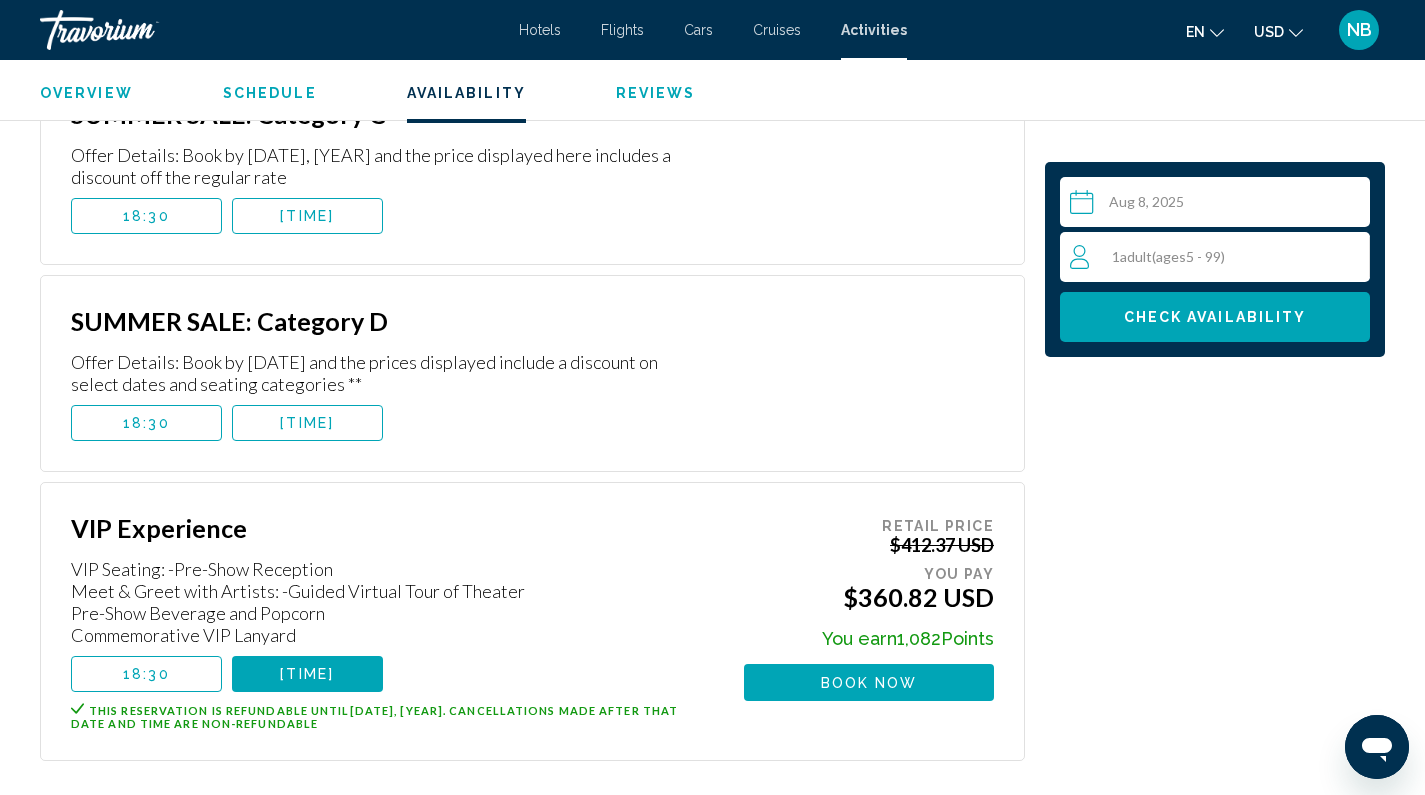 scroll, scrollTop: 4021, scrollLeft: 0, axis: vertical 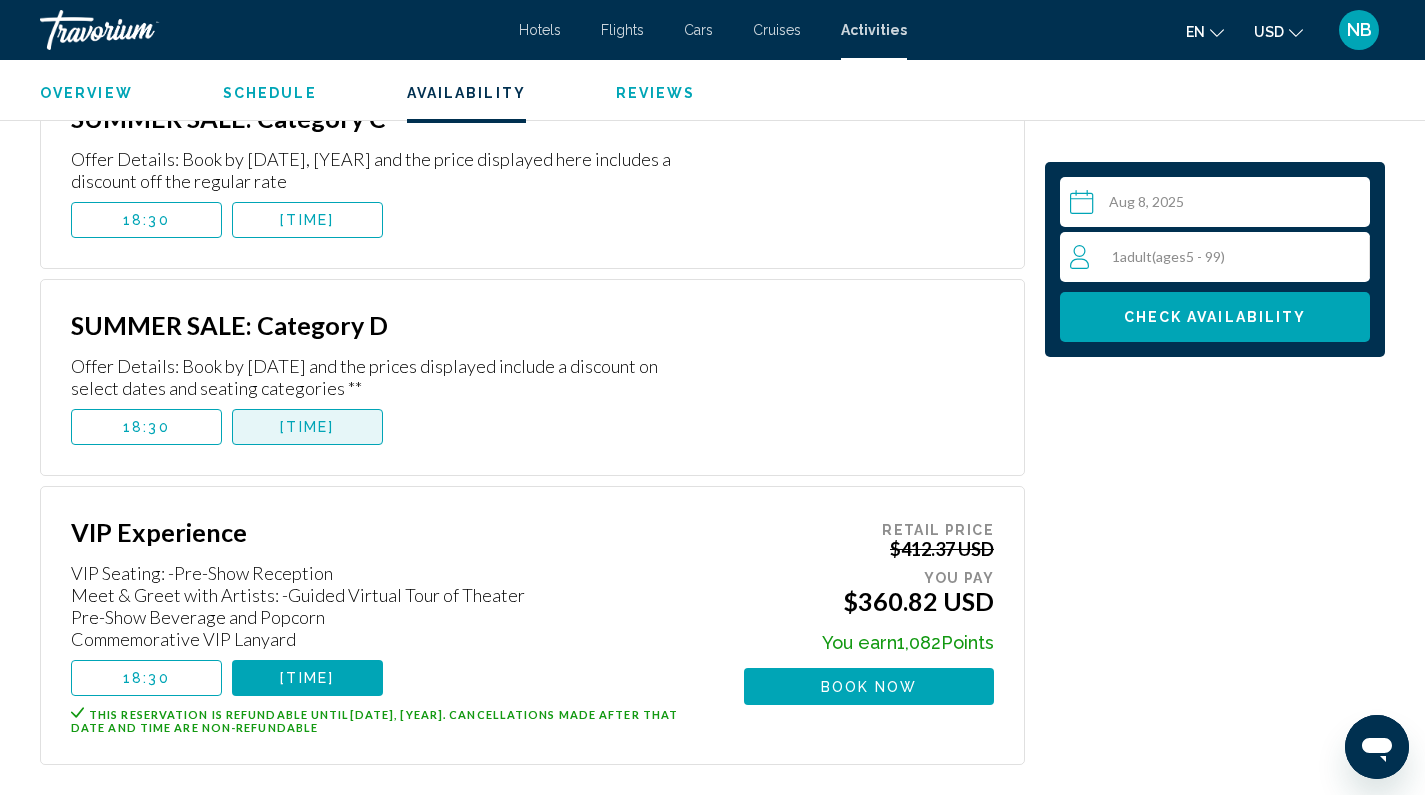 click on "[TIME]" at bounding box center [307, 427] 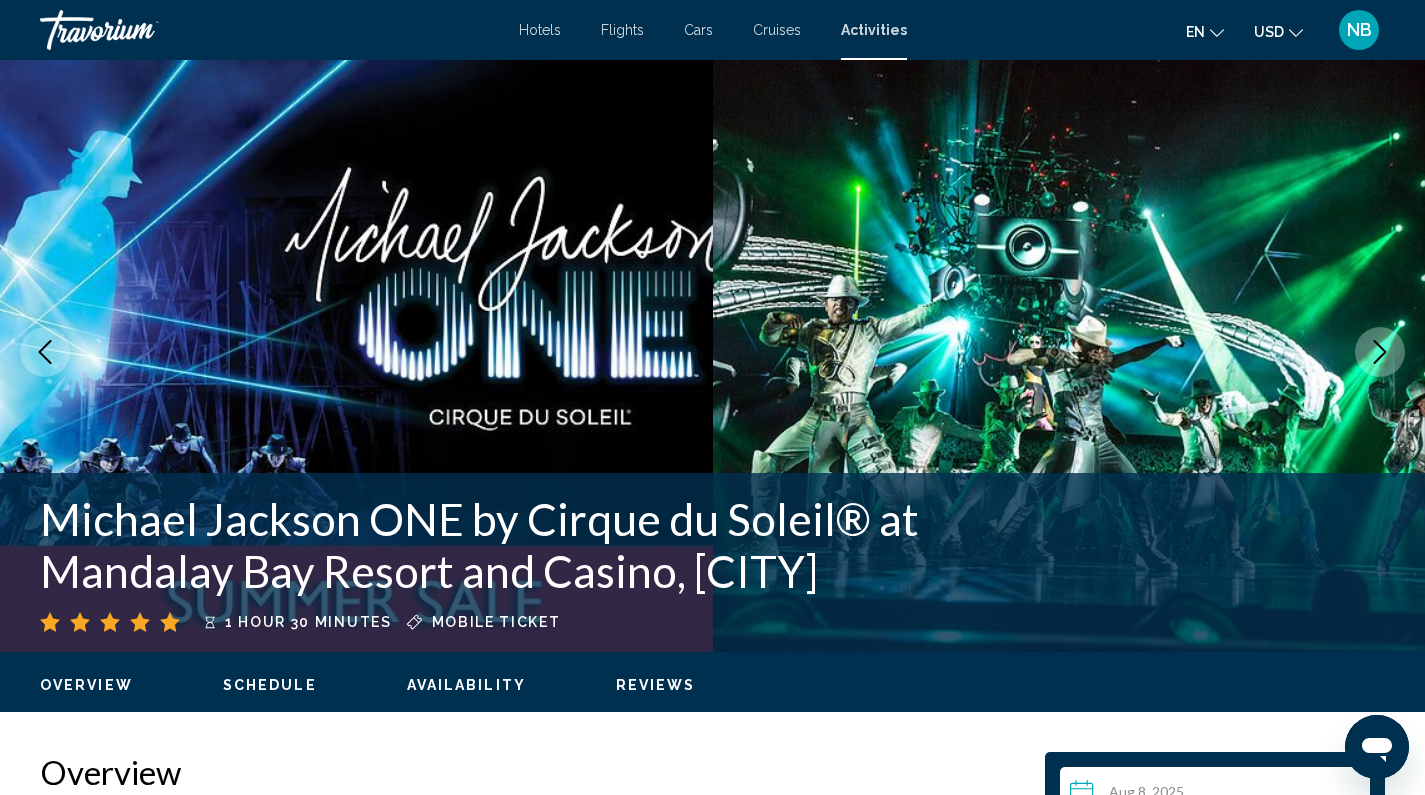 scroll, scrollTop: 0, scrollLeft: 0, axis: both 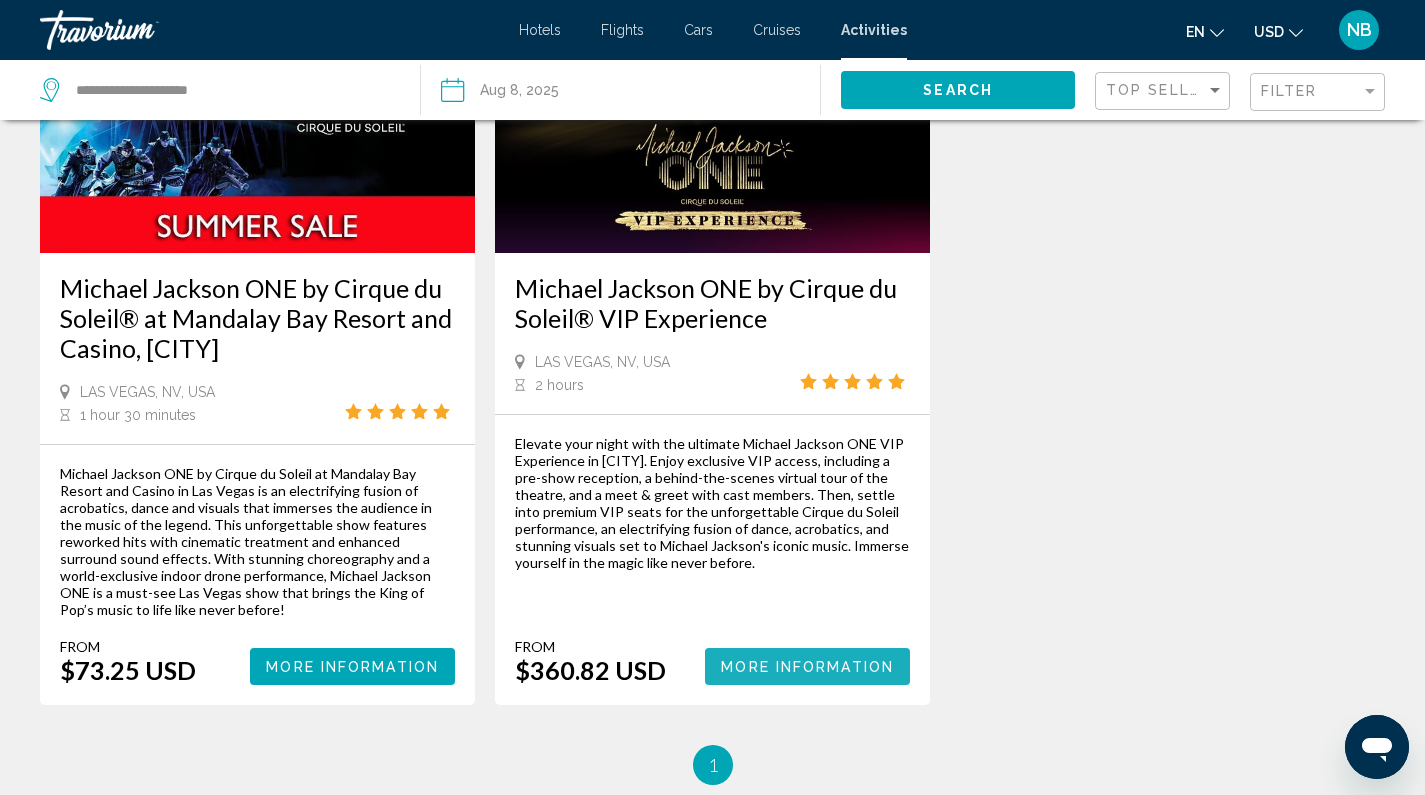 click on "More Information" at bounding box center [807, 667] 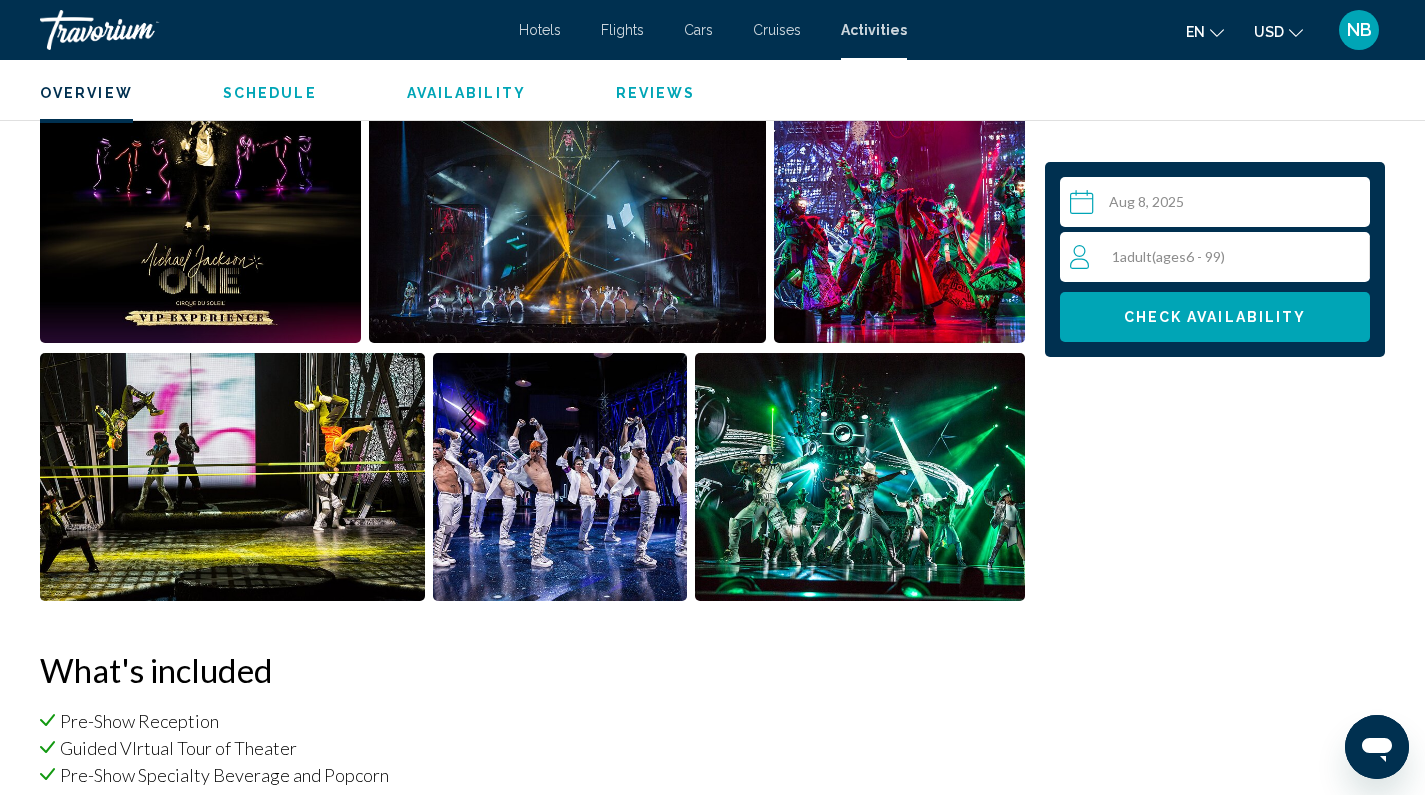 scroll, scrollTop: 834, scrollLeft: 0, axis: vertical 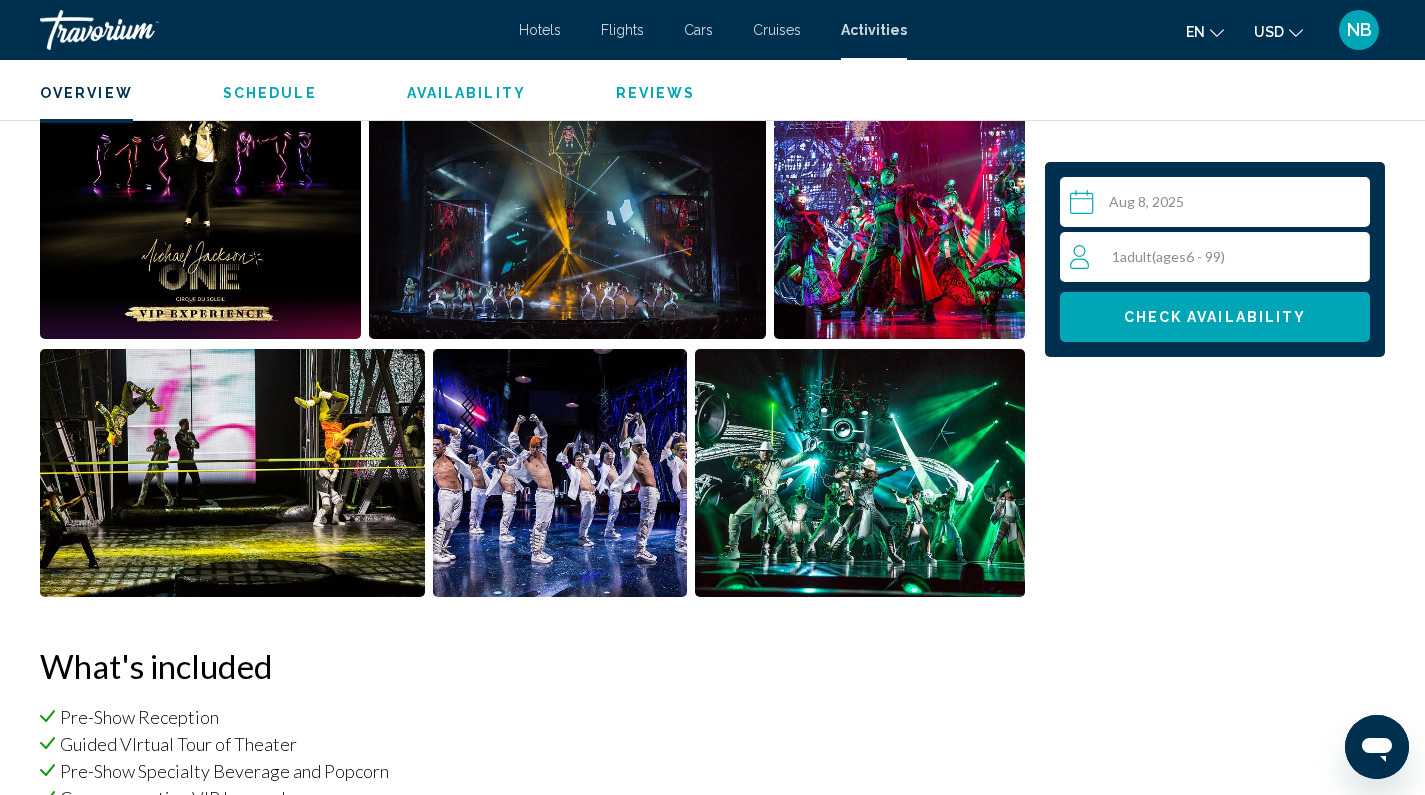 click on "Check Availability" at bounding box center (1215, 317) 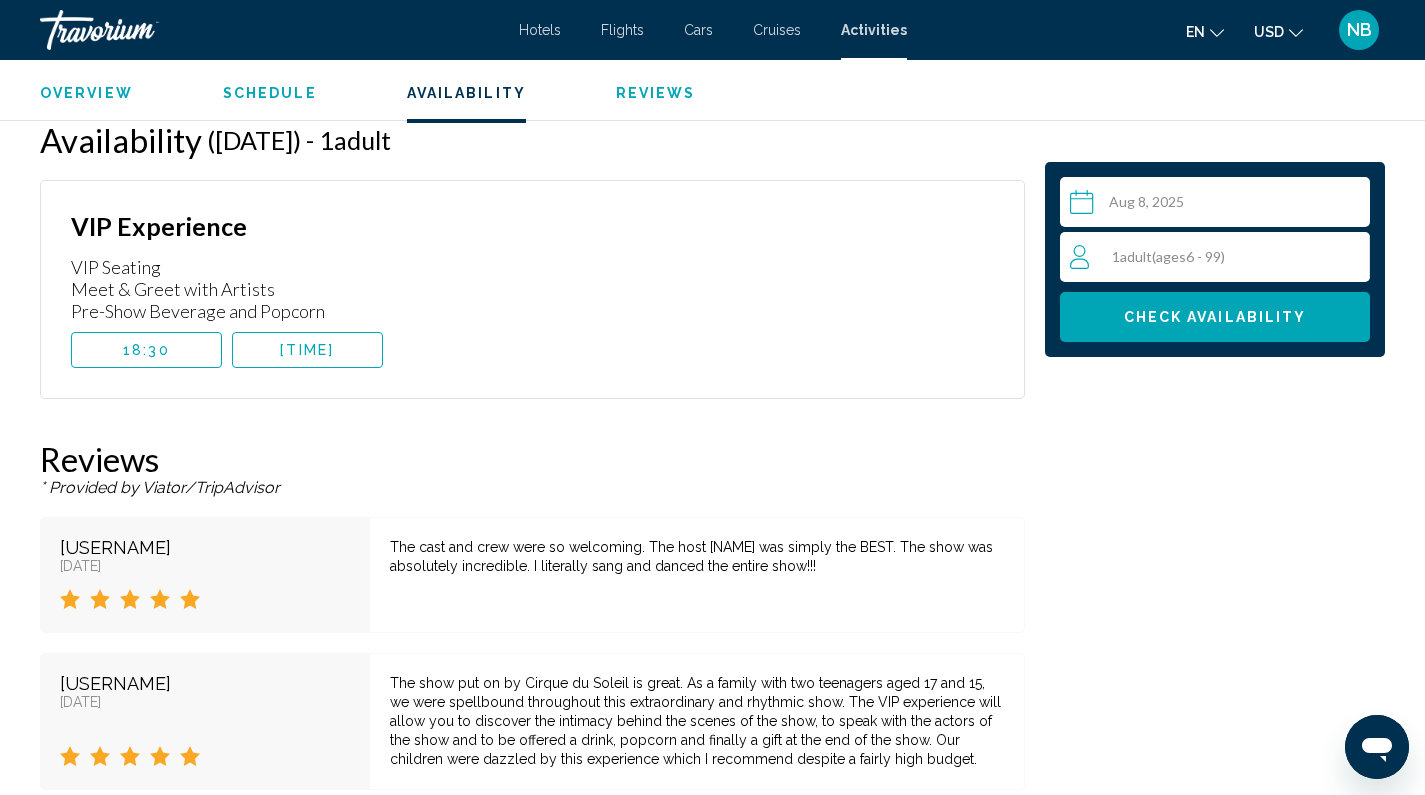 scroll, scrollTop: 2891, scrollLeft: 0, axis: vertical 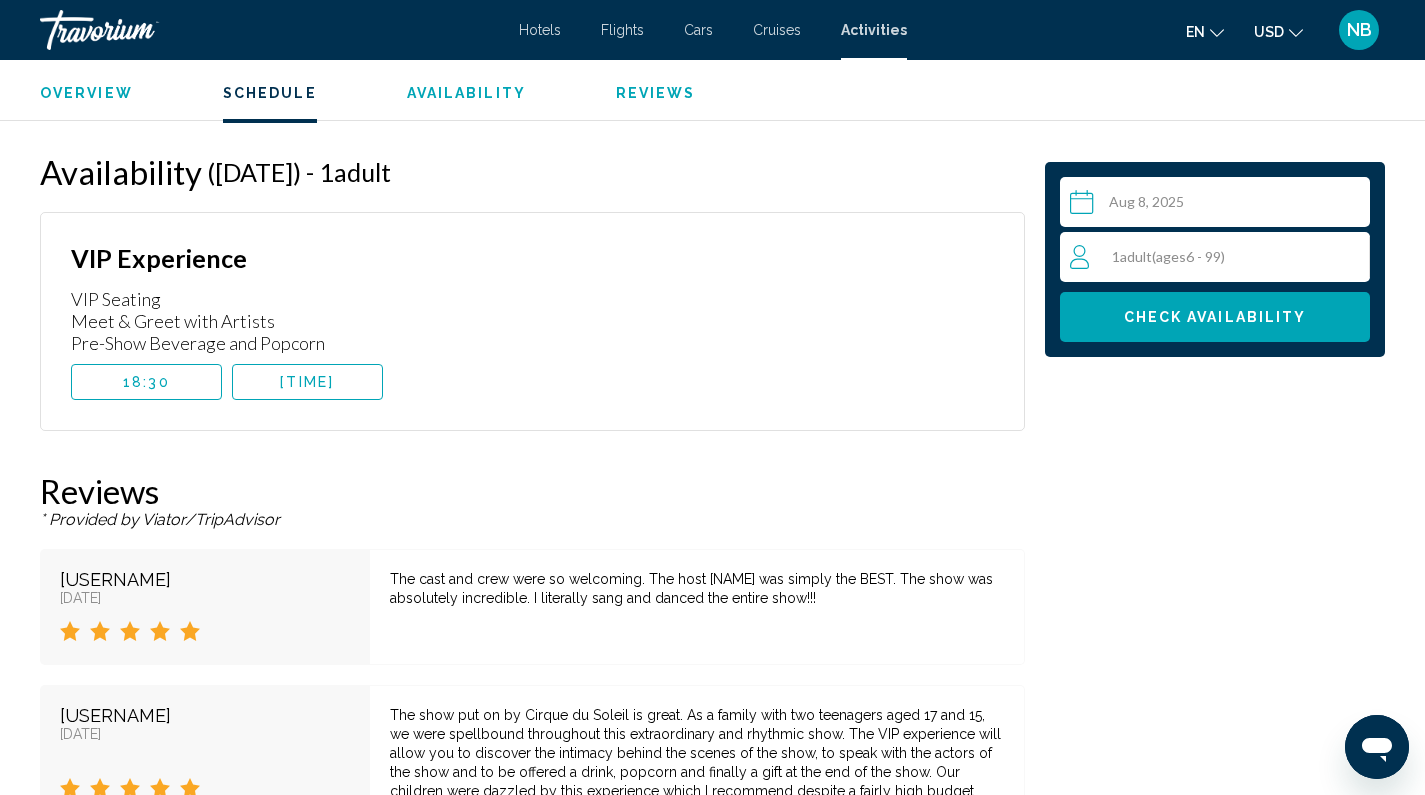 click on "[TIME]" at bounding box center (307, 382) 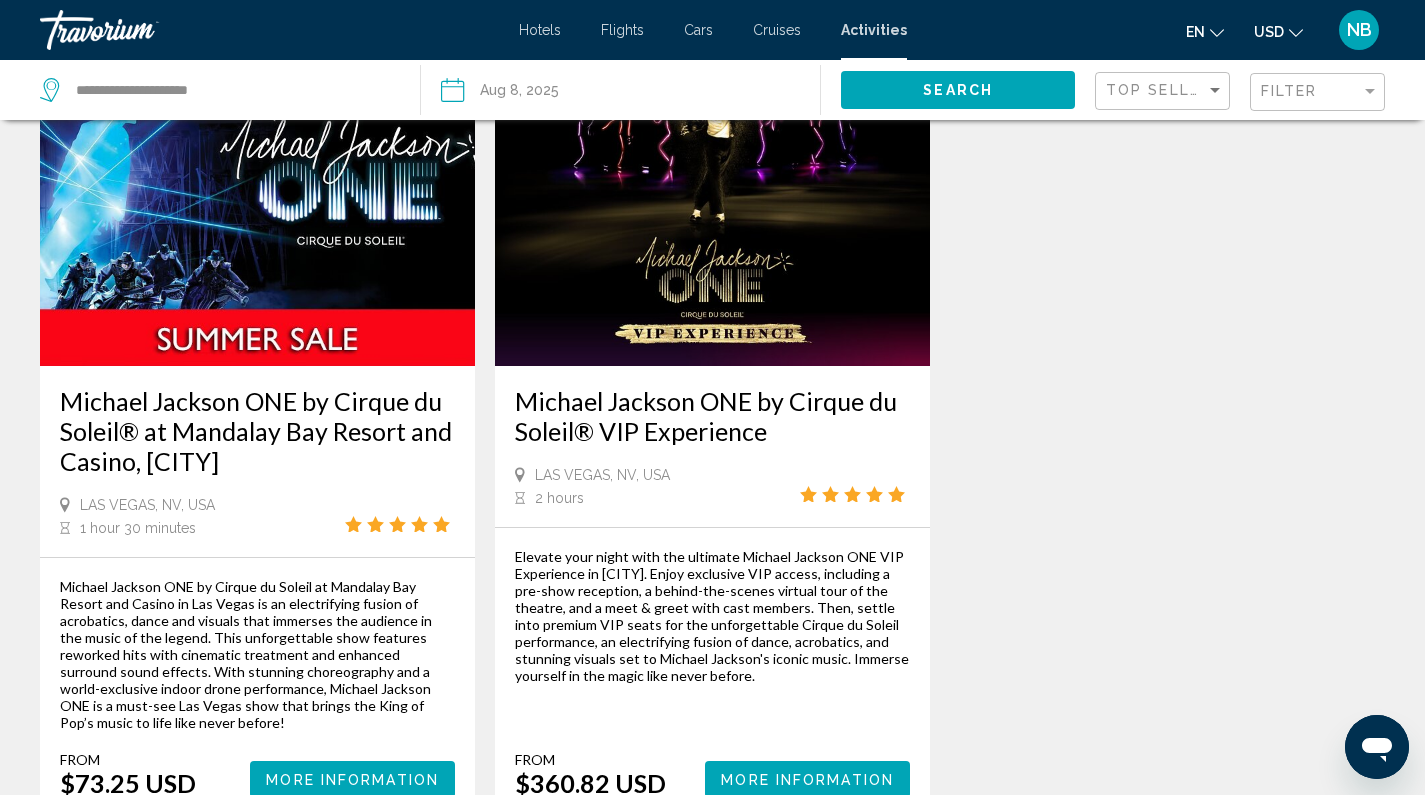 scroll, scrollTop: 0, scrollLeft: 0, axis: both 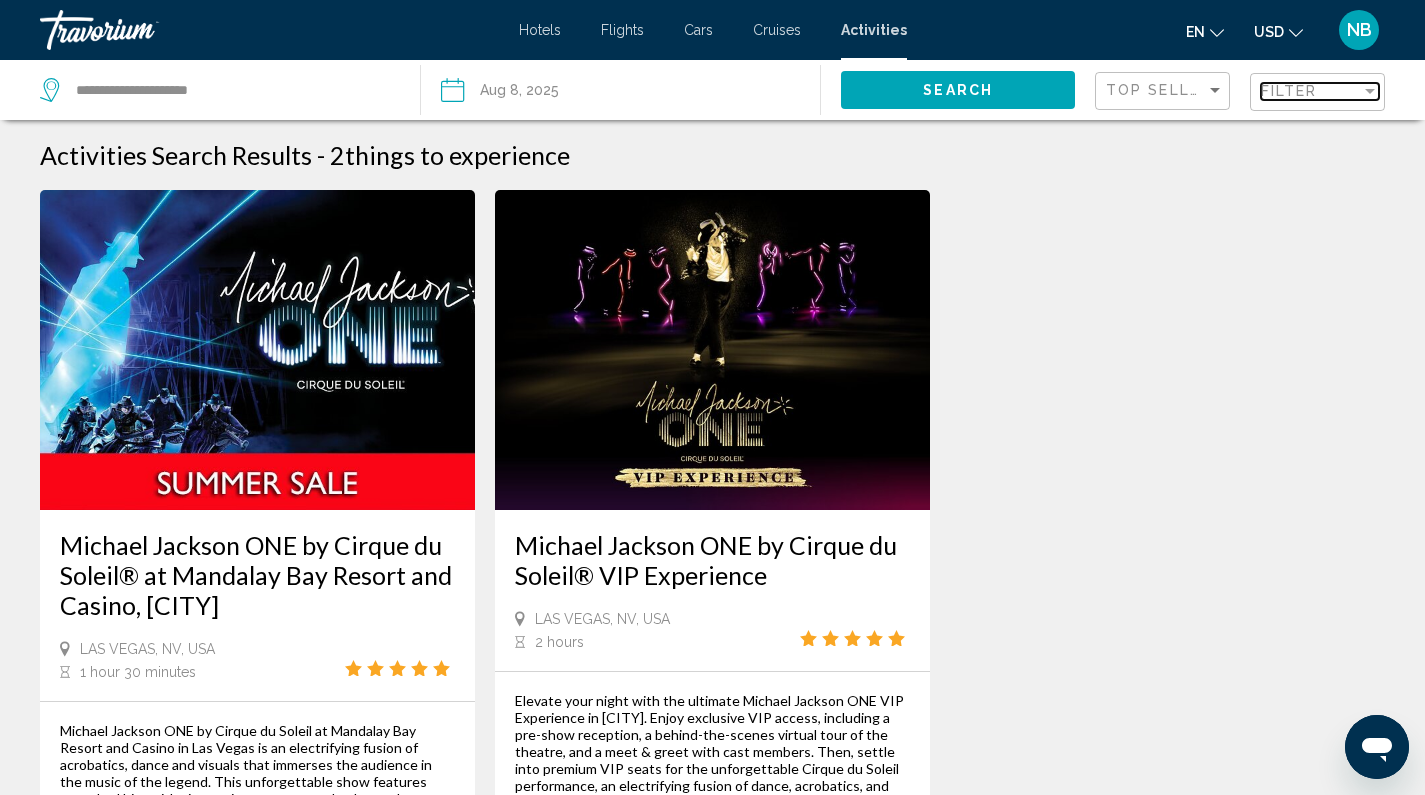click on "Filter" at bounding box center (1311, 91) 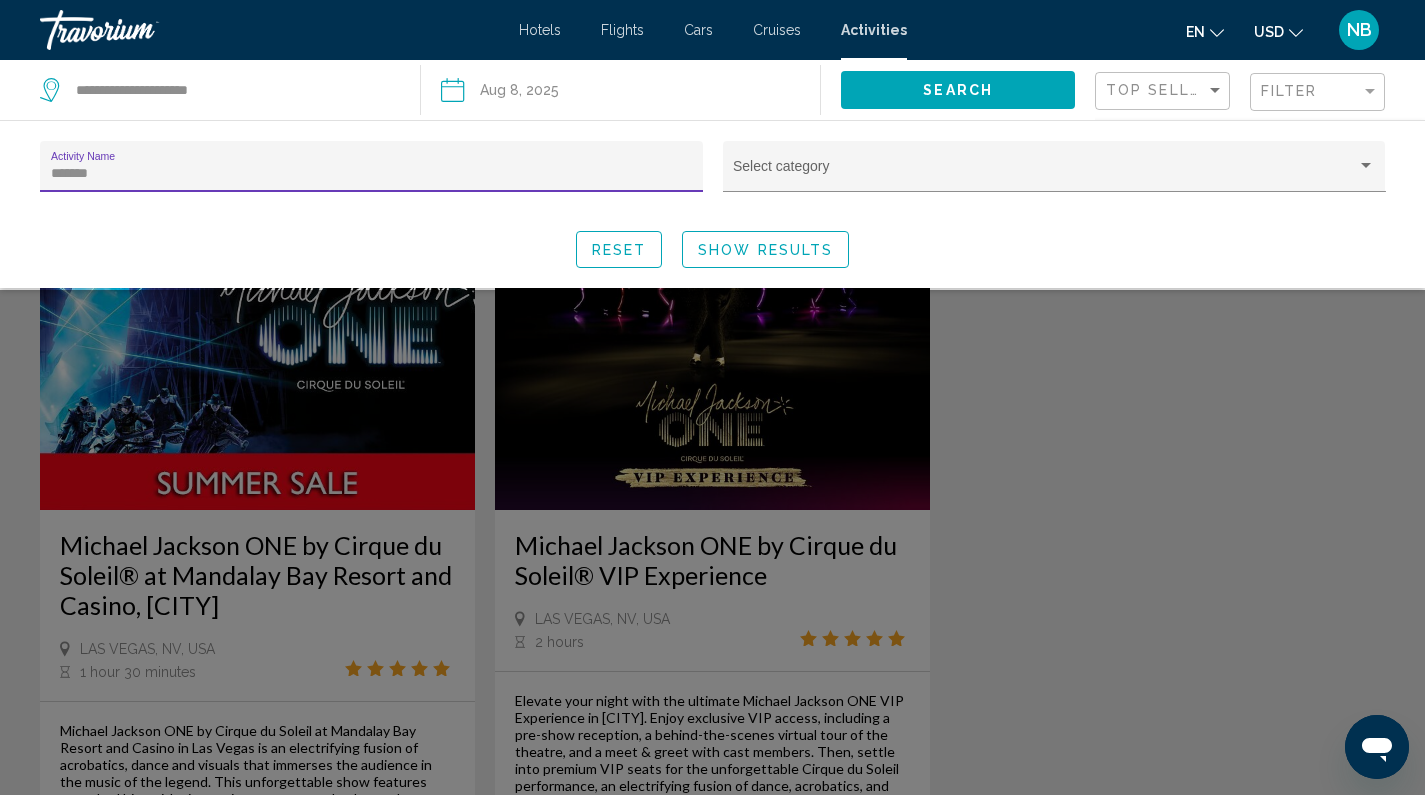 click on "*******" at bounding box center [372, 174] 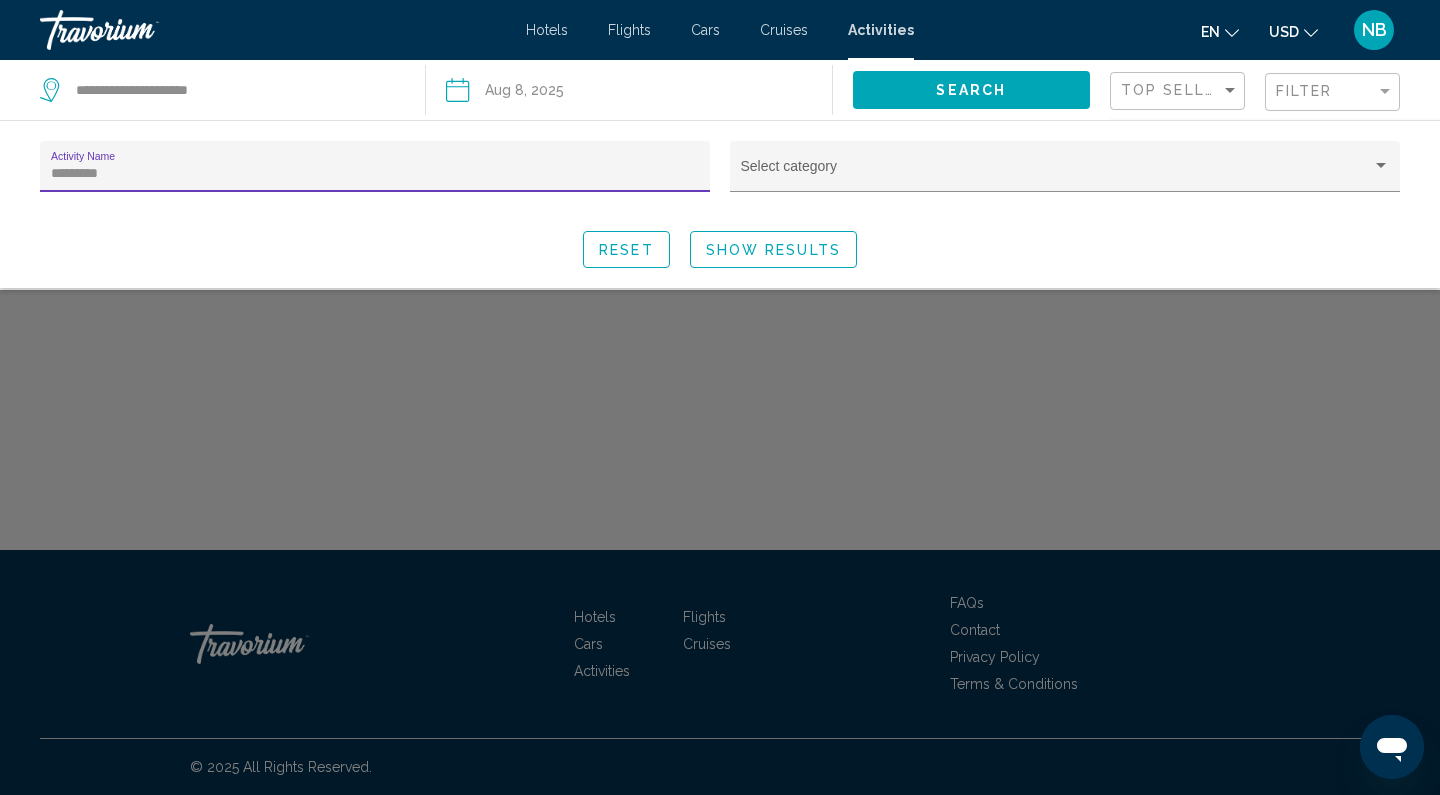 type on "*********" 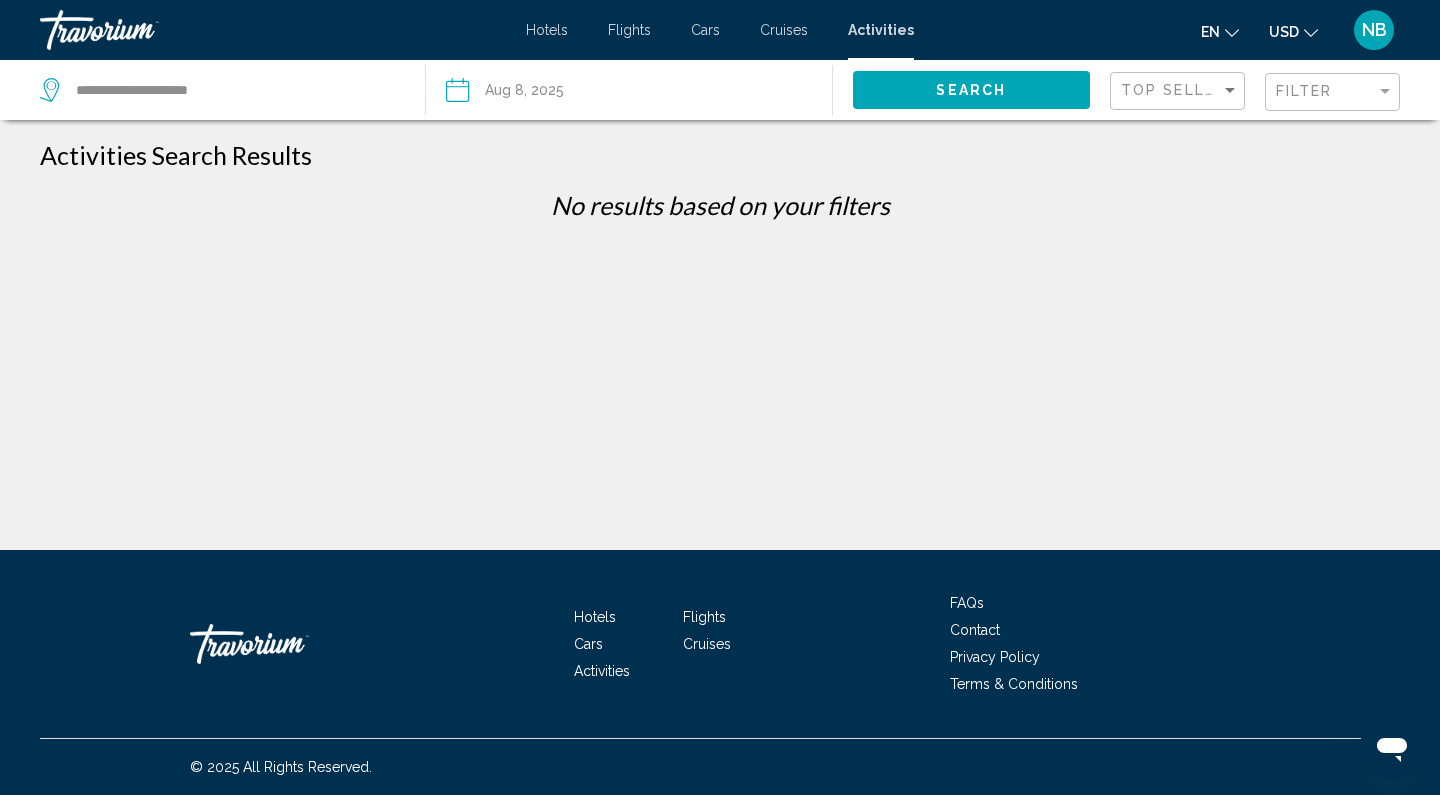 click on "Filter" 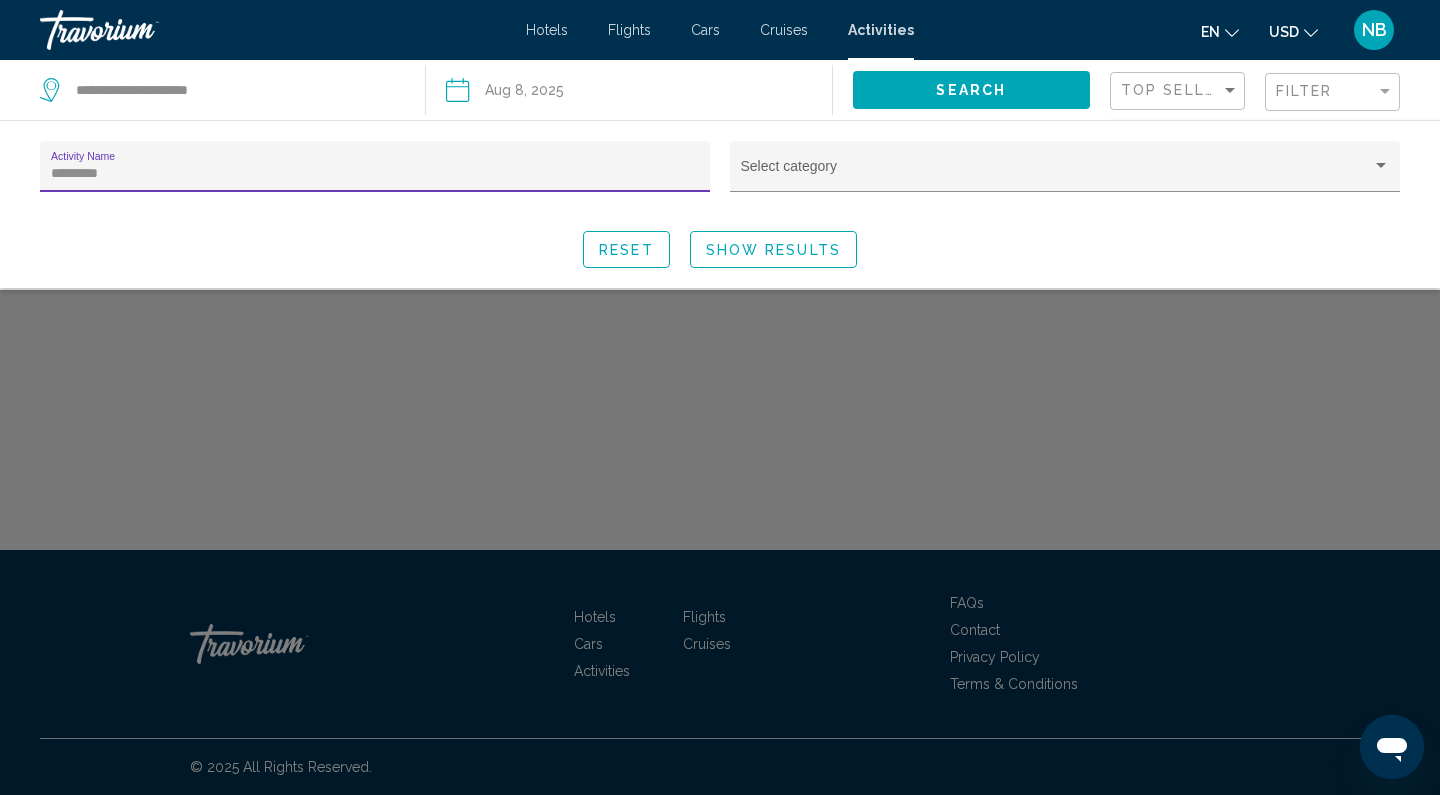drag, startPoint x: 181, startPoint y: 167, endPoint x: 18, endPoint y: 161, distance: 163.1104 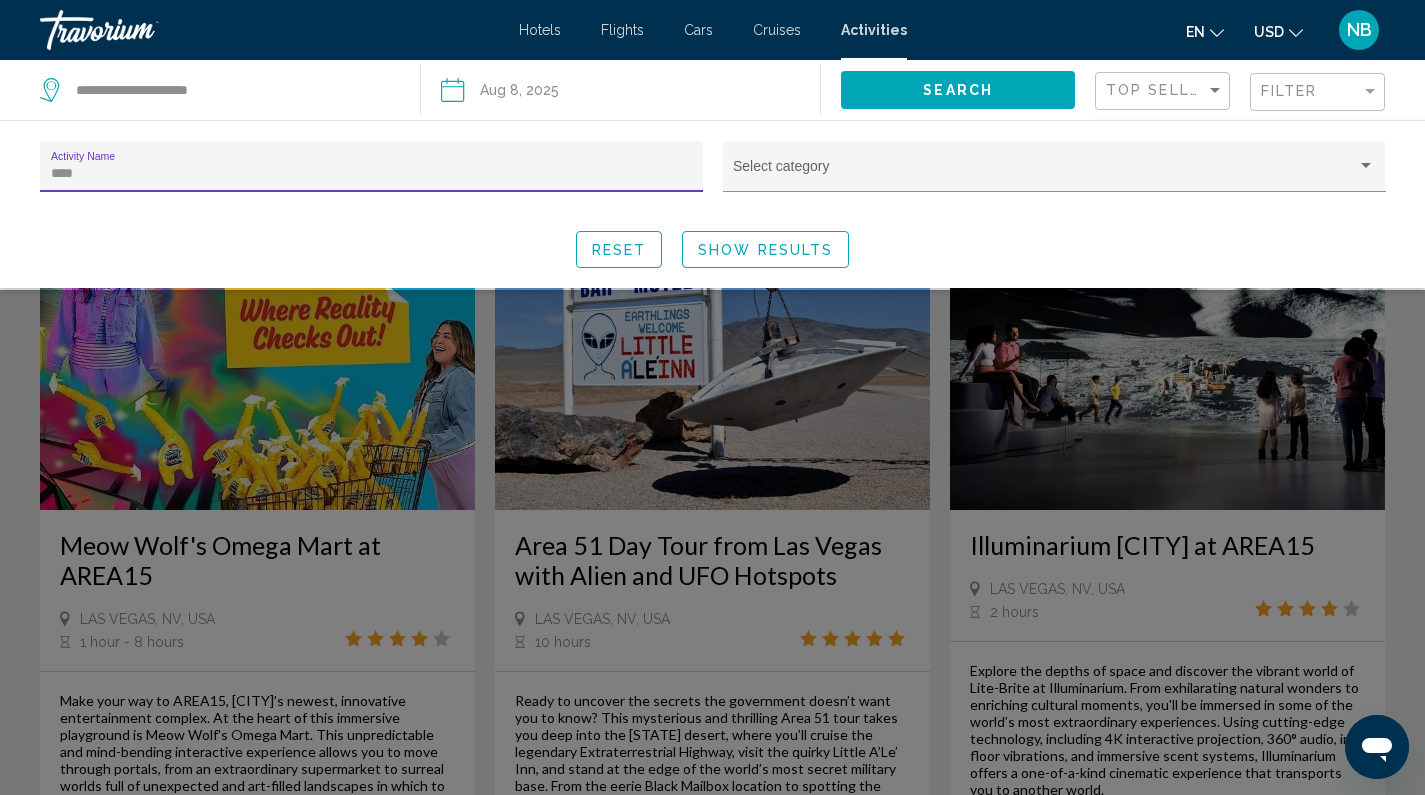 type on "****" 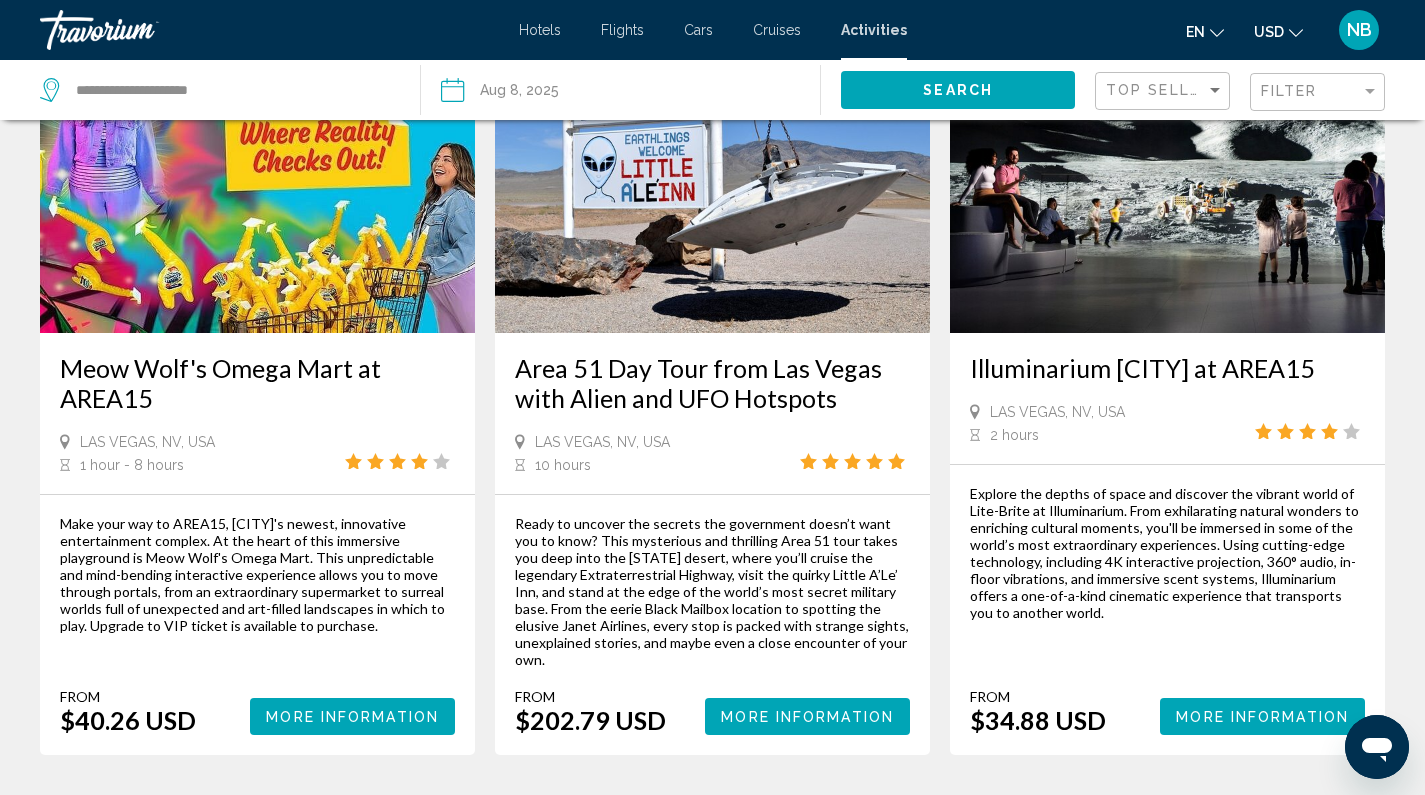 scroll, scrollTop: 0, scrollLeft: 0, axis: both 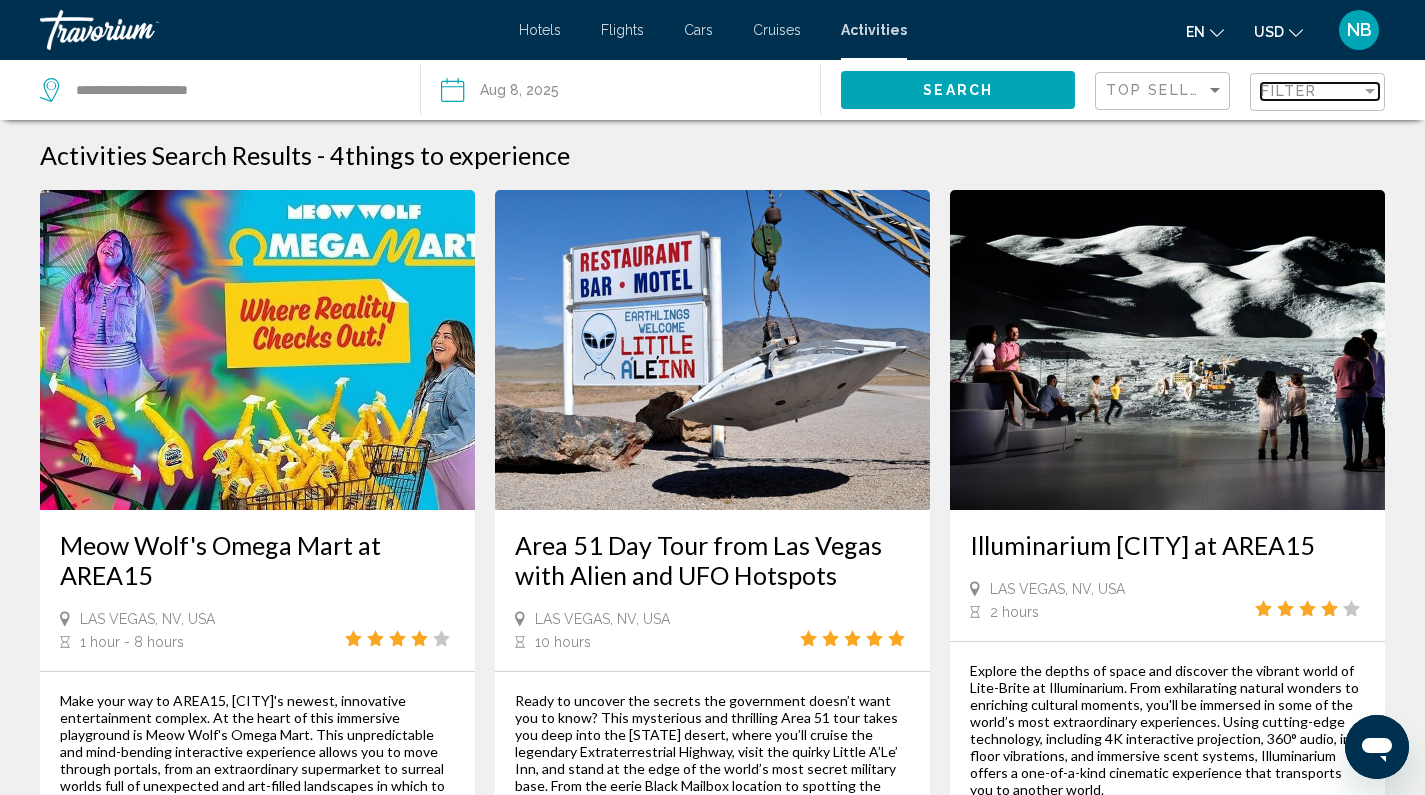 click at bounding box center [1370, 91] 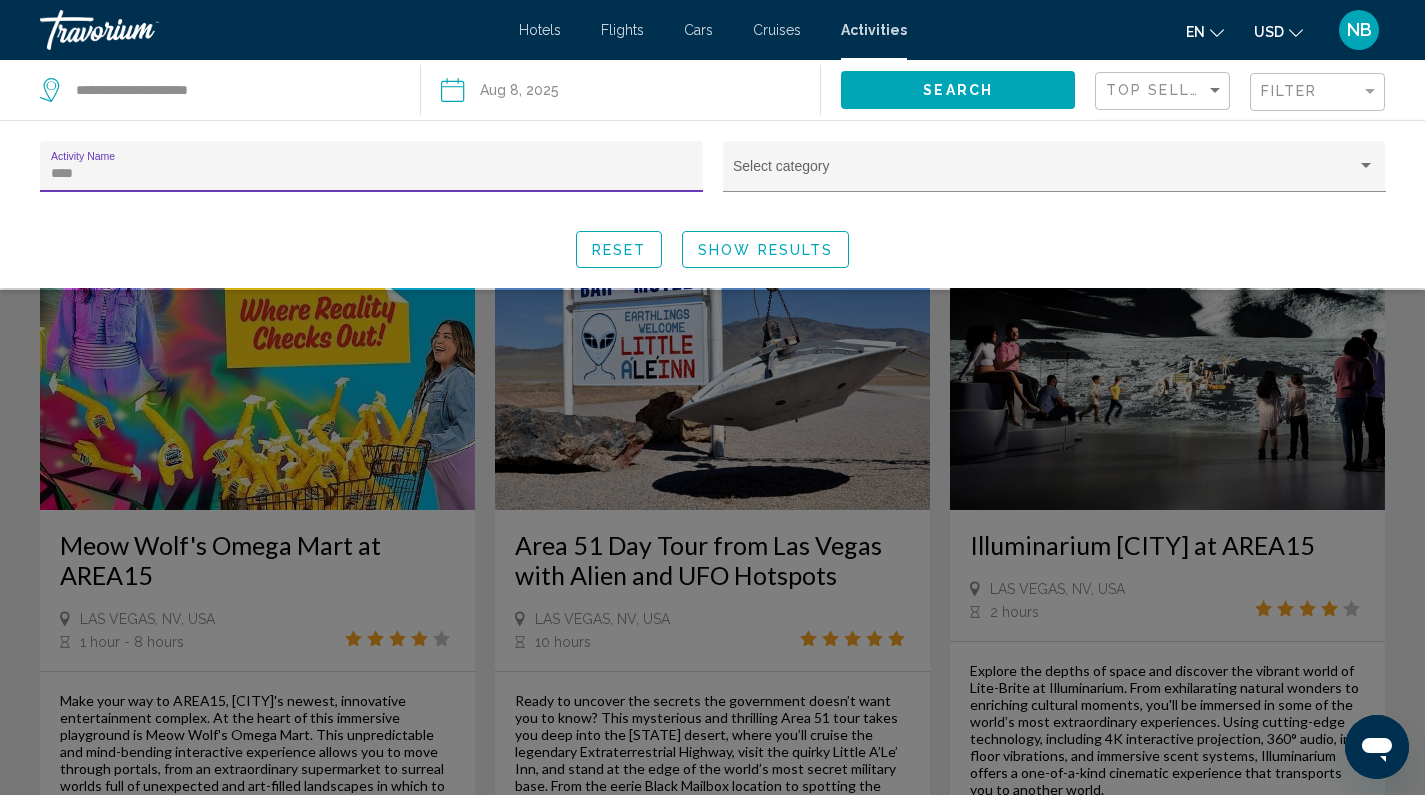 drag, startPoint x: 194, startPoint y: 171, endPoint x: 13, endPoint y: 173, distance: 181.01105 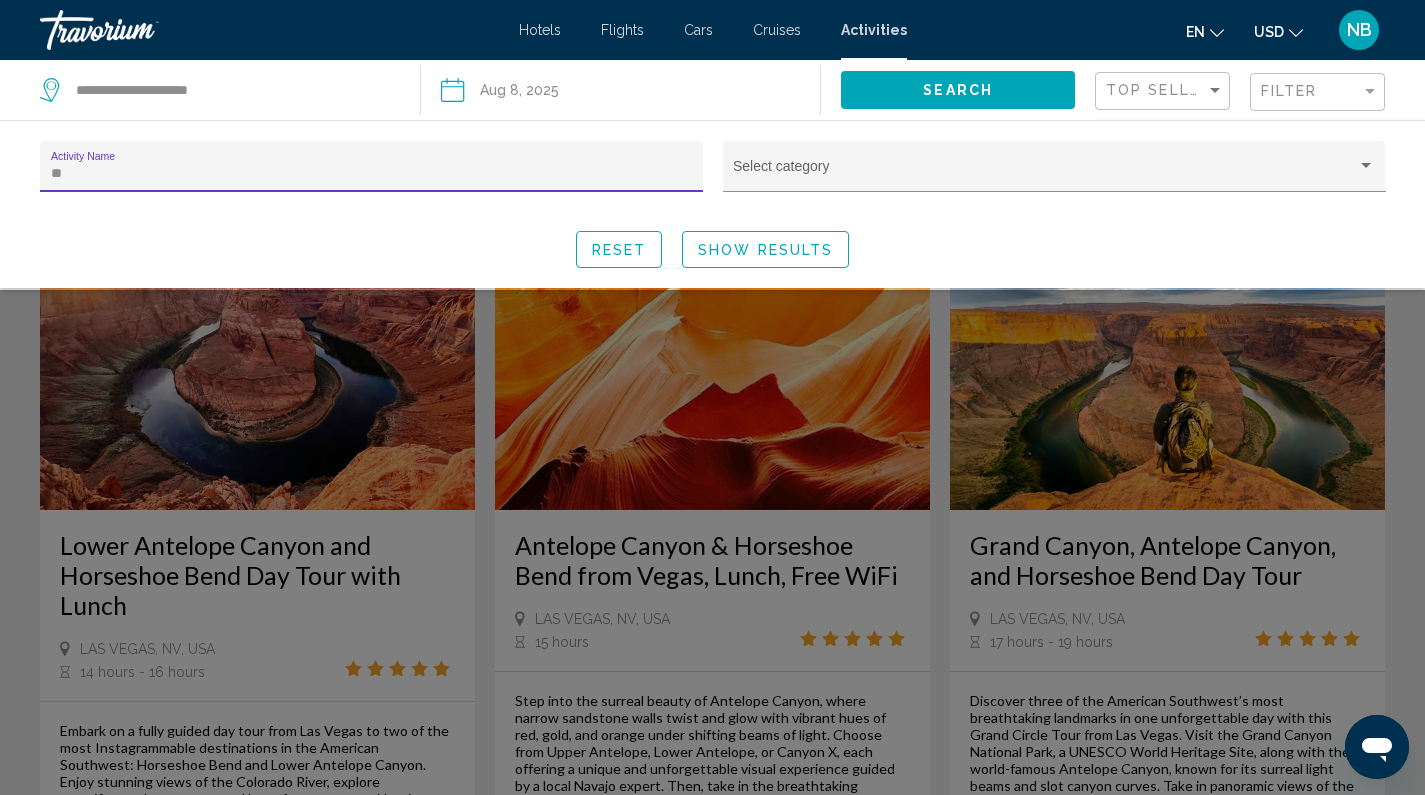 type on "*" 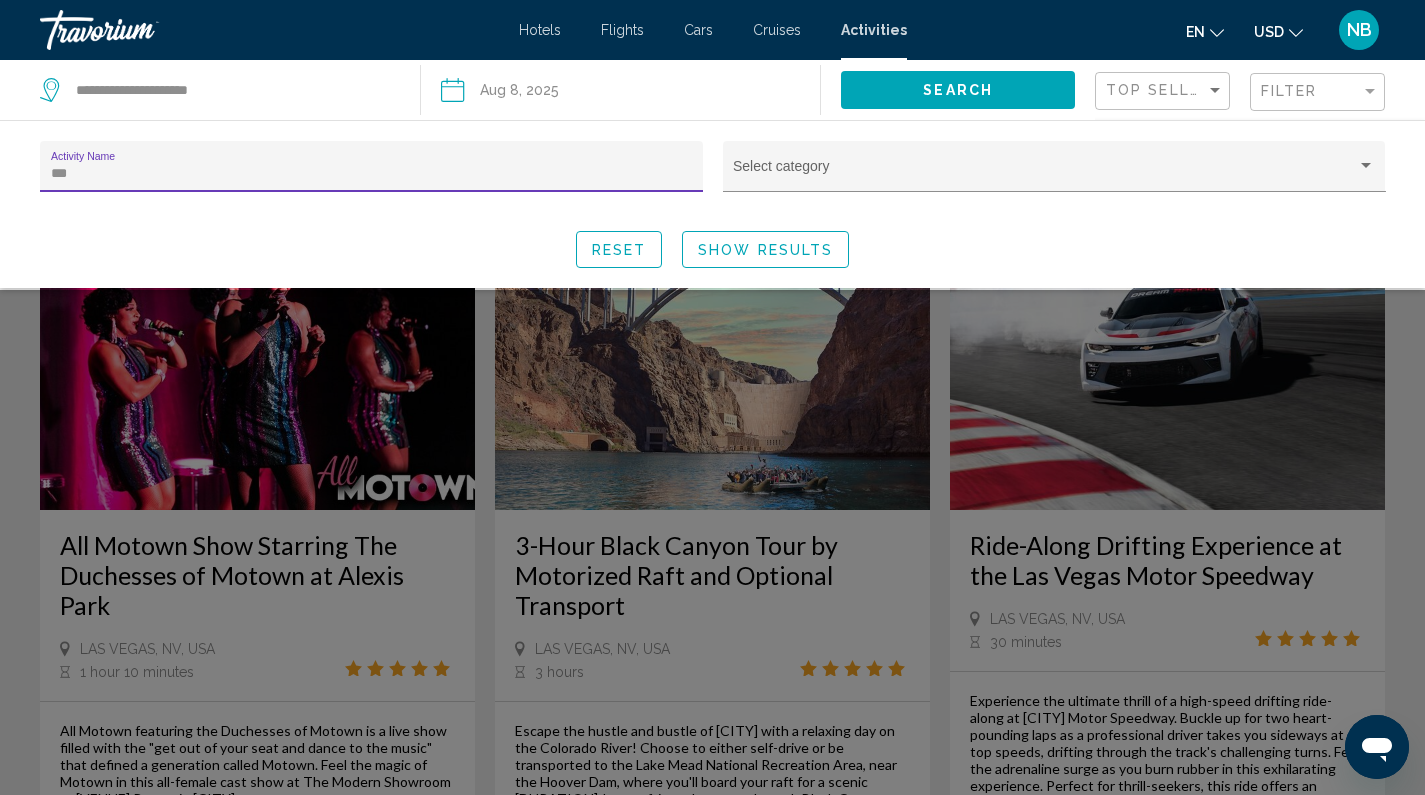 type on "***" 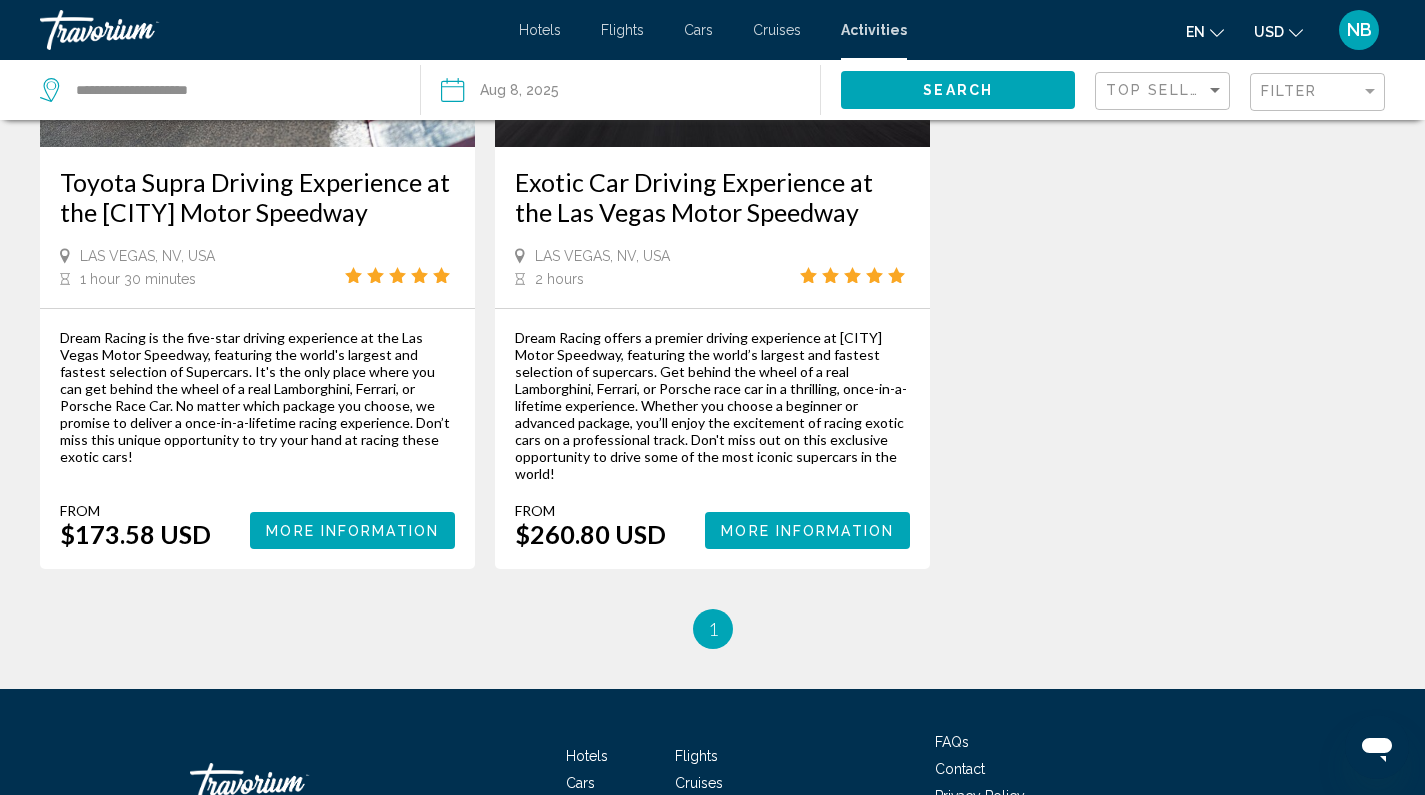 scroll, scrollTop: 0, scrollLeft: 0, axis: both 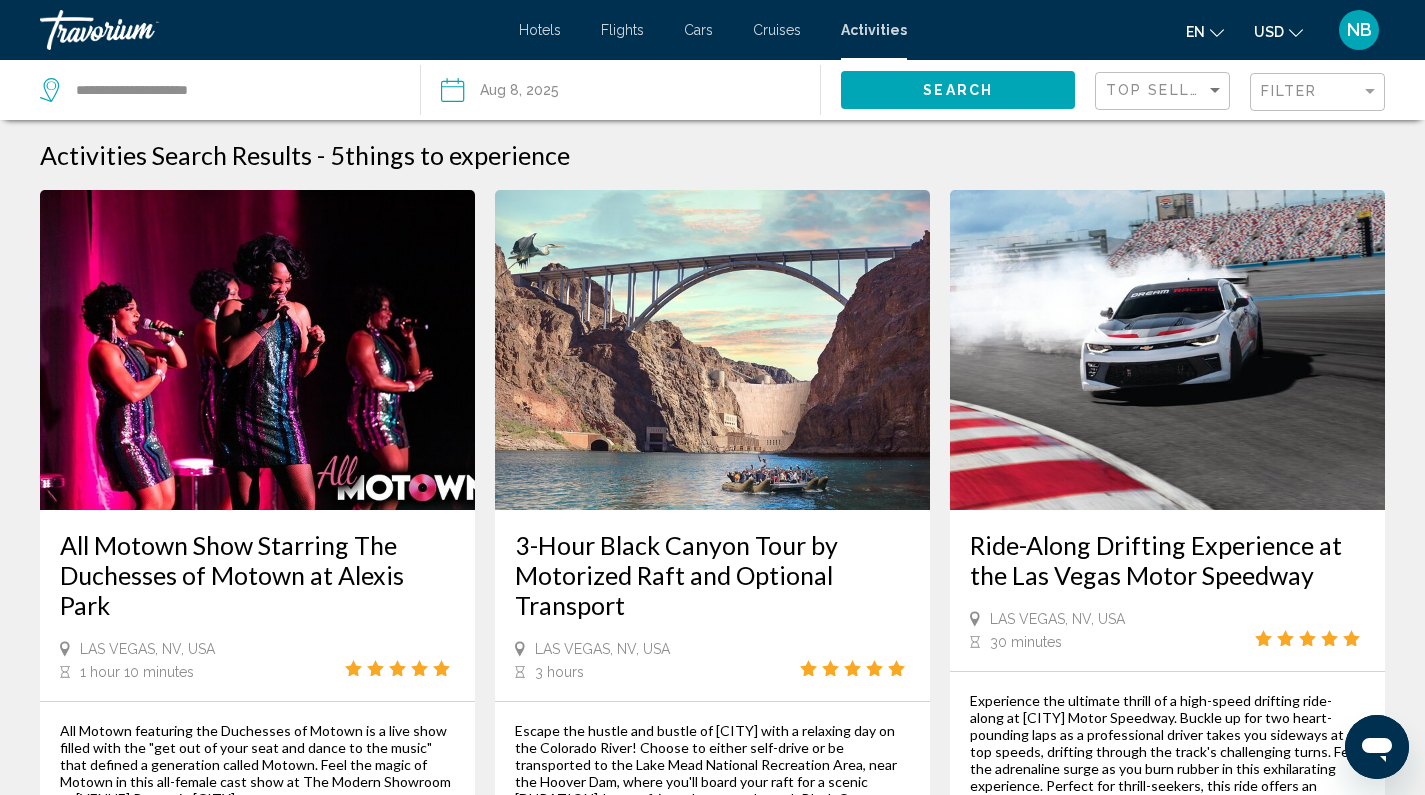 click on "Filter" 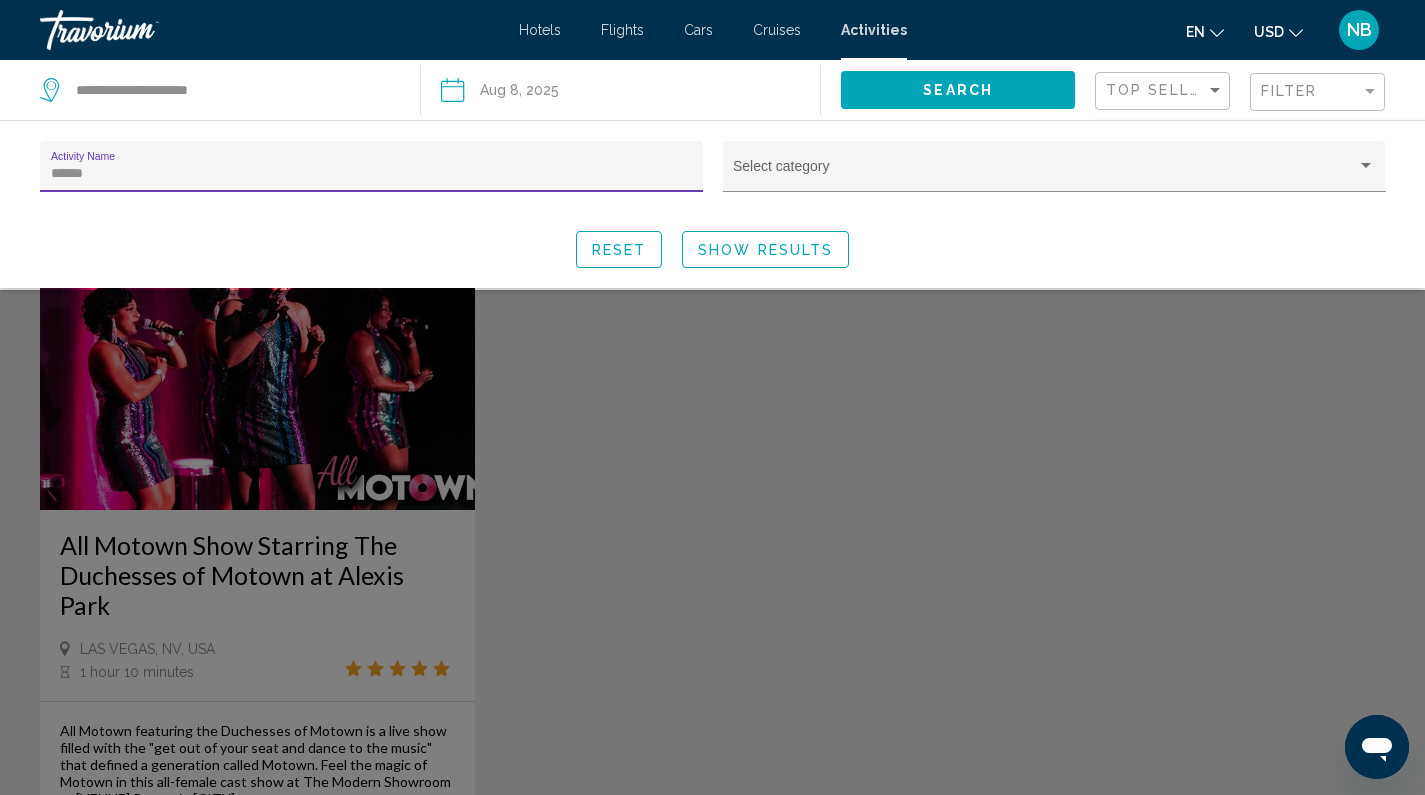 type on "******" 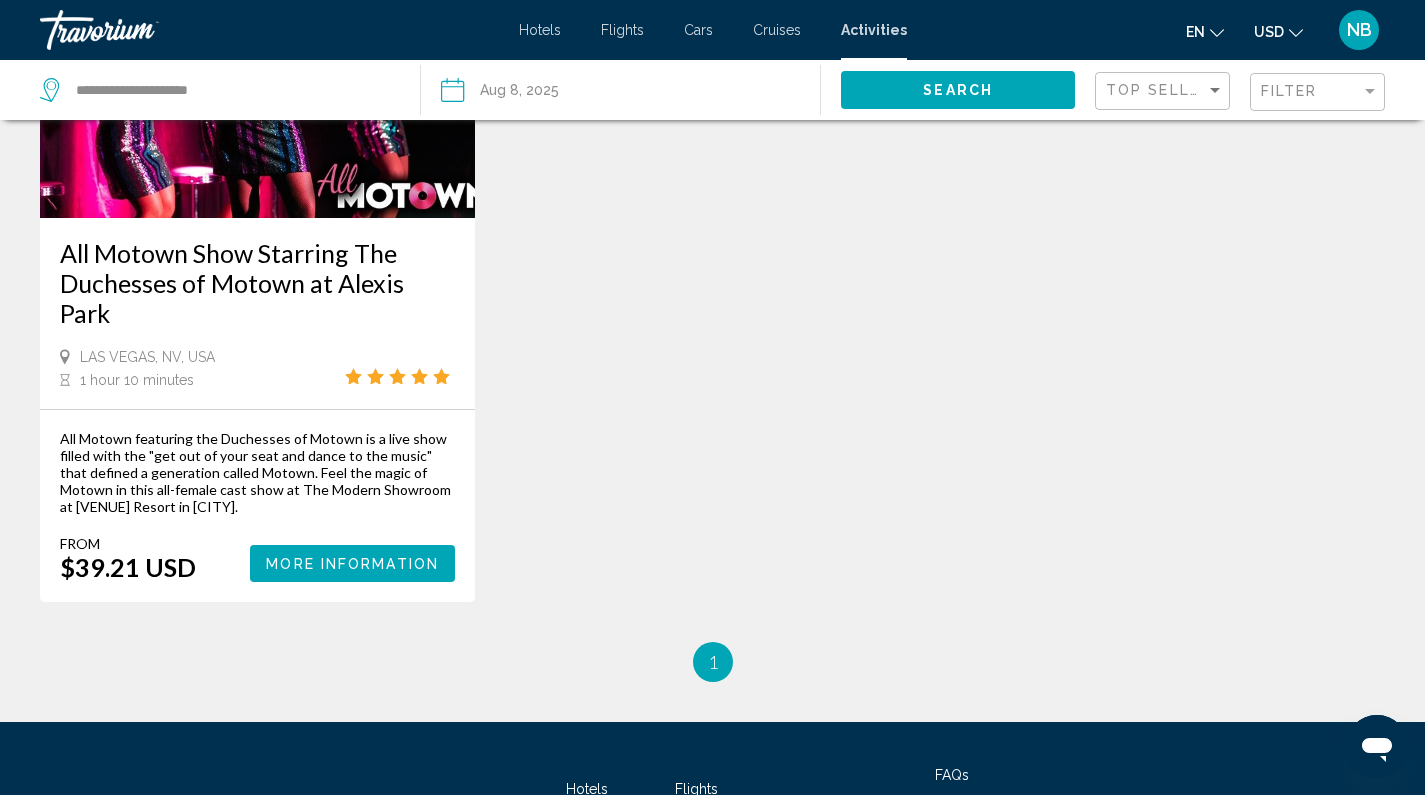 scroll, scrollTop: 0, scrollLeft: 0, axis: both 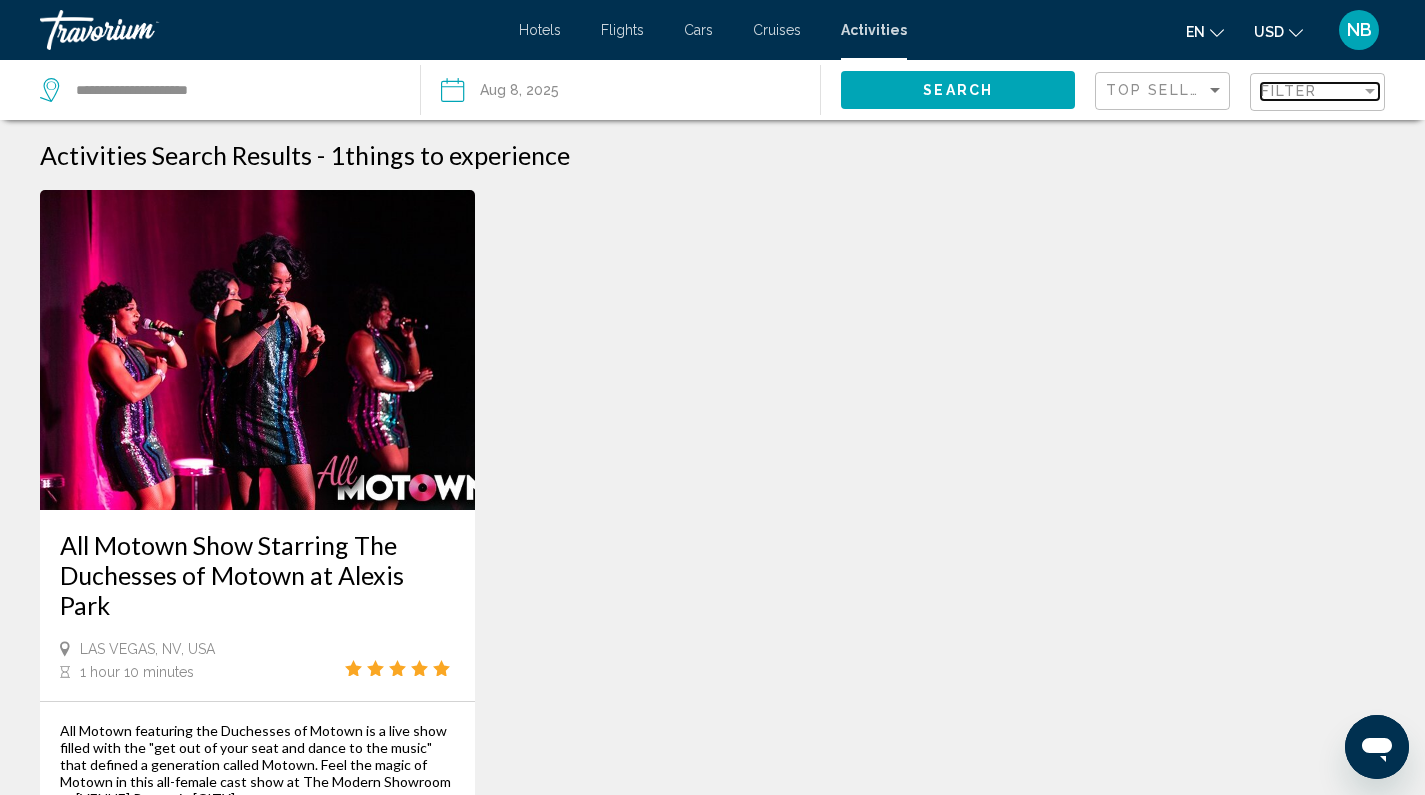 click on "Filter" at bounding box center [1311, 91] 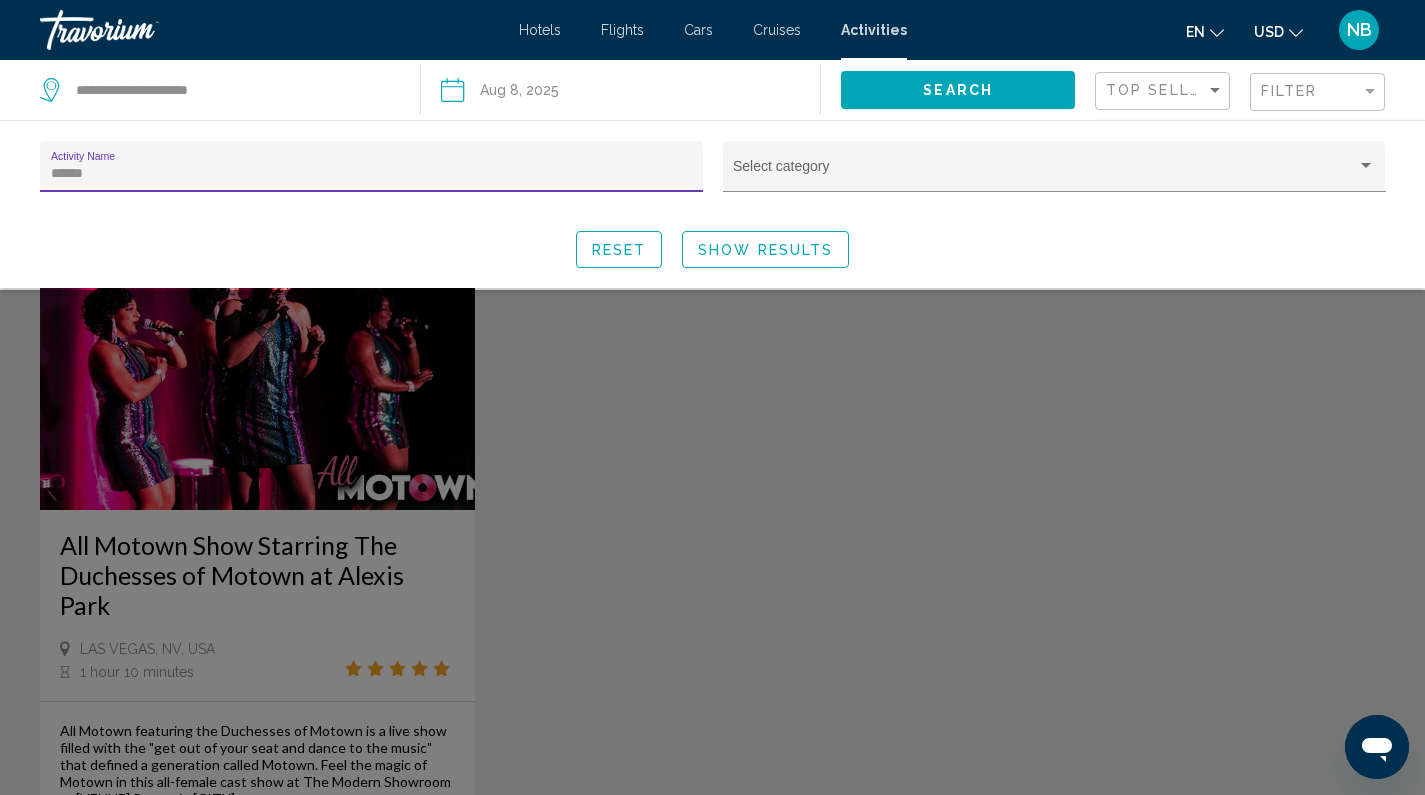 click on "Reset" 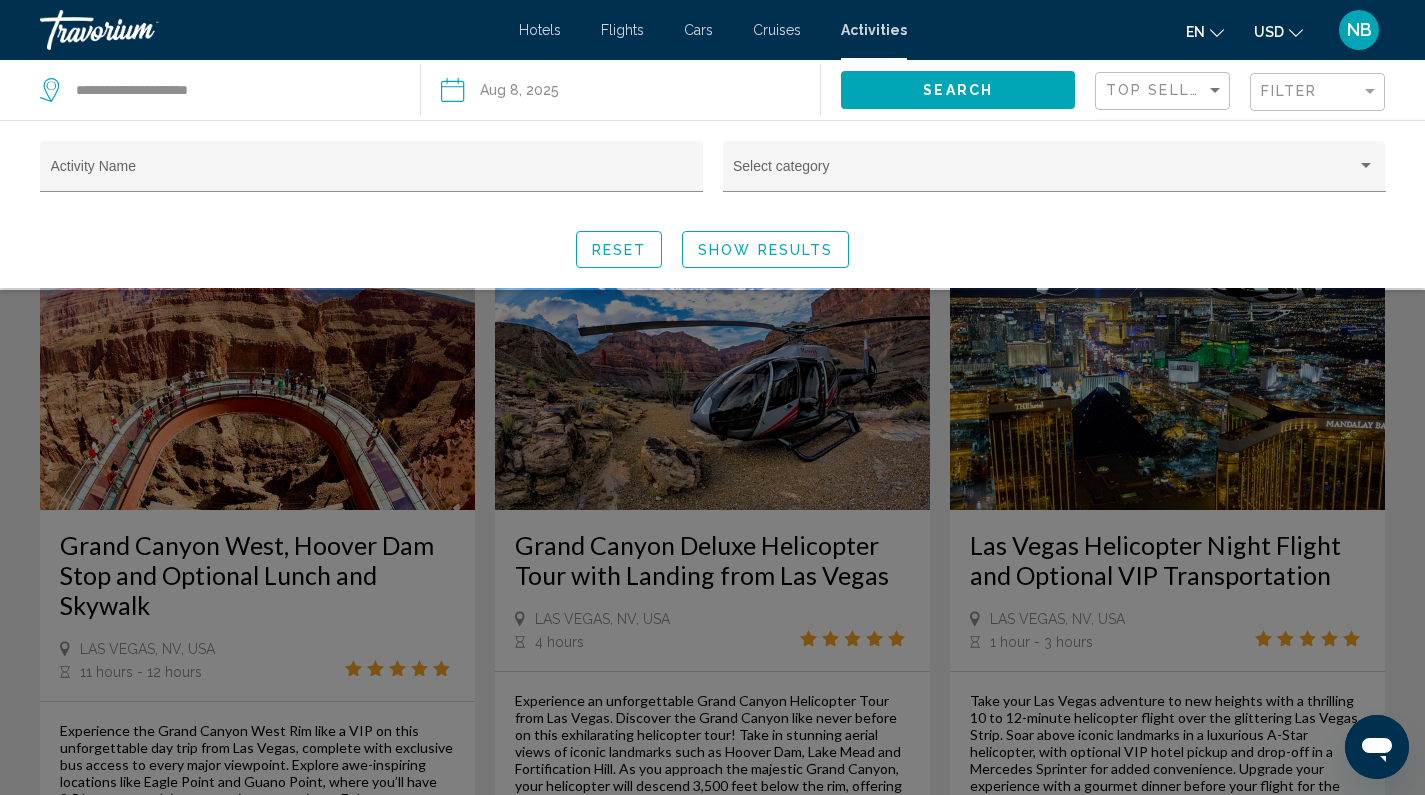 click 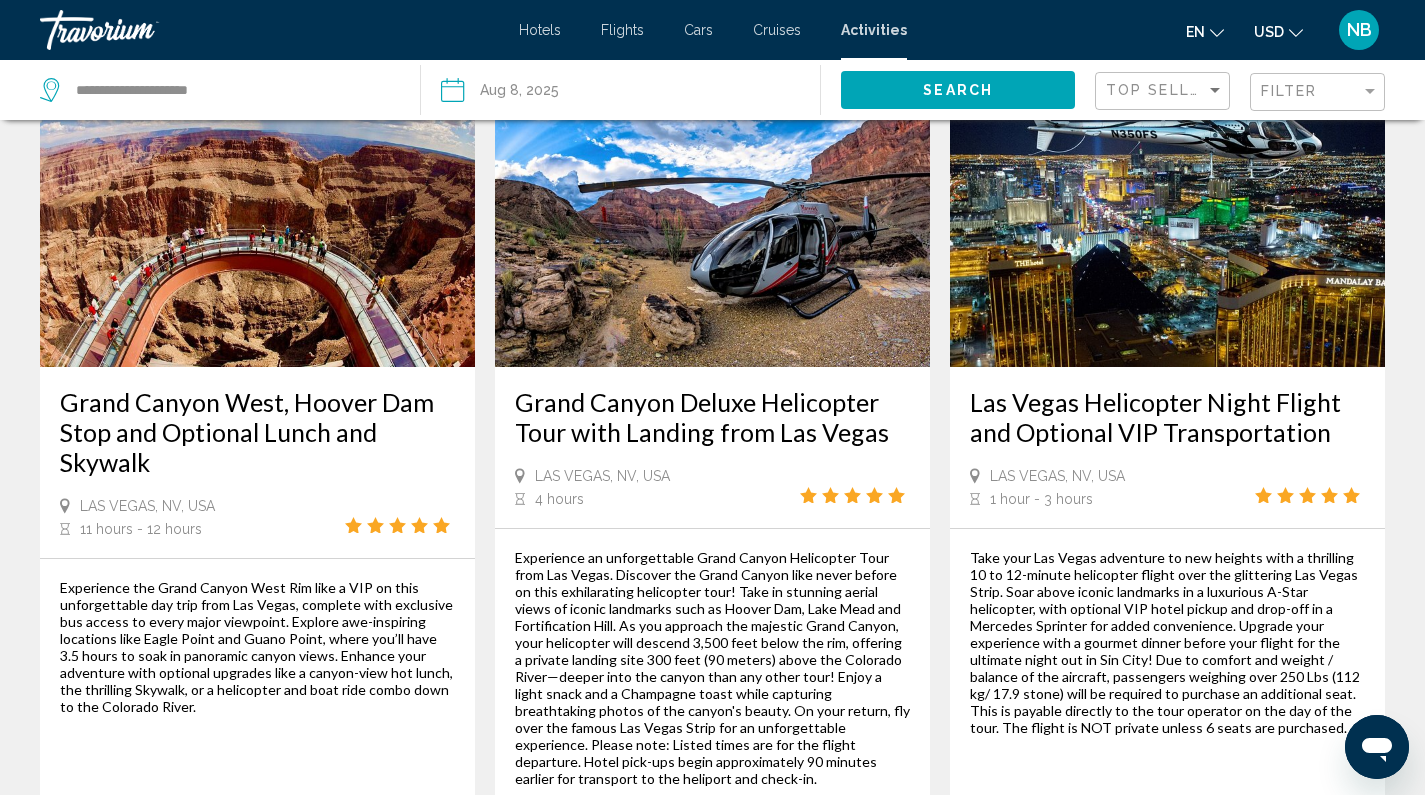 scroll, scrollTop: 0, scrollLeft: 0, axis: both 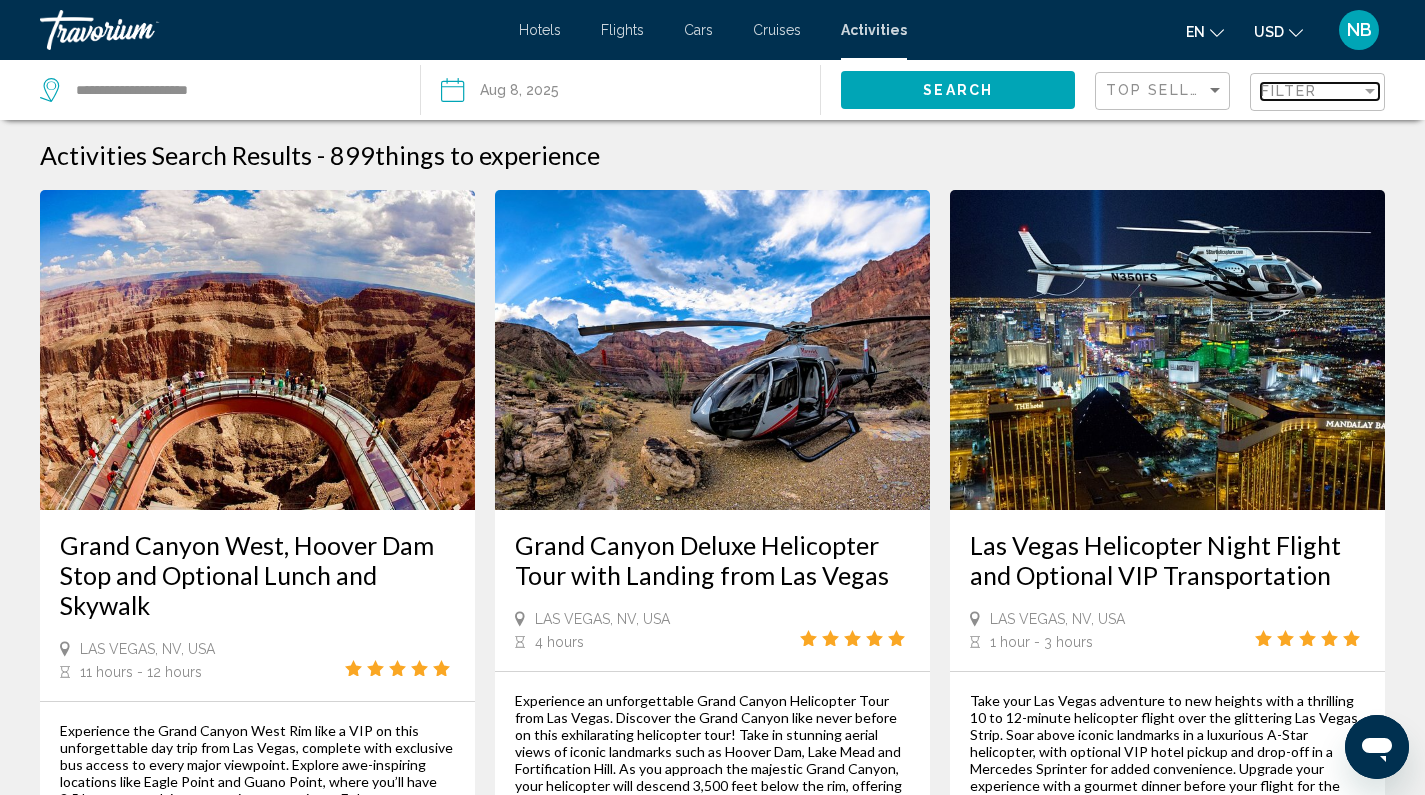 click on "Filter" at bounding box center (1311, 91) 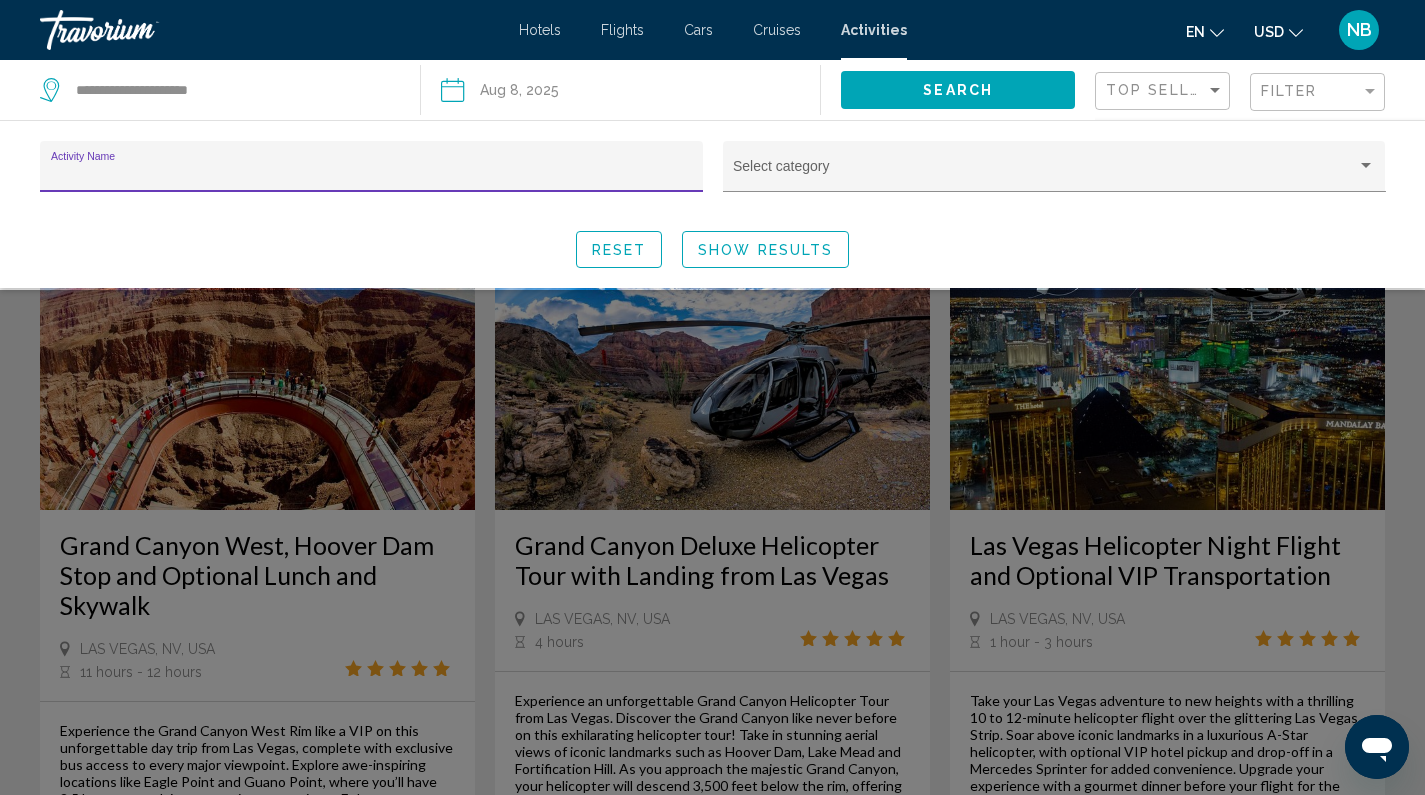 click 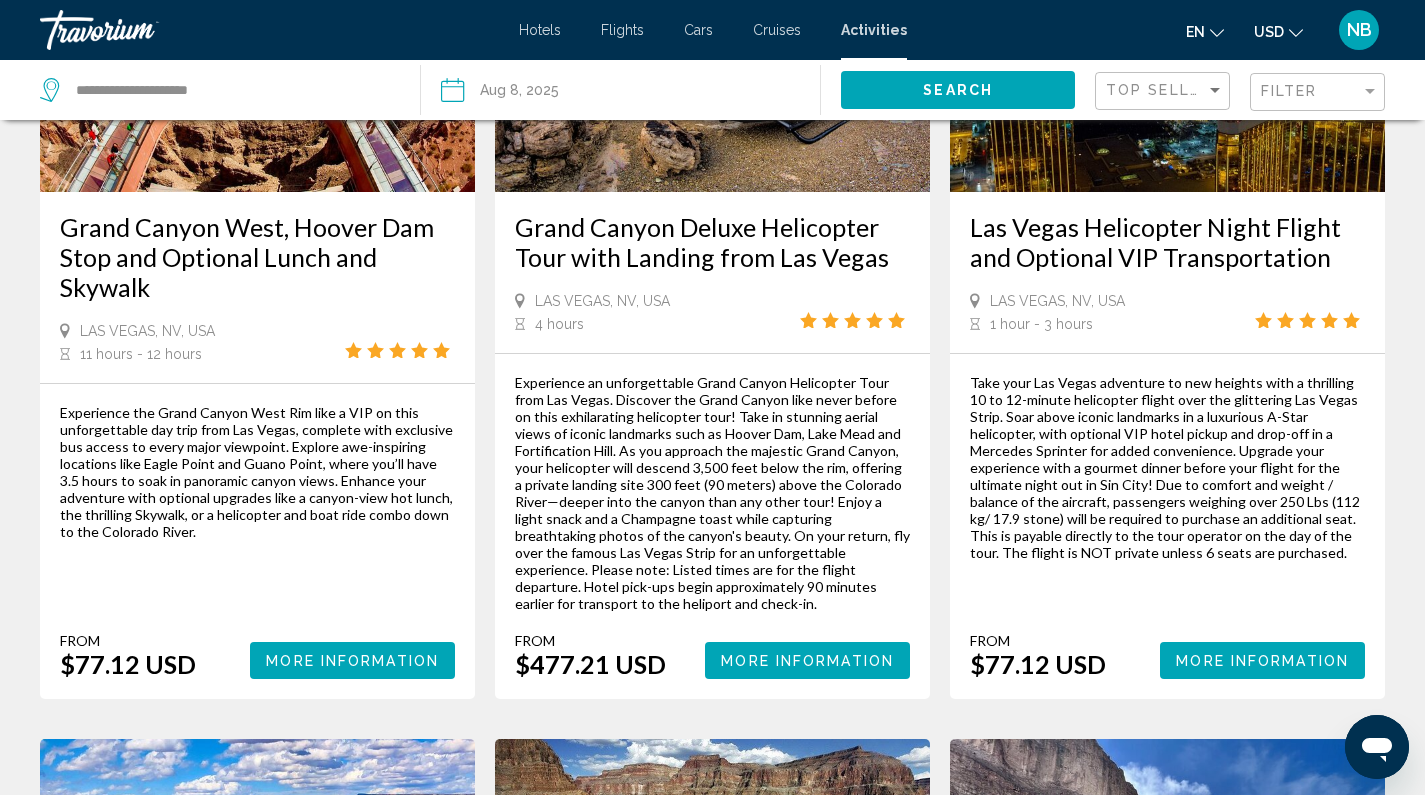 scroll, scrollTop: 0, scrollLeft: 0, axis: both 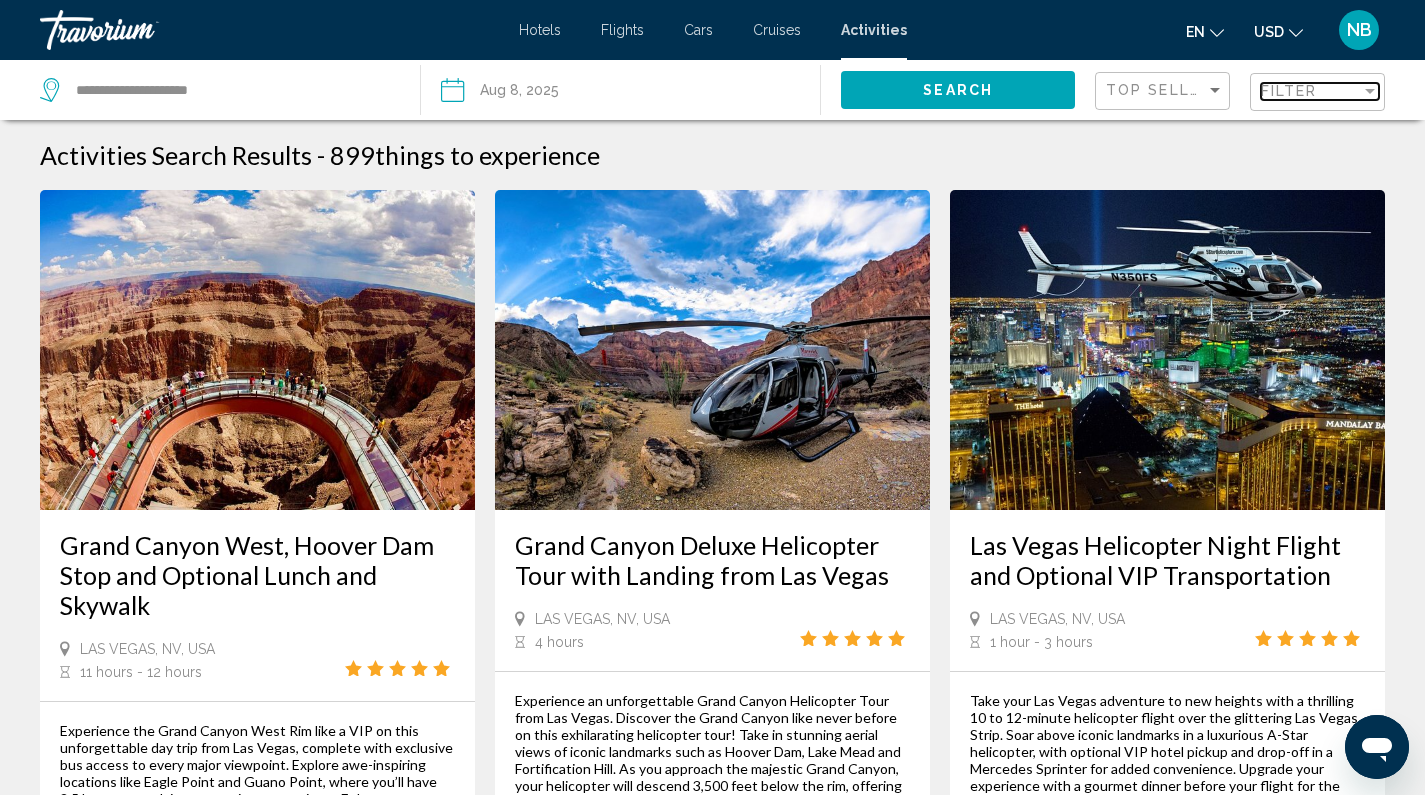 click on "Filter" at bounding box center (1311, 91) 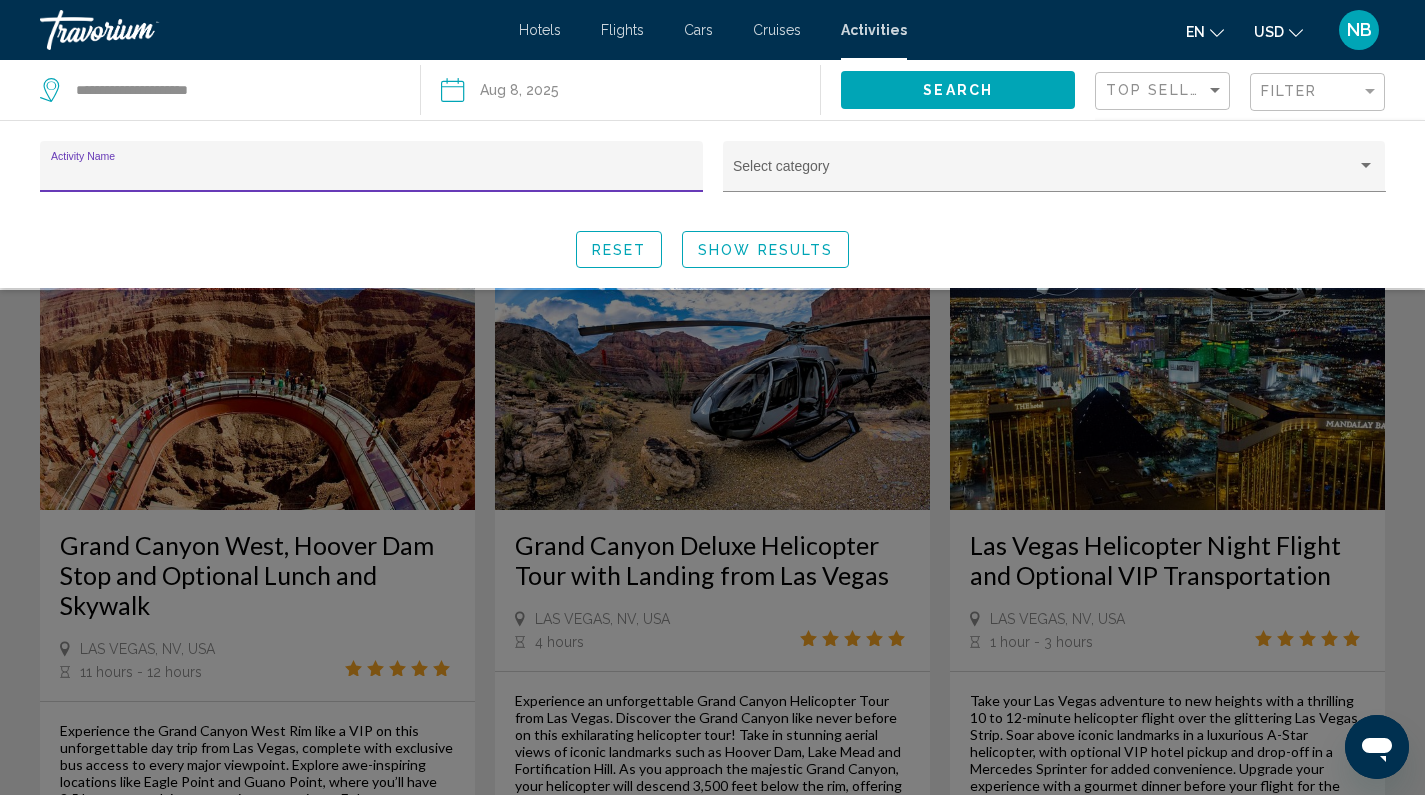 click on "Activity Name" at bounding box center (372, 174) 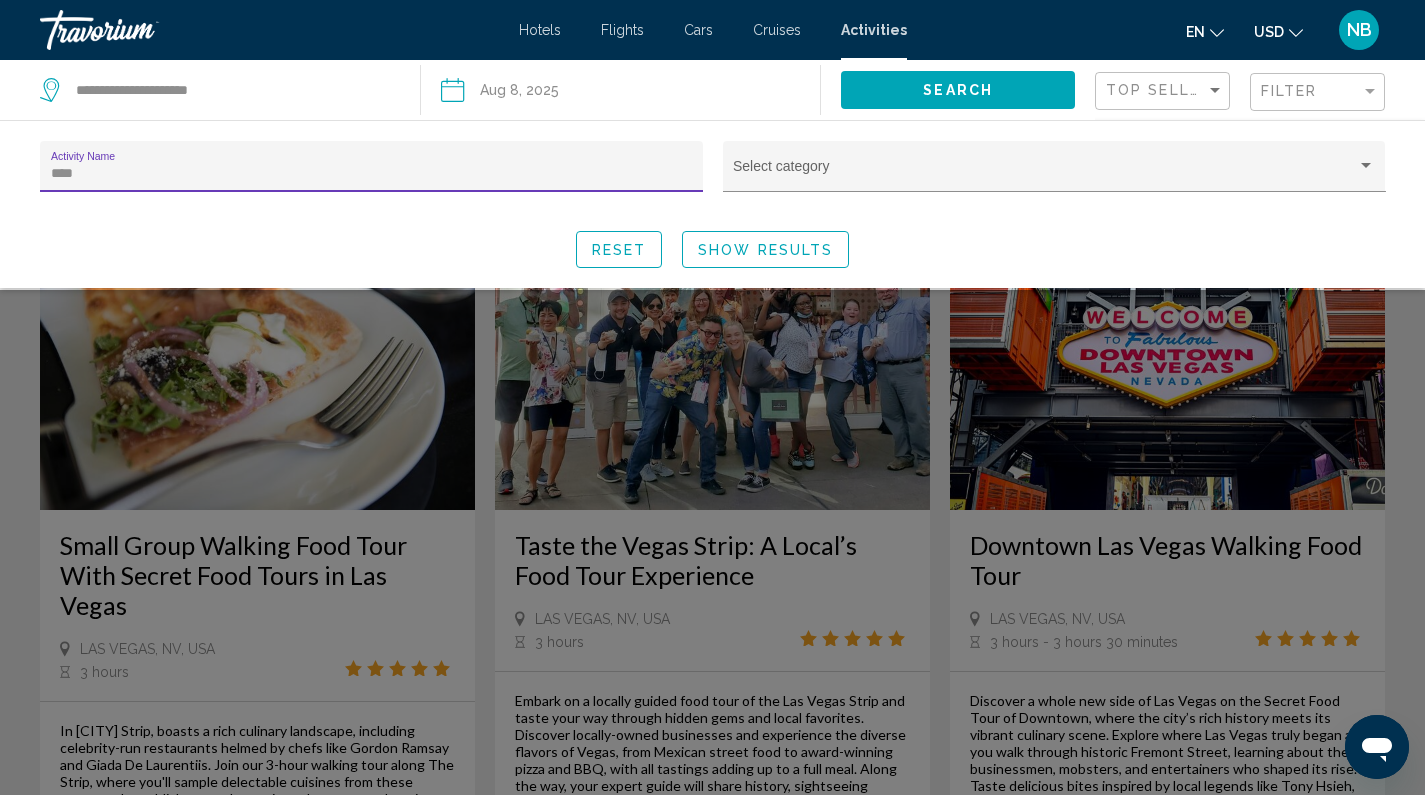 type on "****" 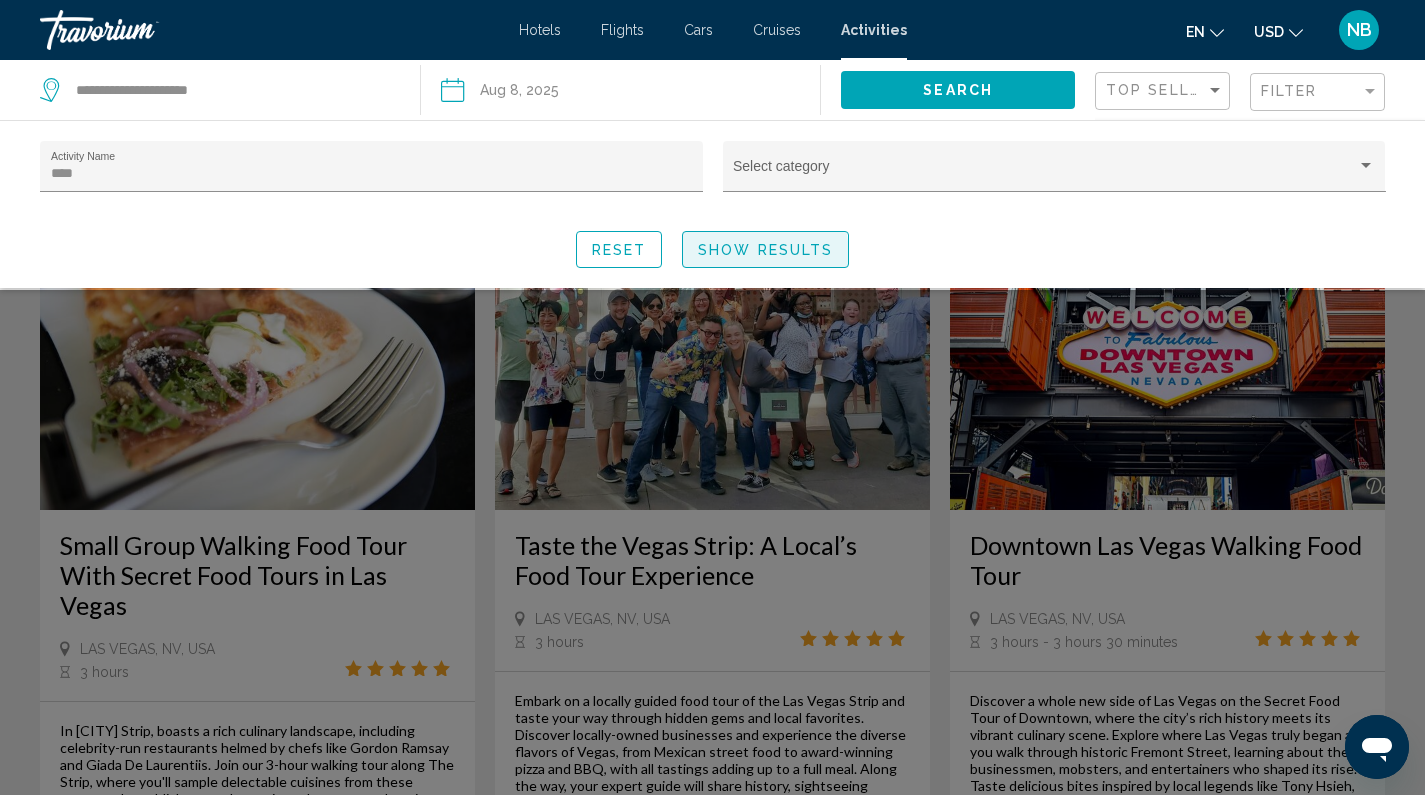 click on "Show Results" 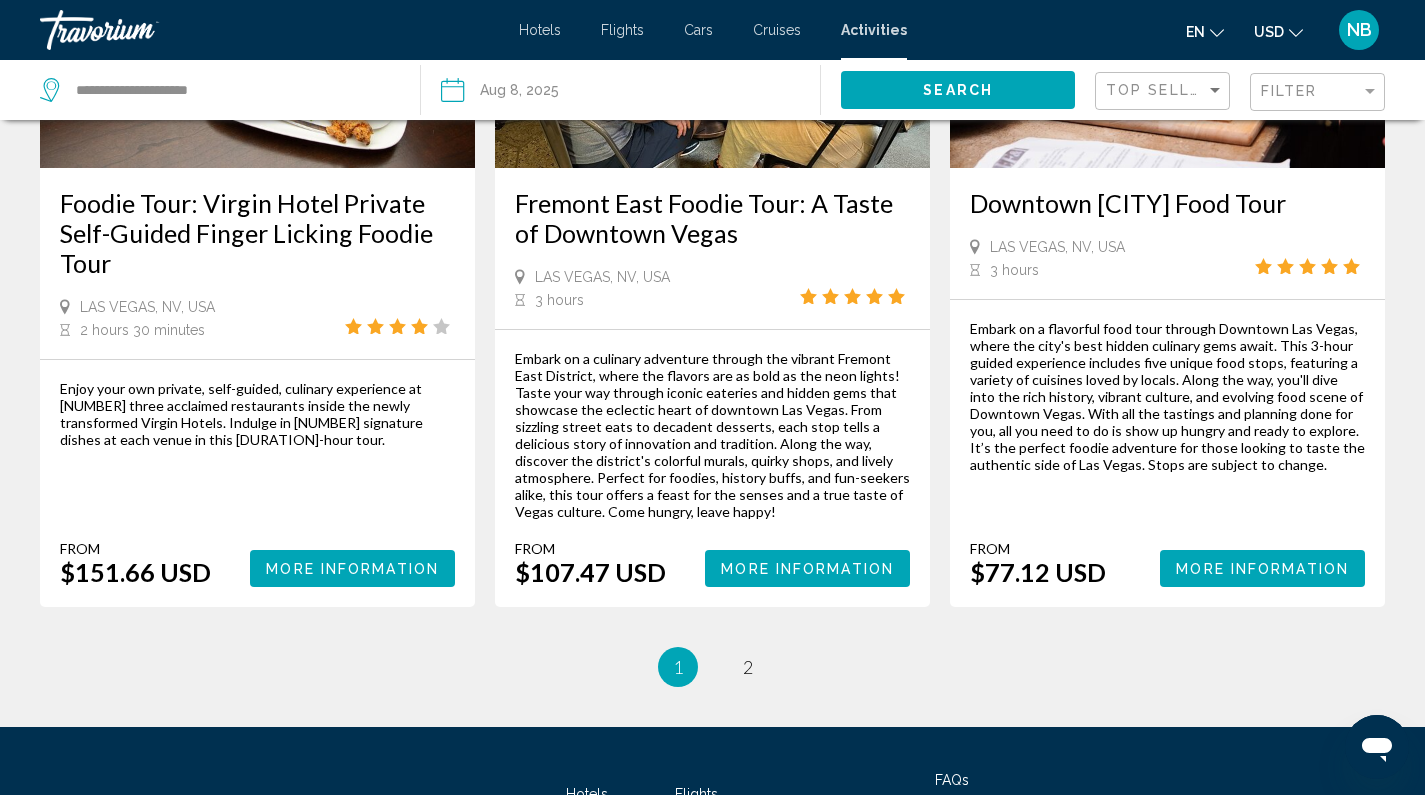 scroll, scrollTop: 3104, scrollLeft: 0, axis: vertical 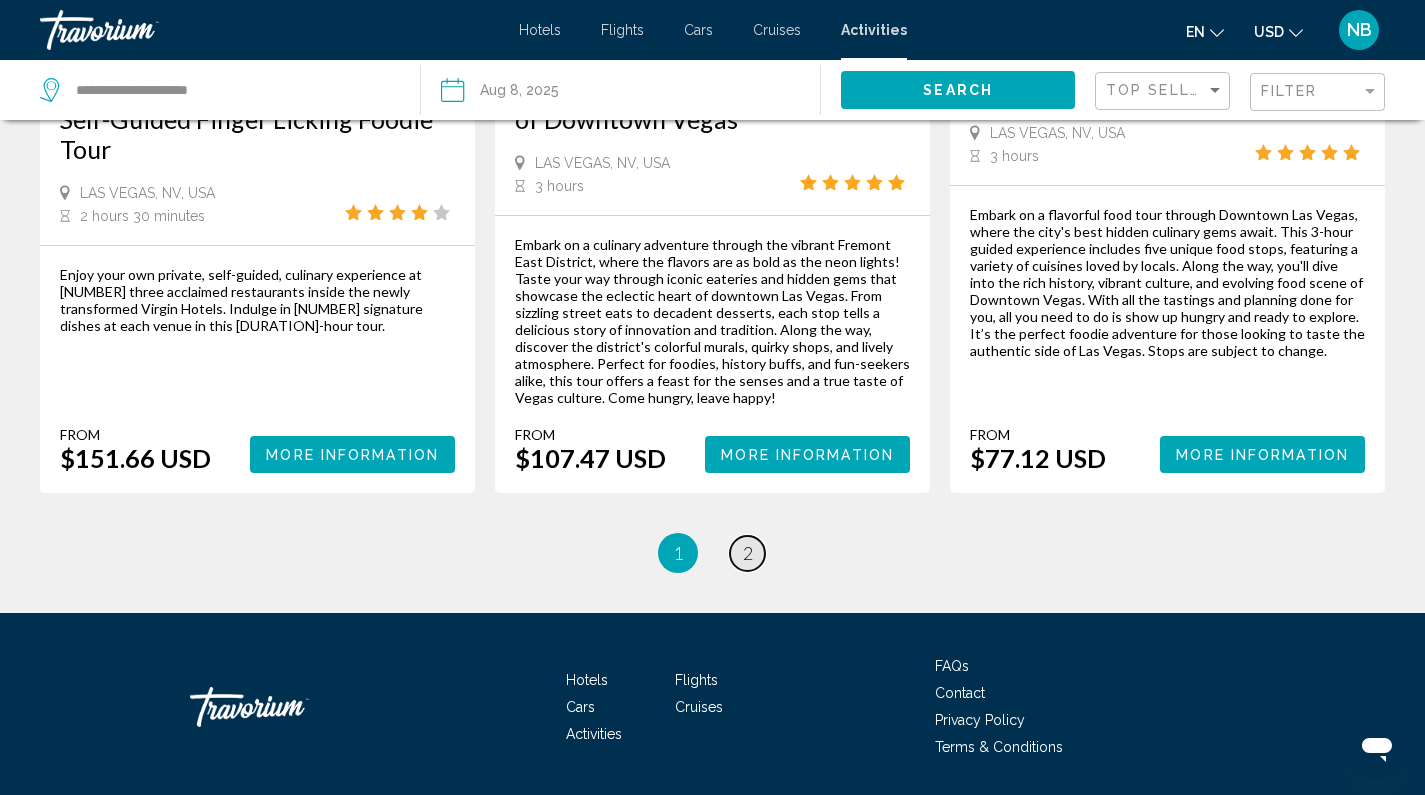 click on "2" at bounding box center (748, 553) 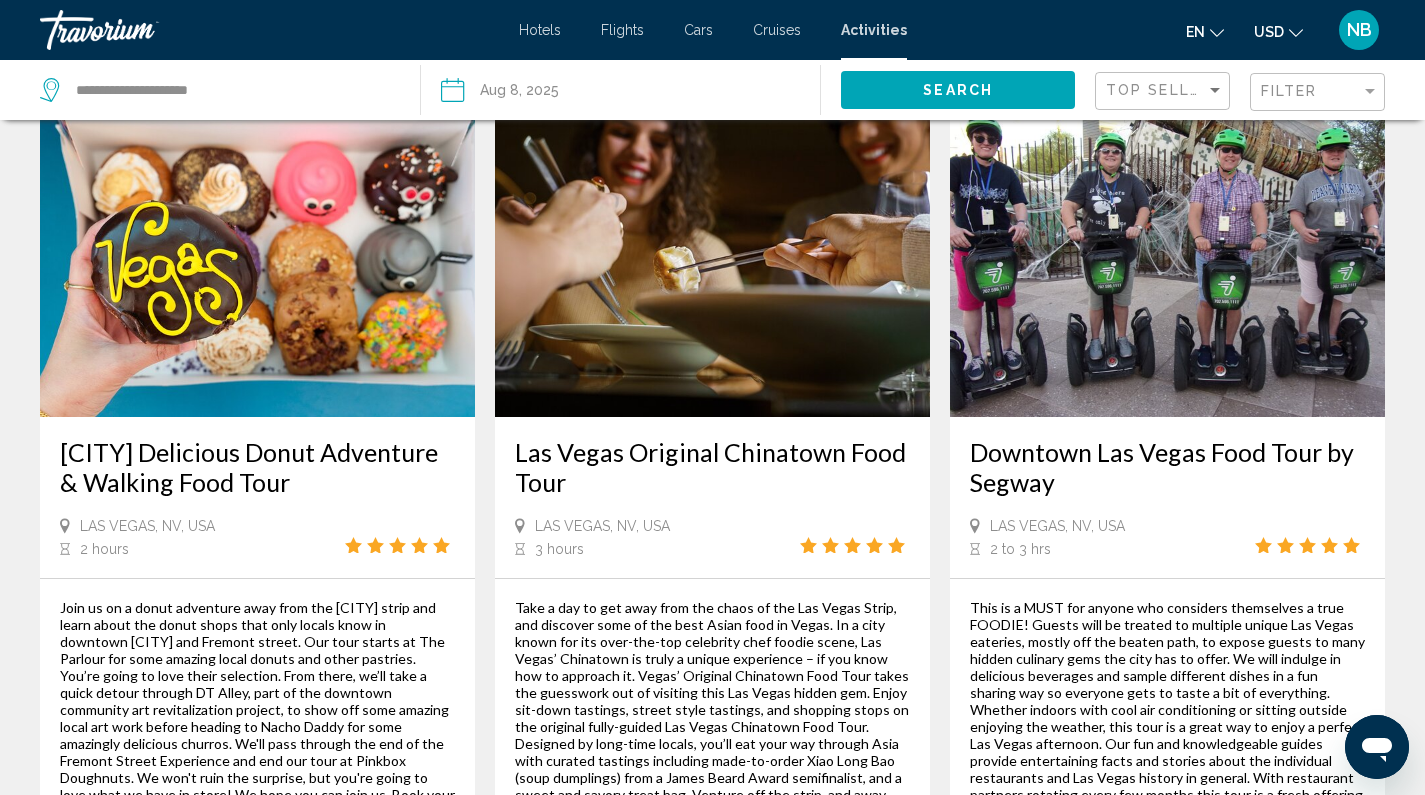 scroll, scrollTop: 0, scrollLeft: 0, axis: both 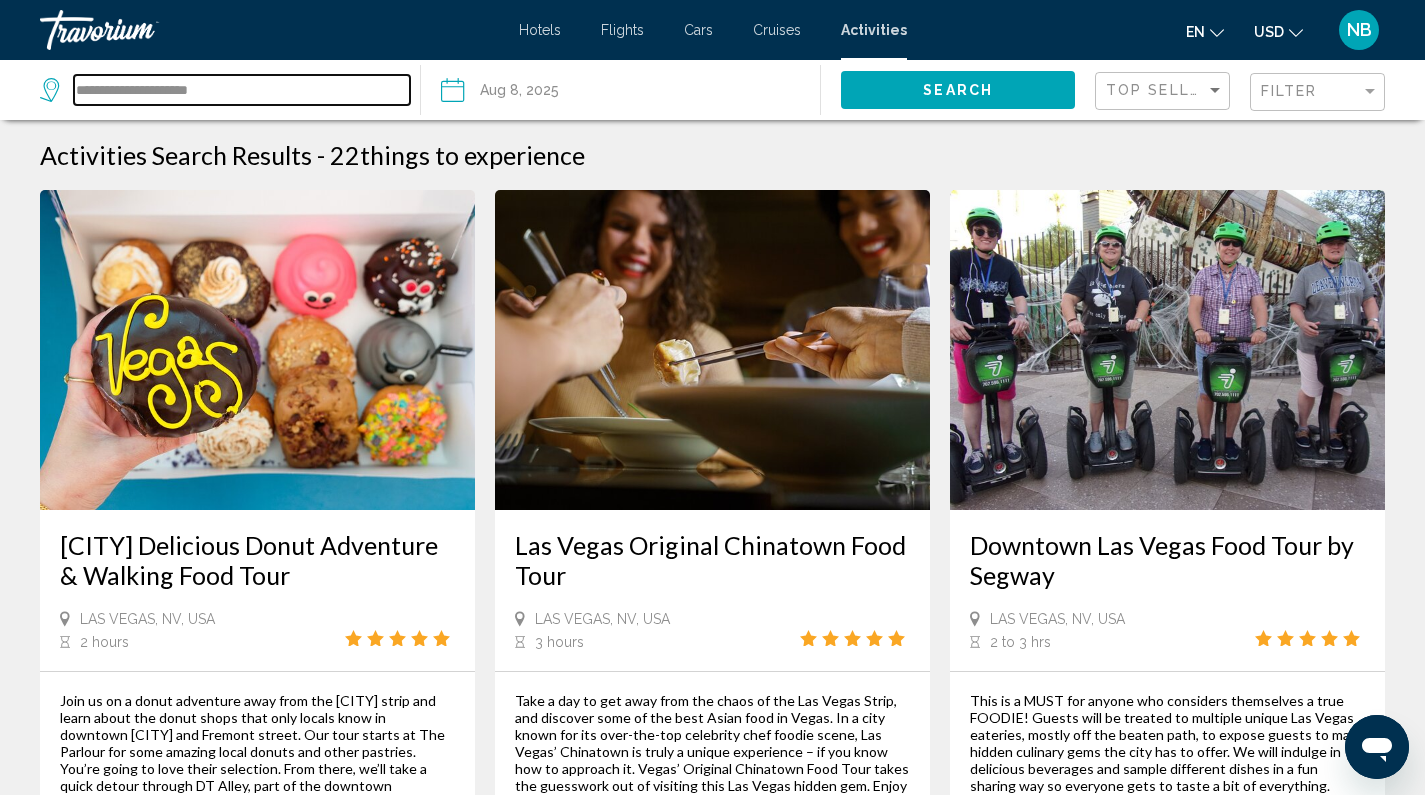 click on "**********" at bounding box center [242, 90] 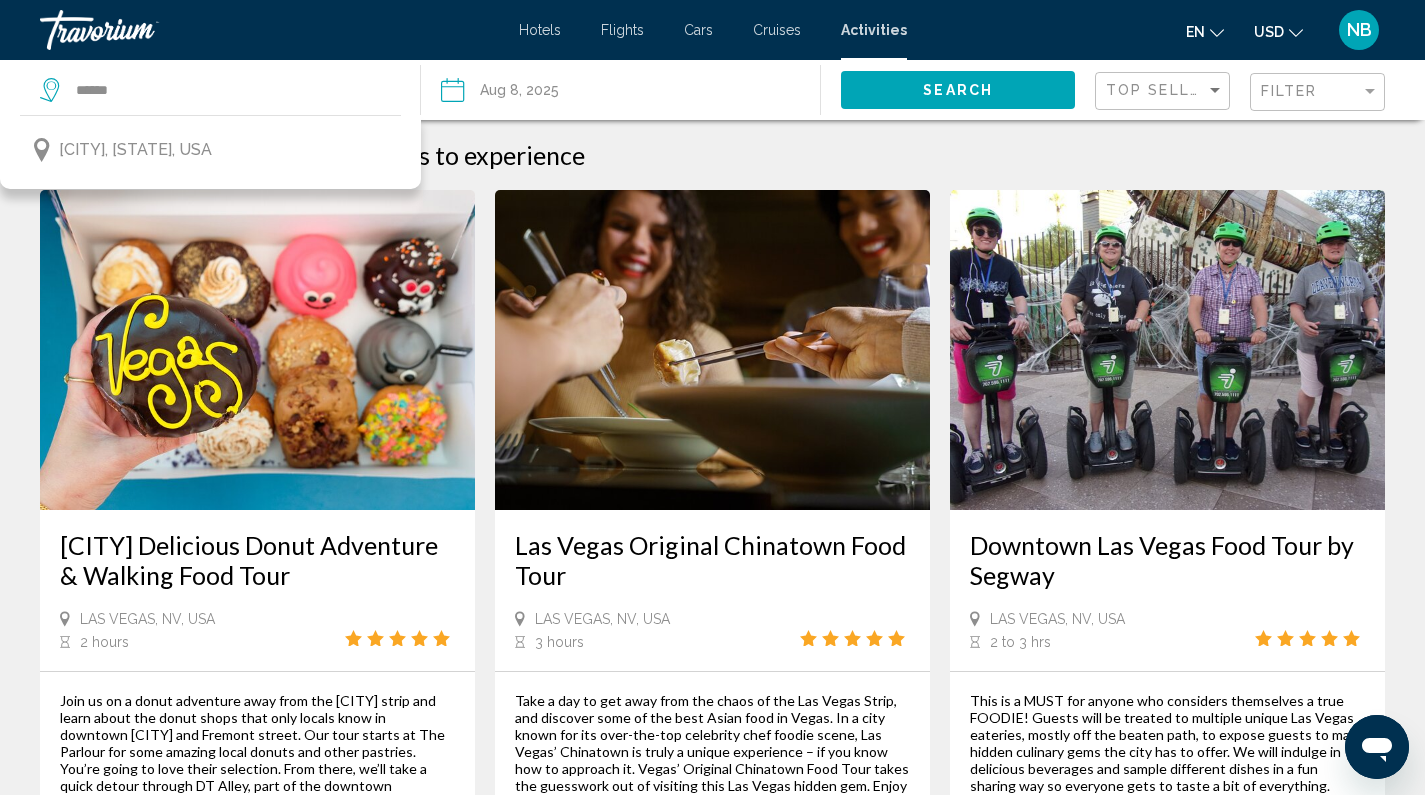 drag, startPoint x: 252, startPoint y: 148, endPoint x: 223, endPoint y: 166, distance: 34.132095 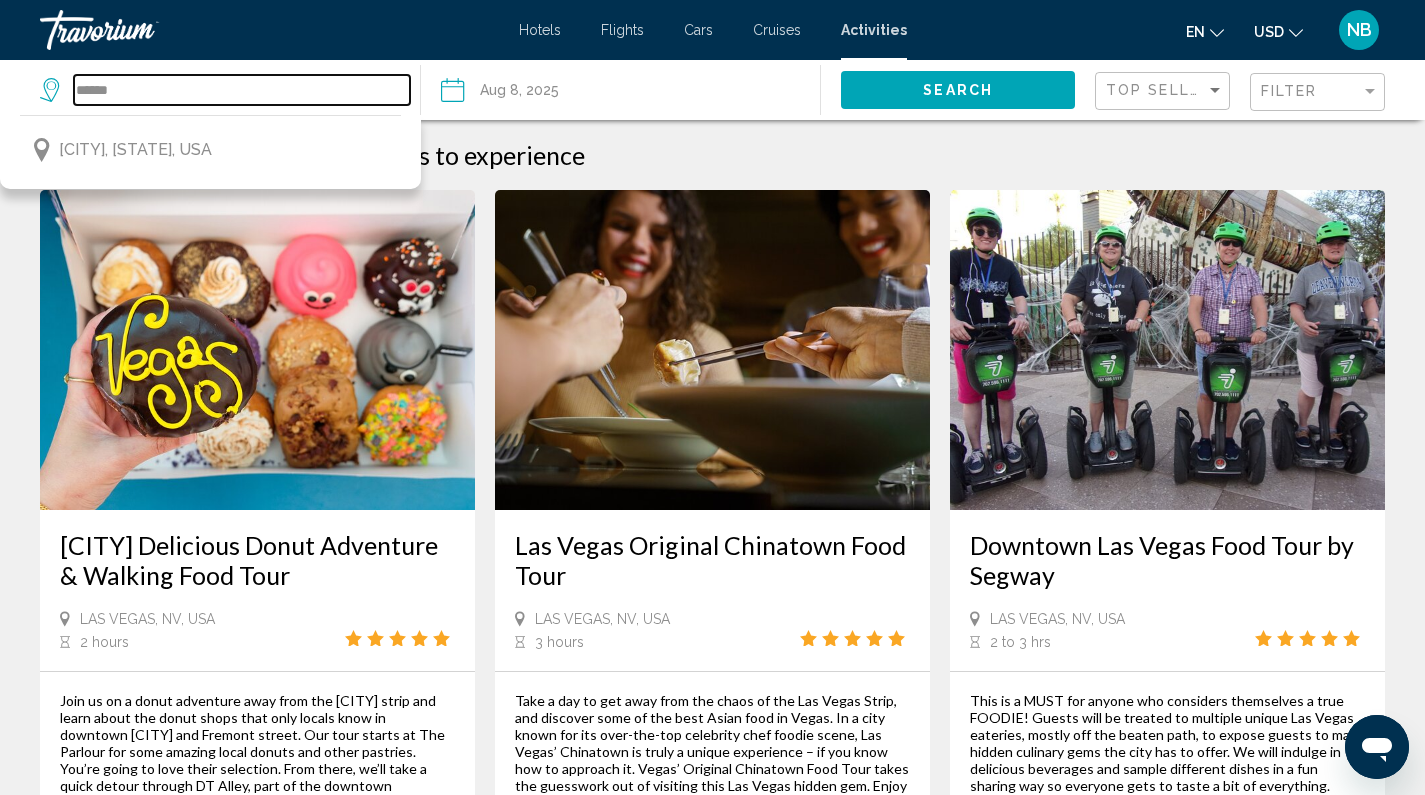 type on "**********" 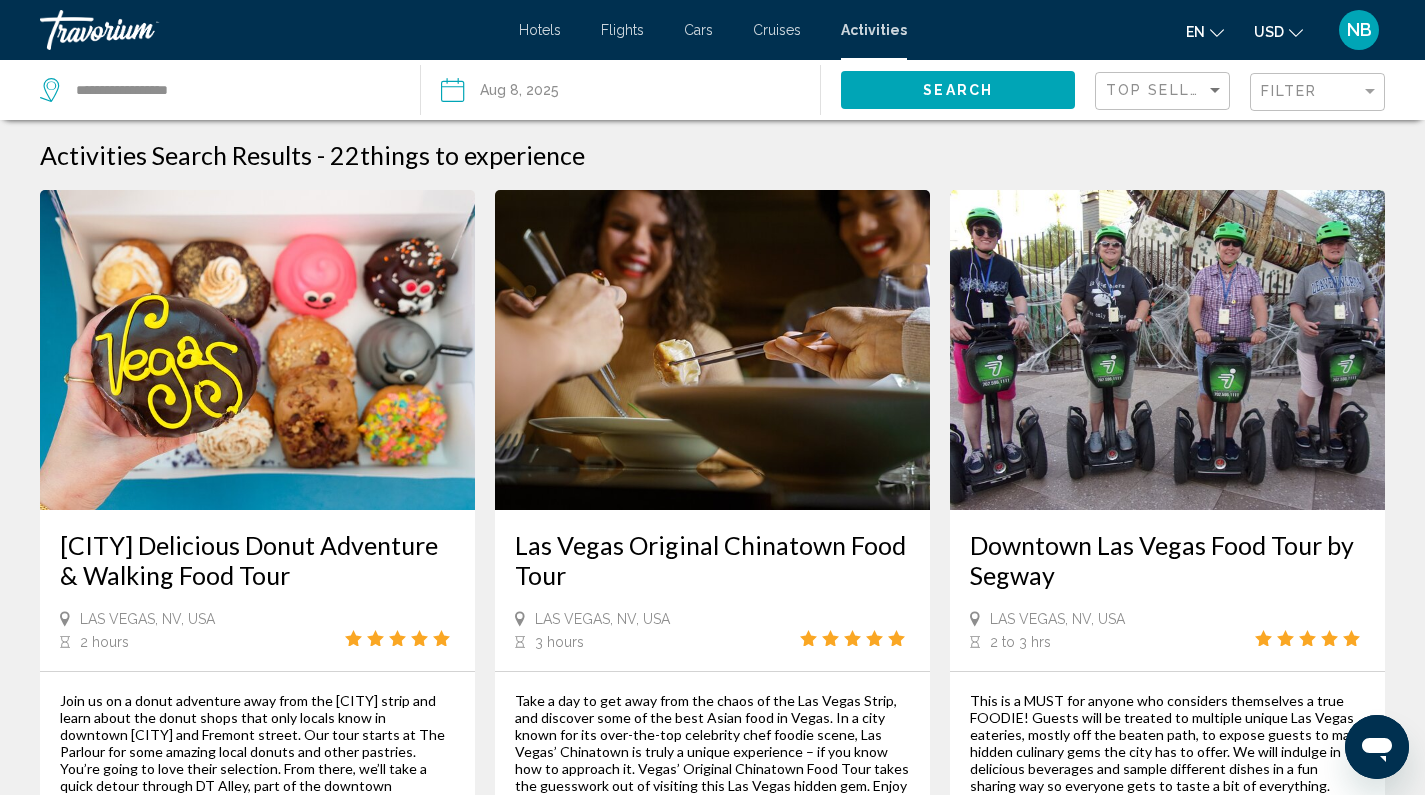 click on "Date [DATE], [YEAR]  Jul  *** *** *** *** *** *** *** *** *** *** *** ***   [YEAR]  **** **** **** **** **** **** Su Mo Tu We Th Fr Sa 29 30 1 2 3 4 5 6 7 8 9 10 11 12 13 14 15 16 17 18 19 20 21 22 23 24 25 26 27 28 29 30 31 1 2 3 4 5 6 7 8 9 * * * * * * * * * ** ** ** ** ** ** ** ** ** ** ** ** ** ** ** ** ** ** ** ** ** ** ** ** ** ** ** ** ** ** ** ** ** ** ** ** ** ** ** ** ** ** ** ** ** ** ** ** ** ** ** ** ** ** ** ** ** ** ** ** ** ** ** ** **" at bounding box center (631, 90) 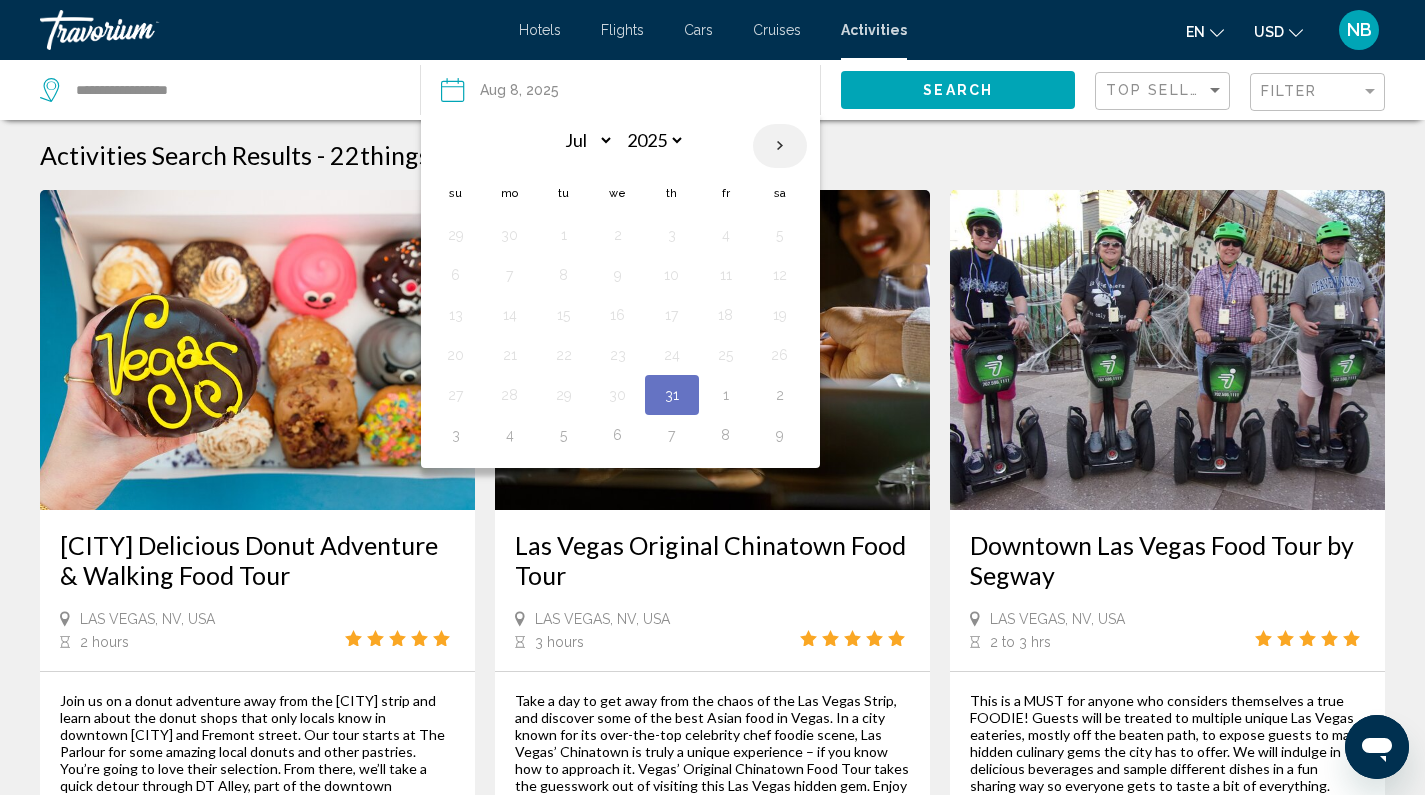 click at bounding box center [780, 146] 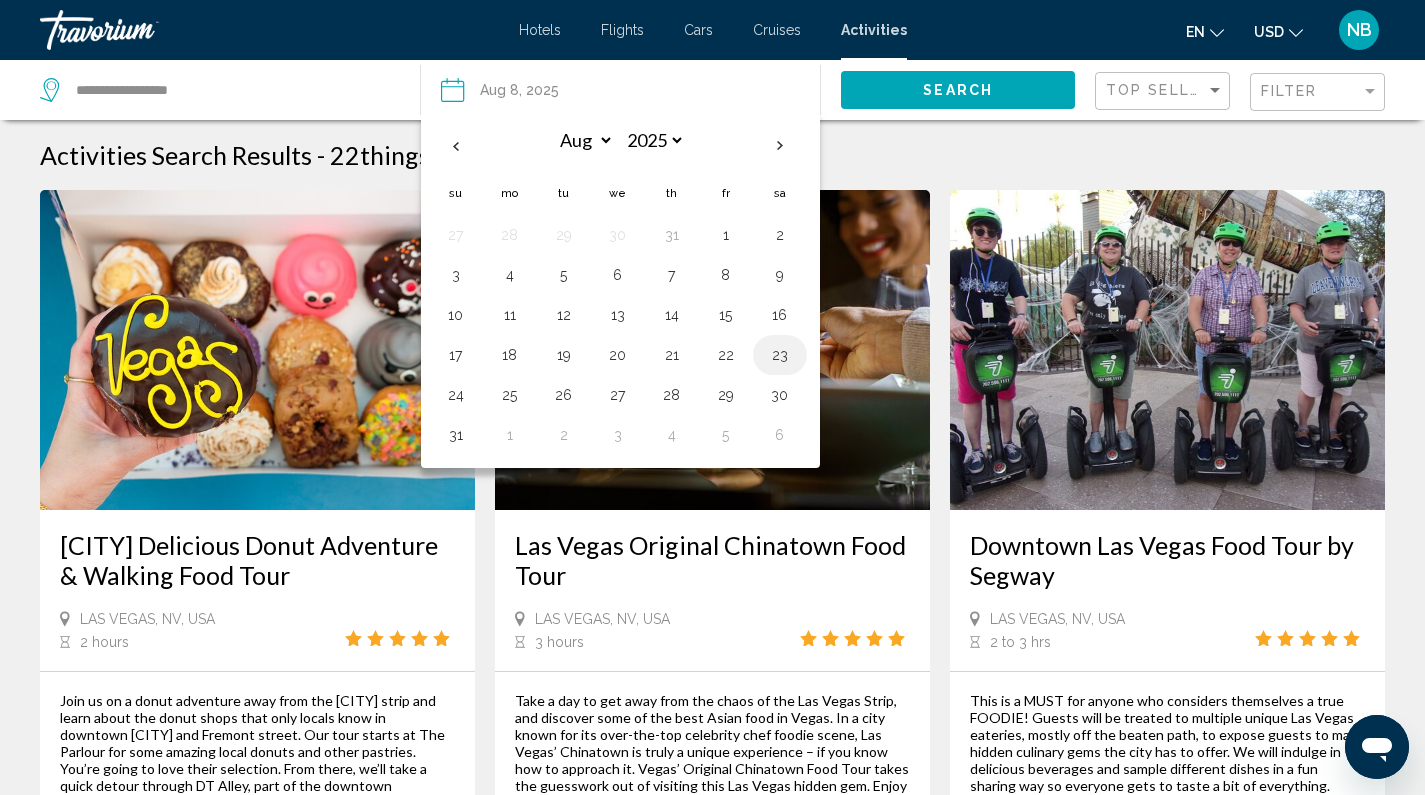 click on "23" at bounding box center [780, 355] 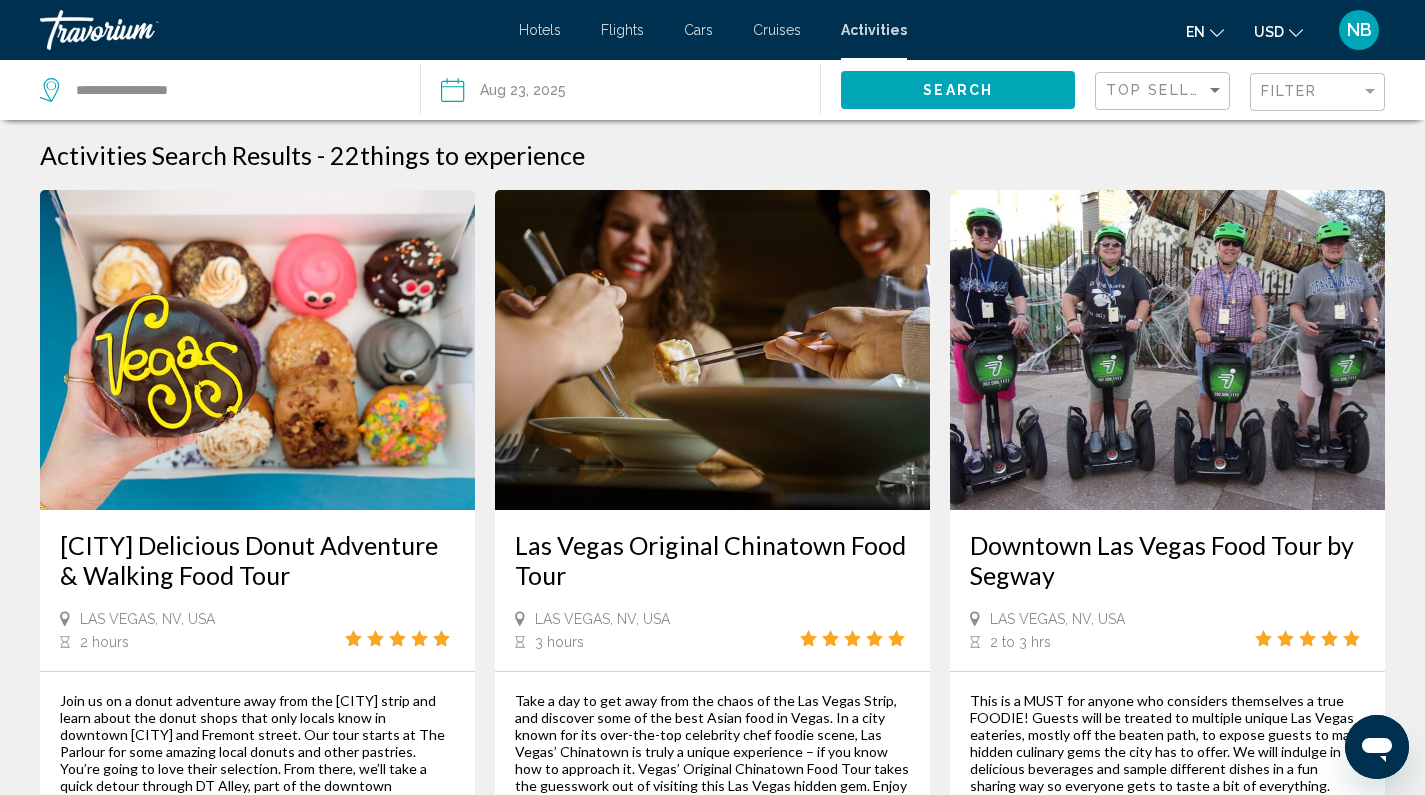 click on "Search" 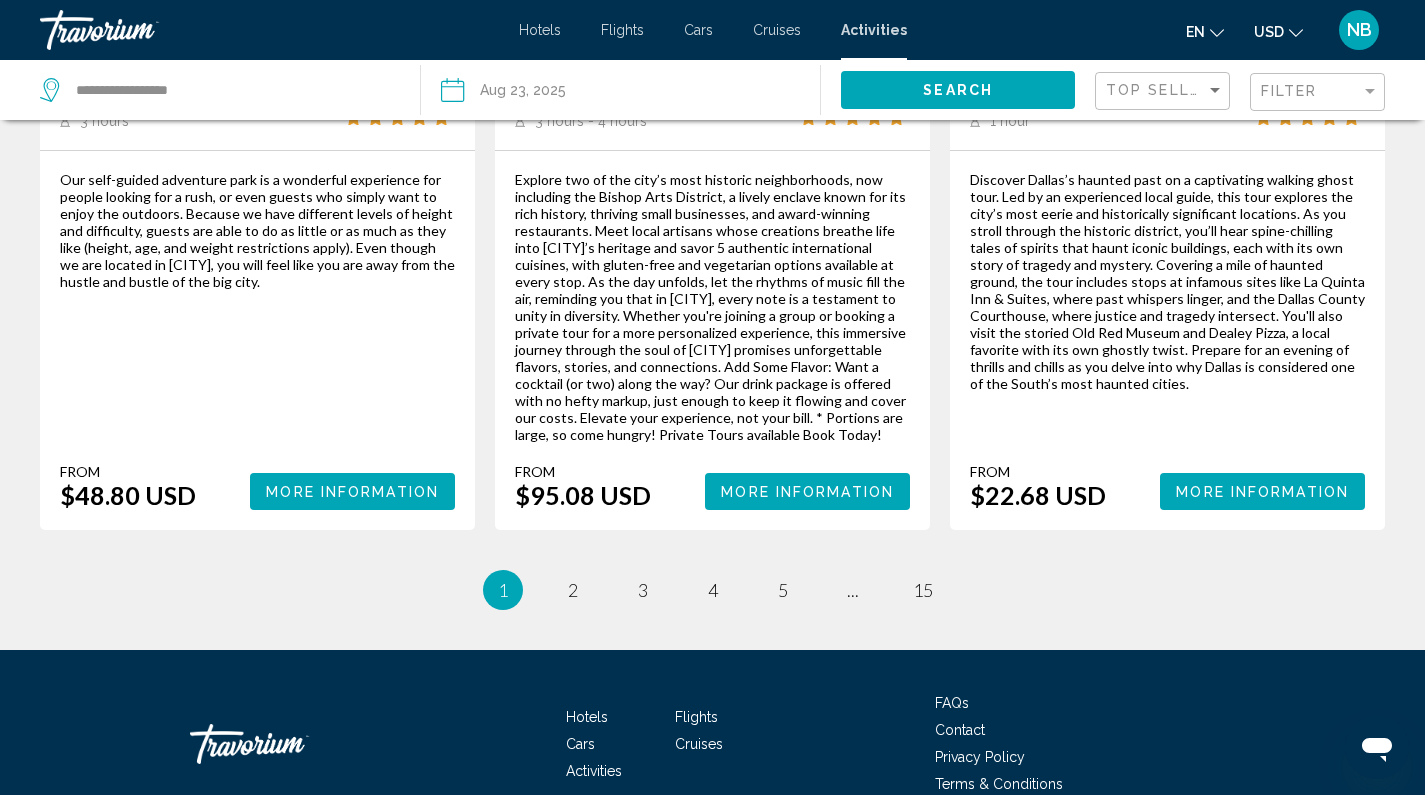 scroll, scrollTop: 3003, scrollLeft: 0, axis: vertical 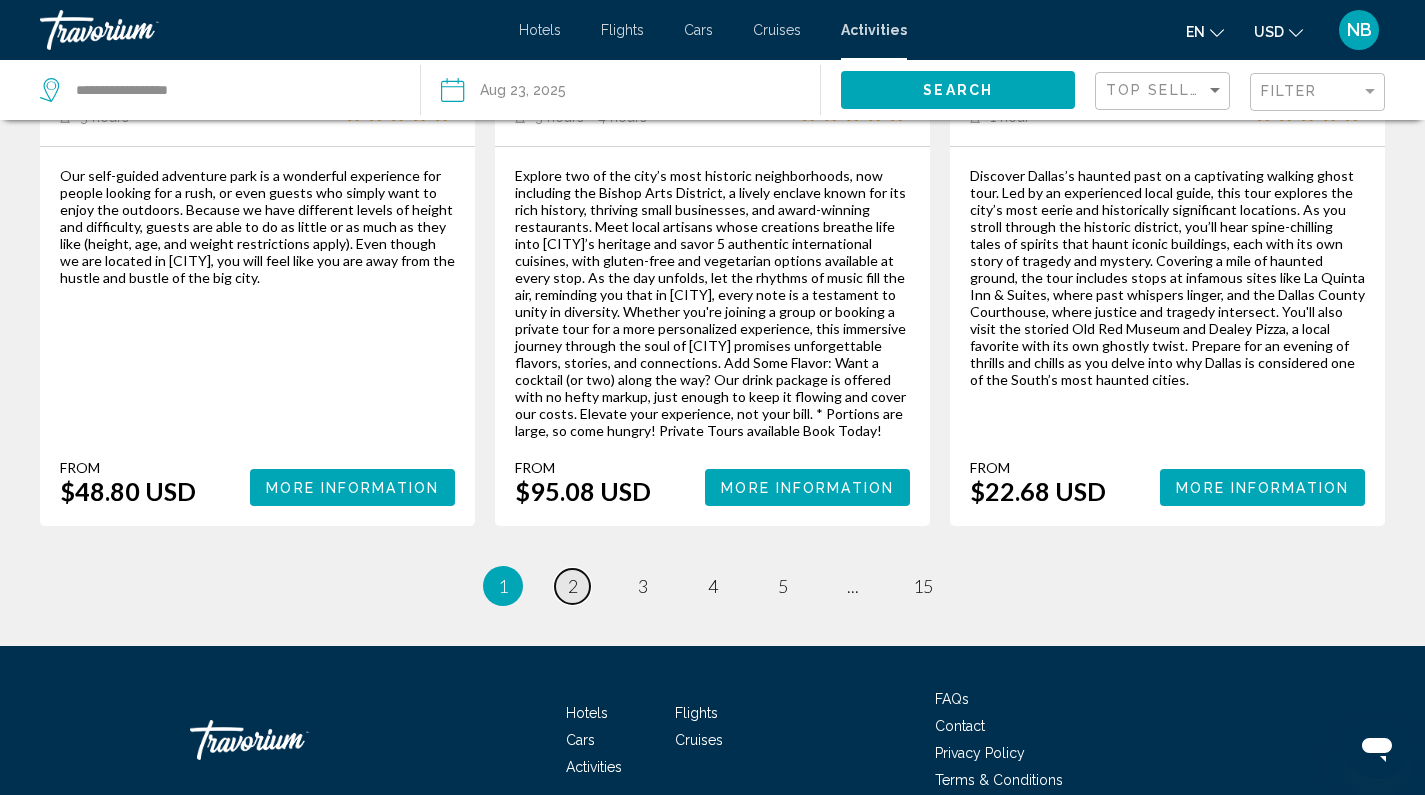 click on "page  2" at bounding box center [572, 586] 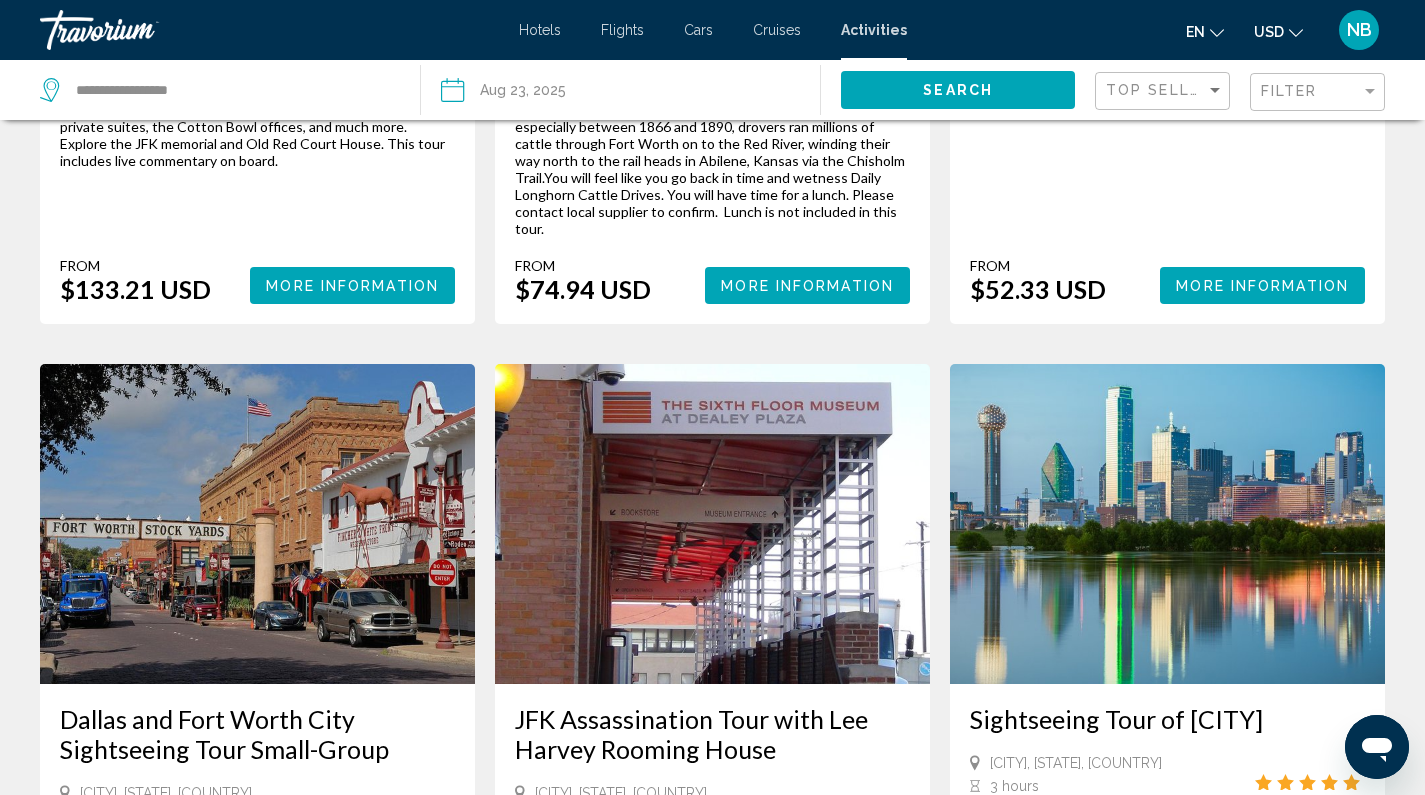 scroll, scrollTop: 0, scrollLeft: 0, axis: both 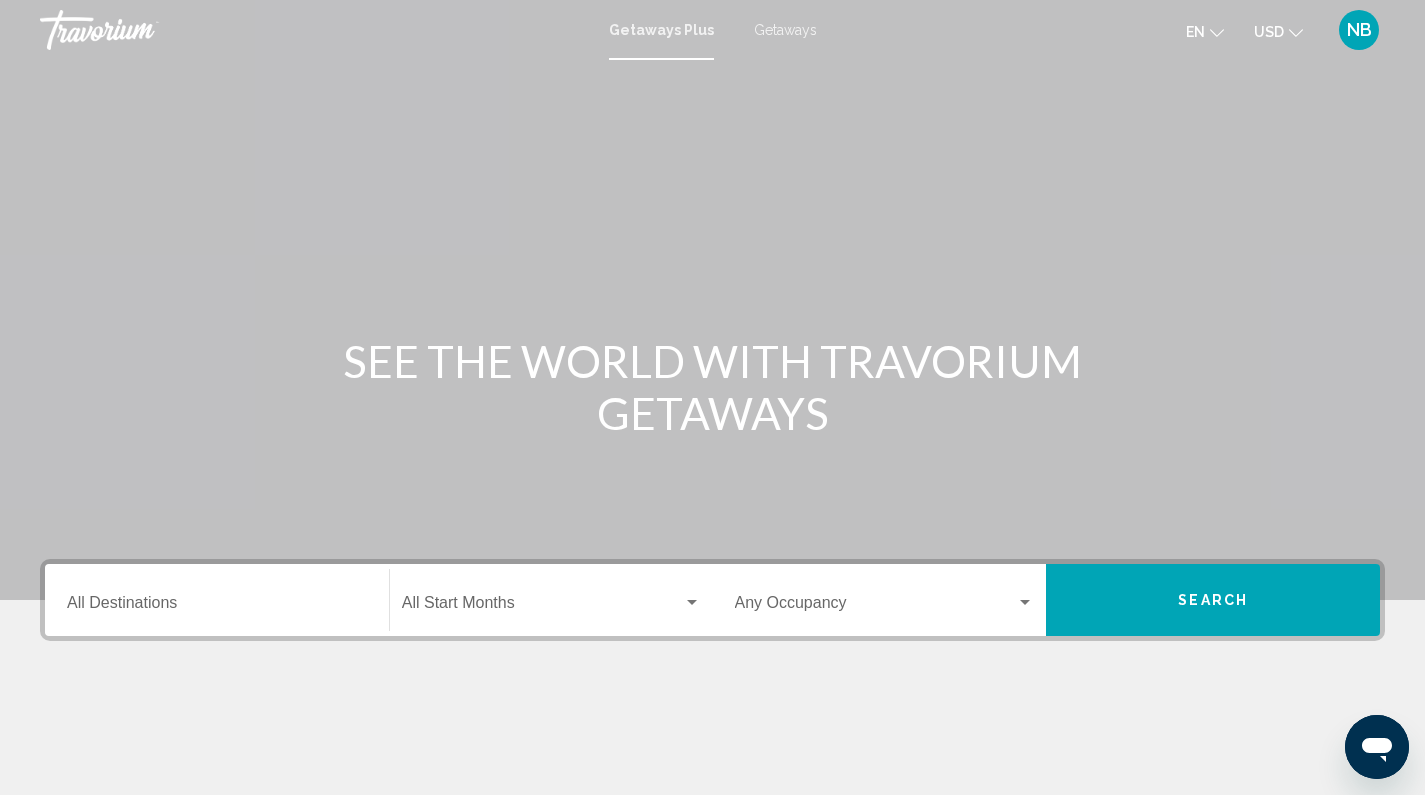 click on "Getaways" at bounding box center (785, 30) 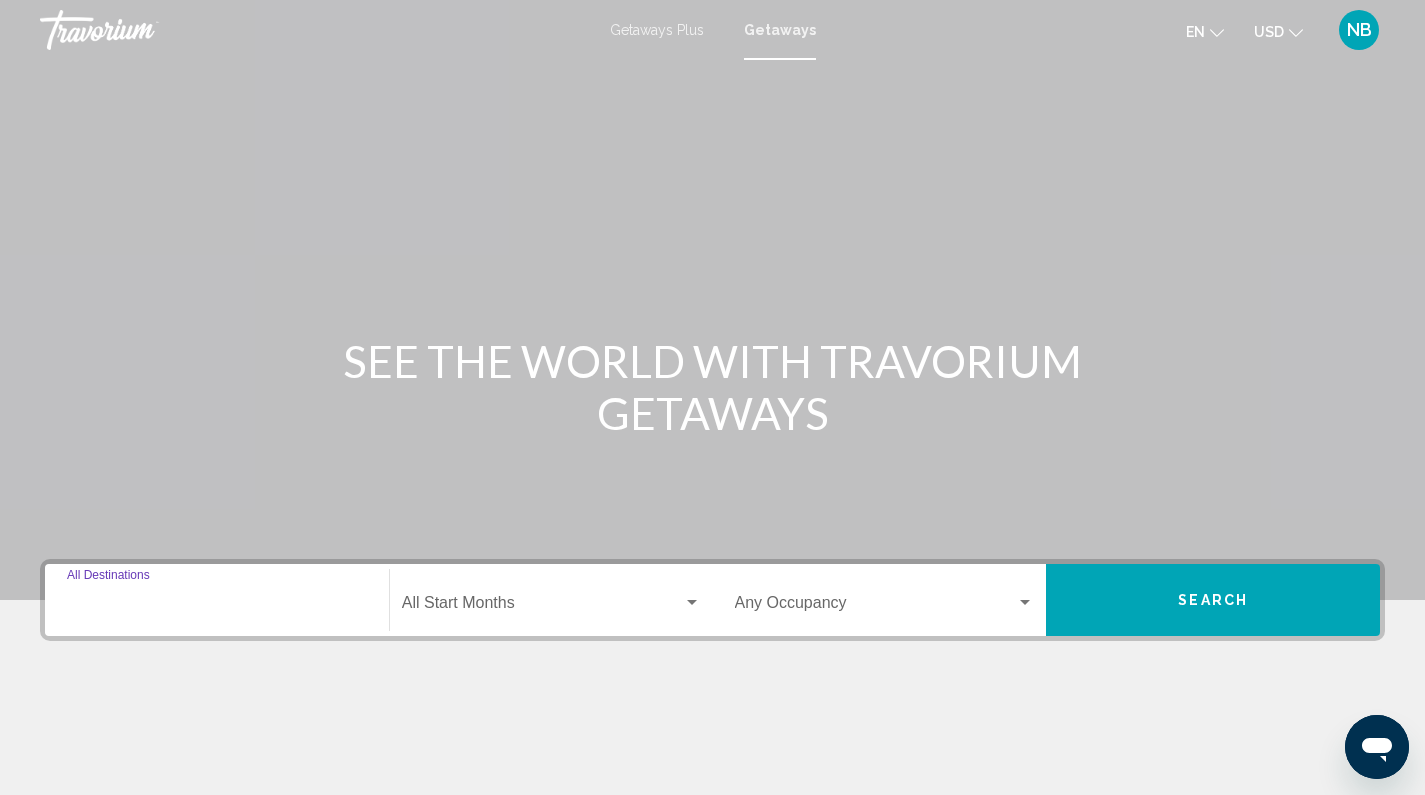 click on "Destination All Destinations" at bounding box center (217, 607) 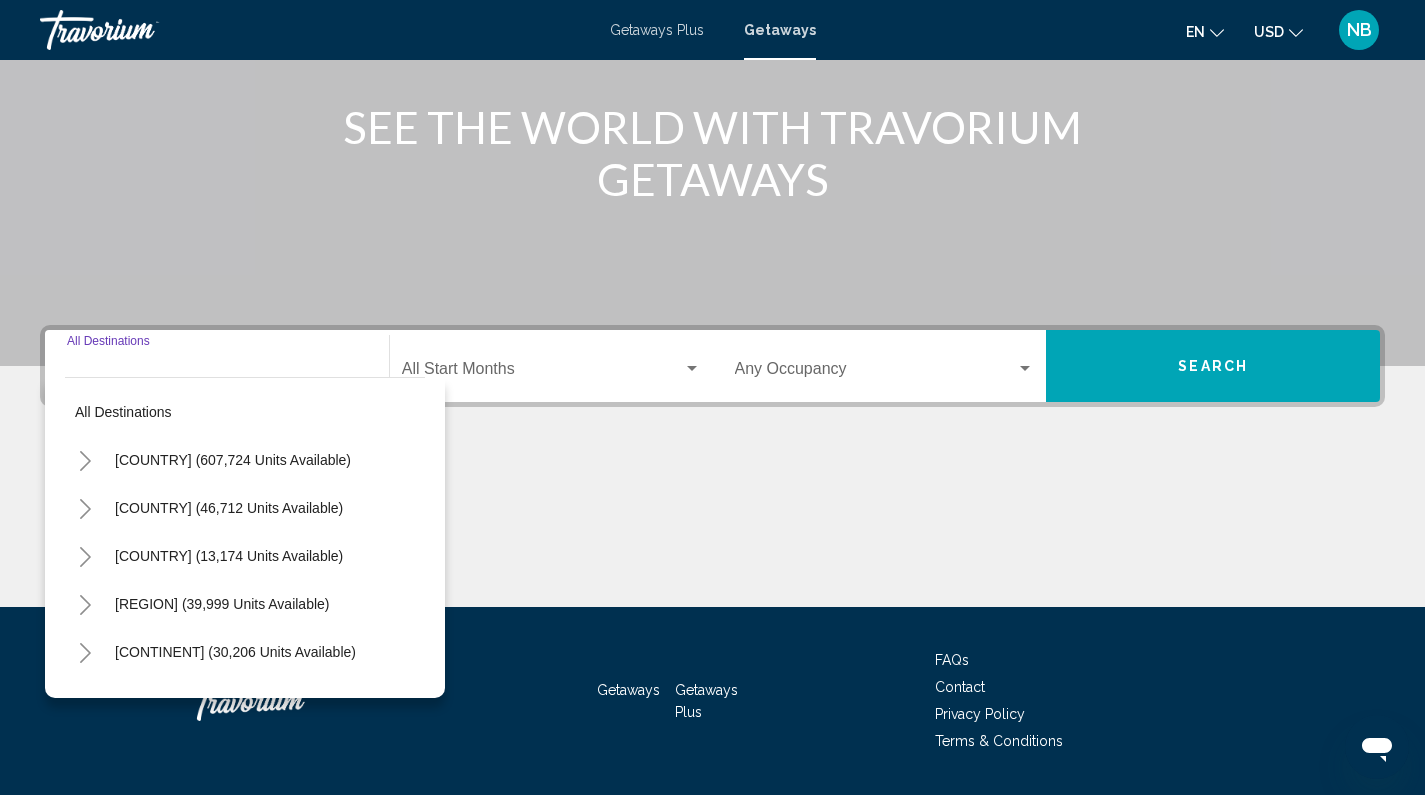 scroll, scrollTop: 291, scrollLeft: 0, axis: vertical 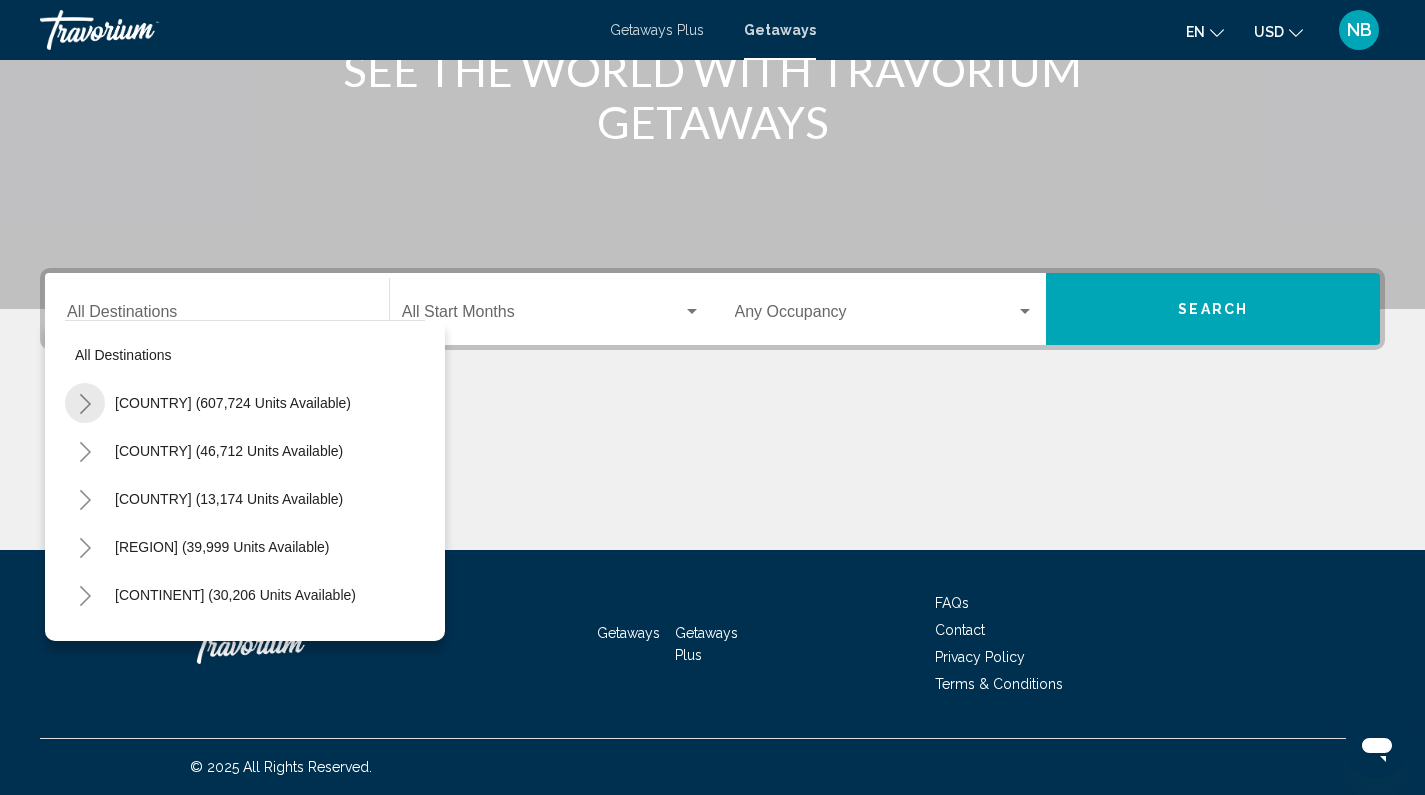 click 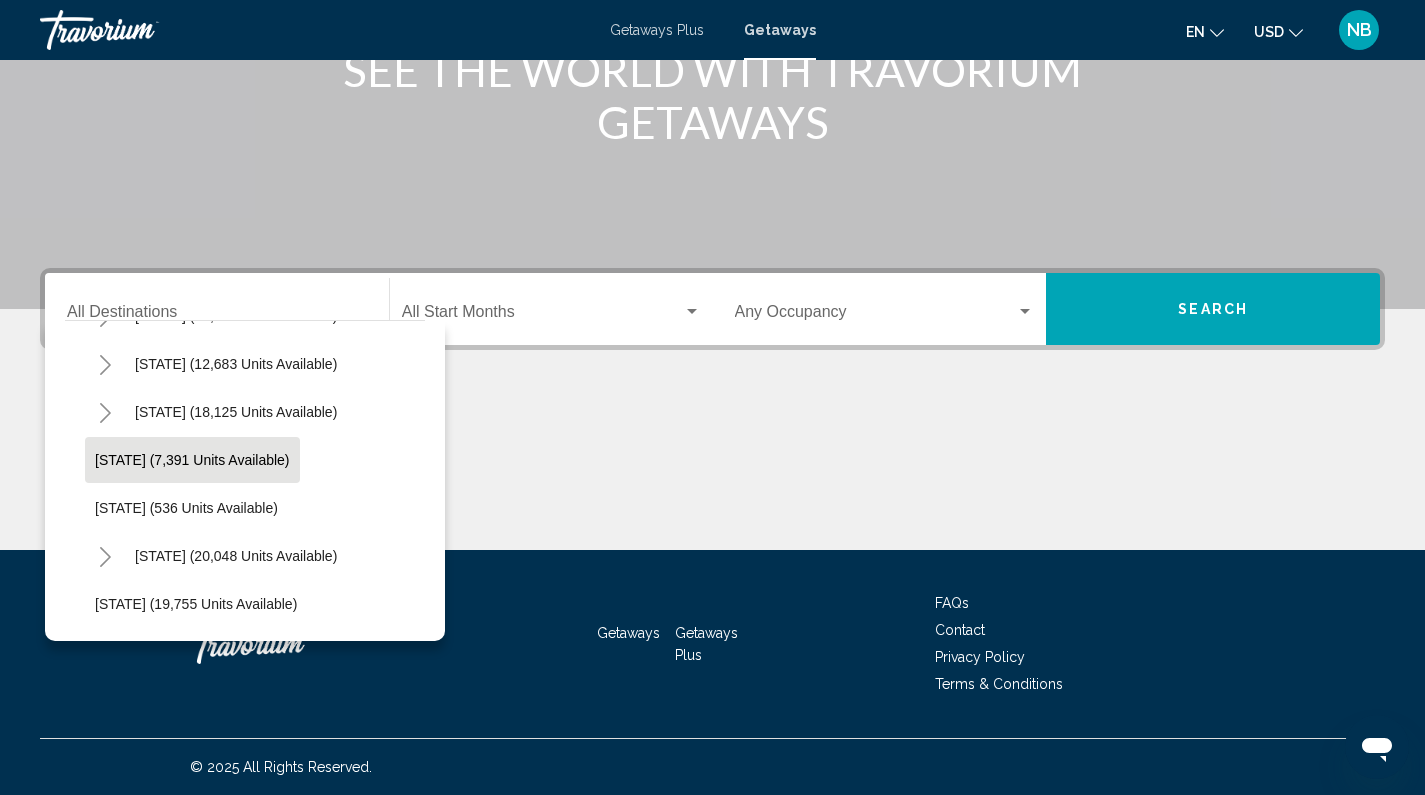 scroll, scrollTop: 1819, scrollLeft: 0, axis: vertical 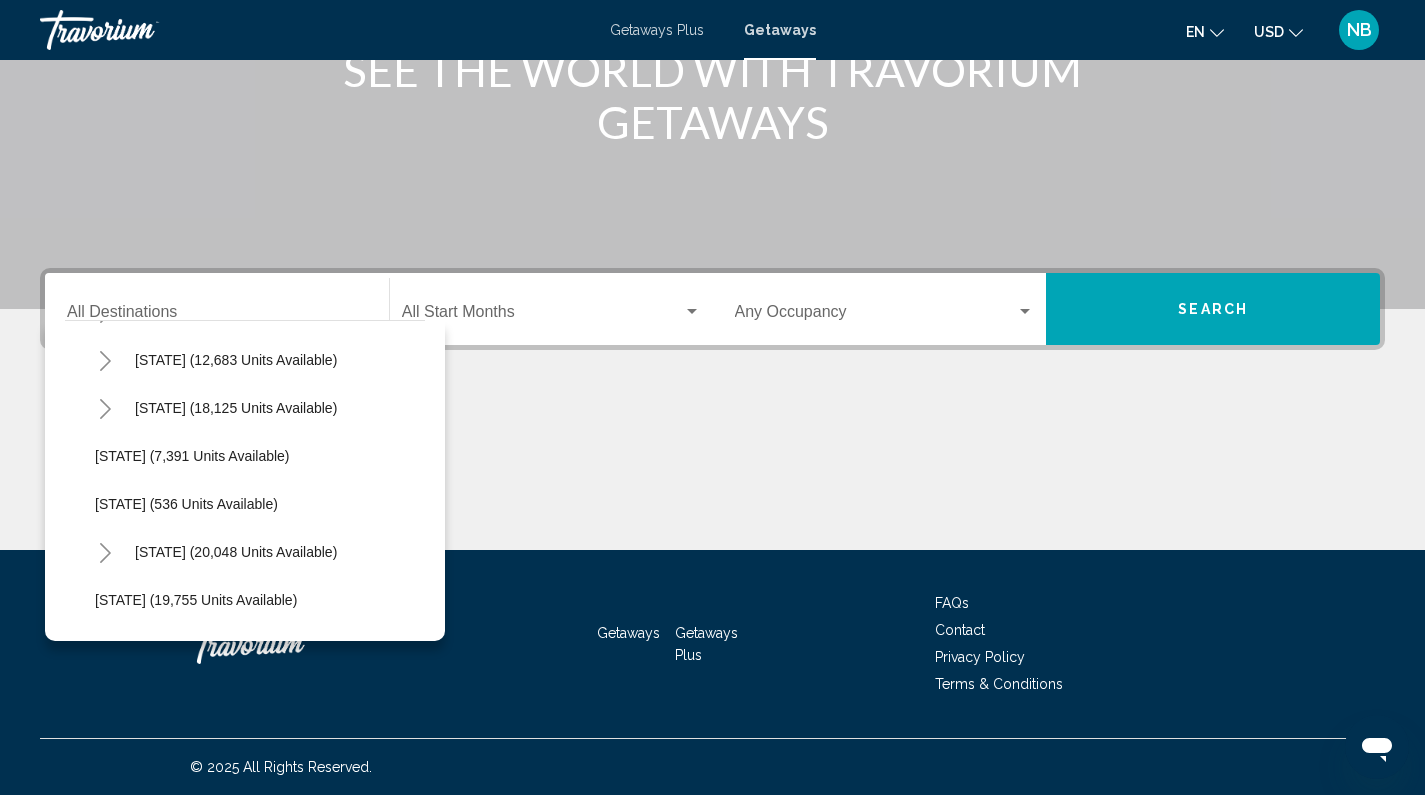 click 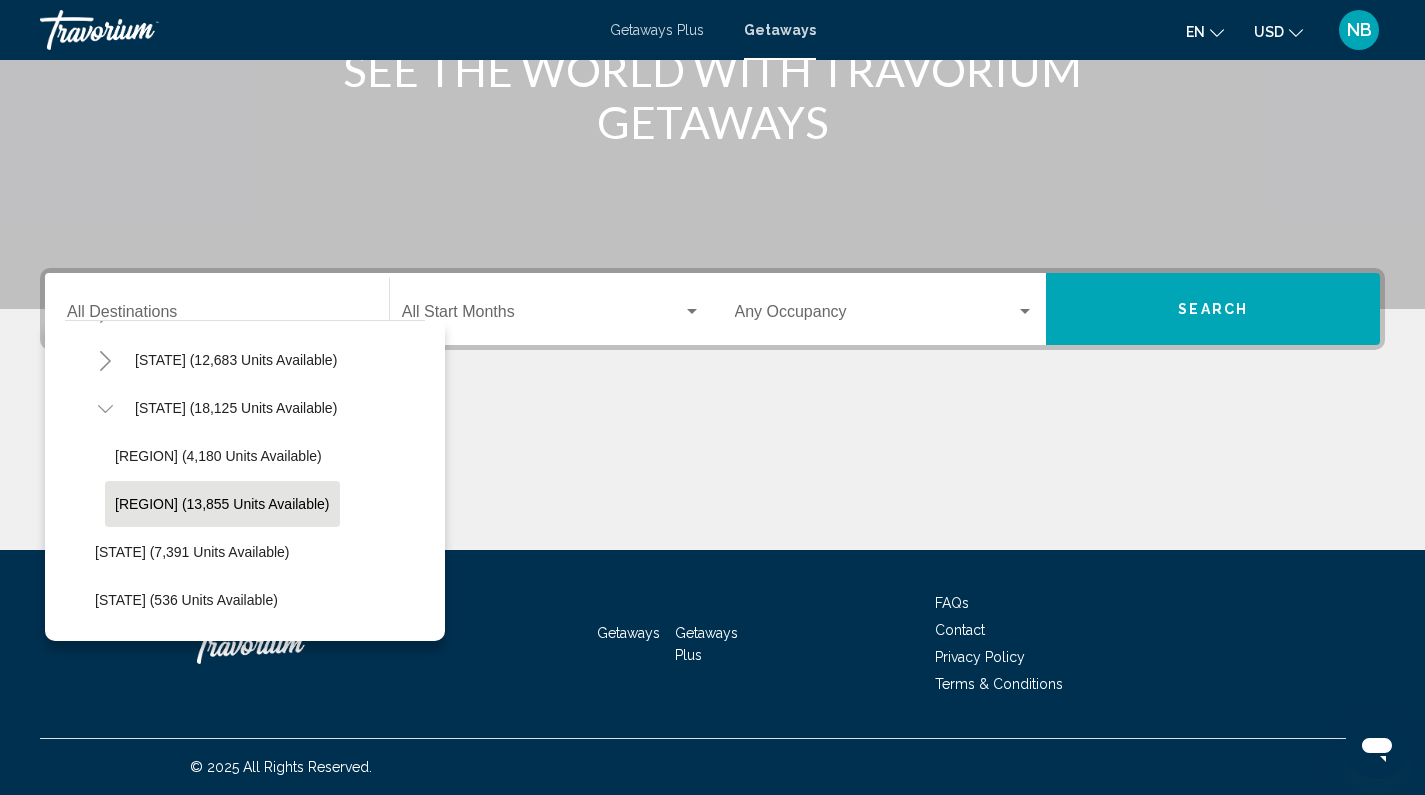 click on "Inland (13,855 units available)" 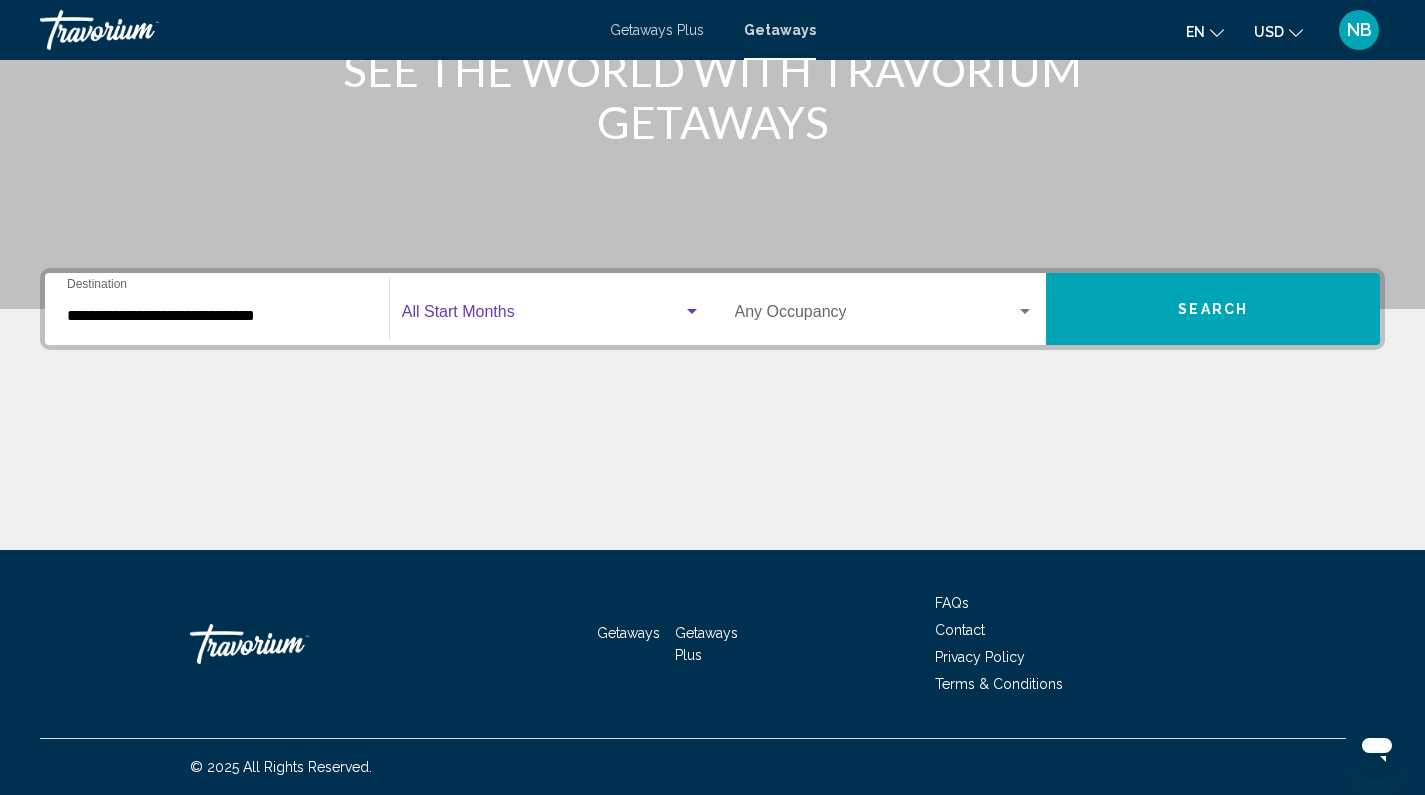 click at bounding box center (542, 316) 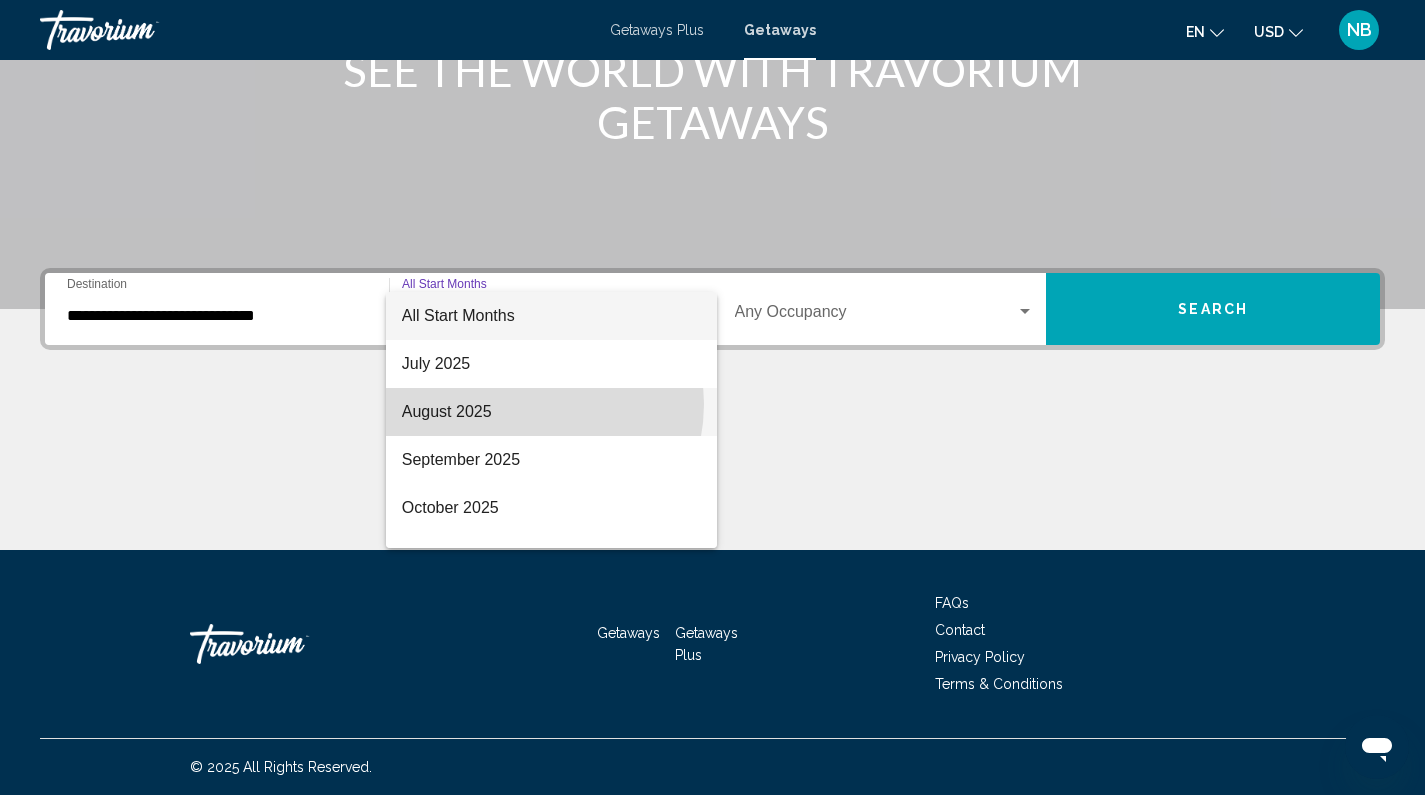 click on "August 2025" at bounding box center [551, 412] 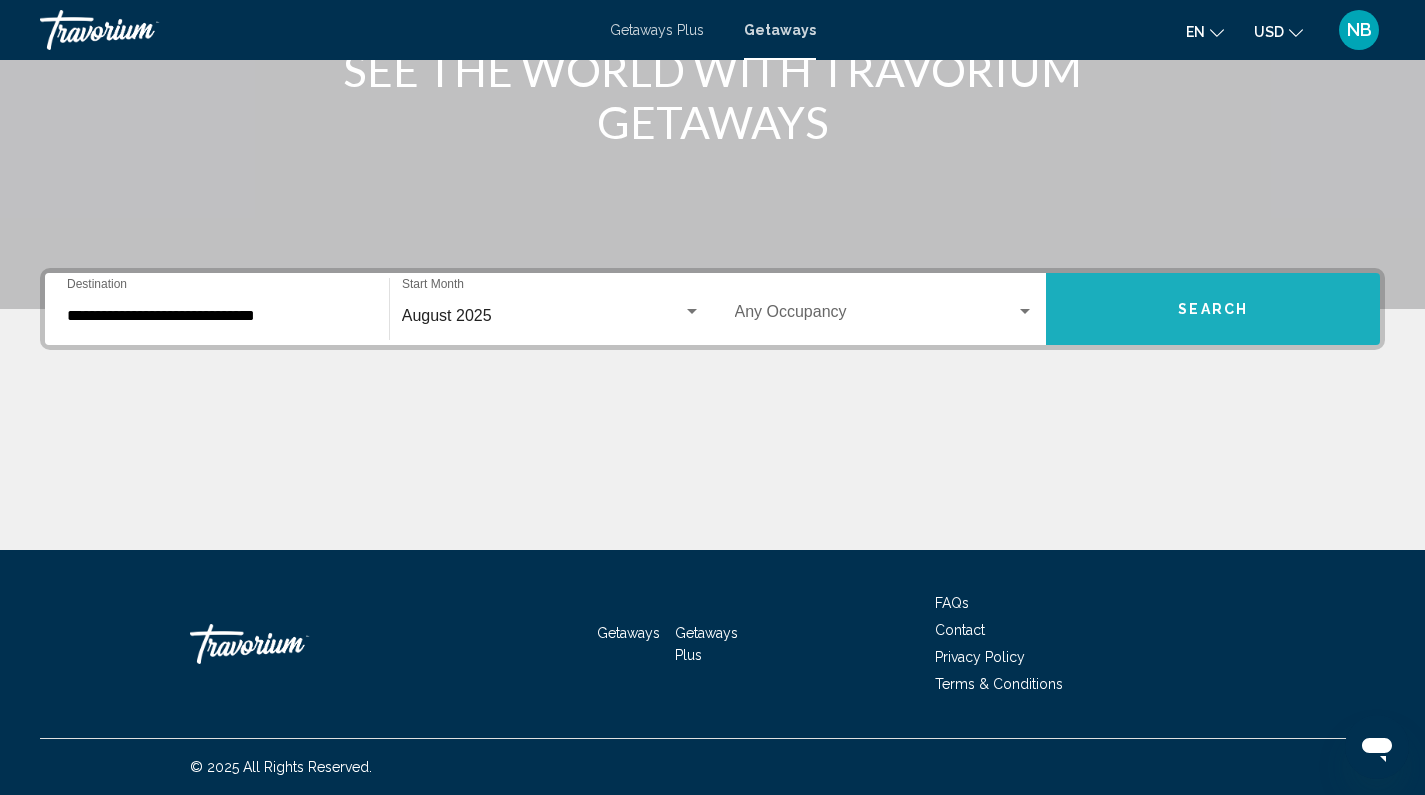click on "Search" at bounding box center [1213, 310] 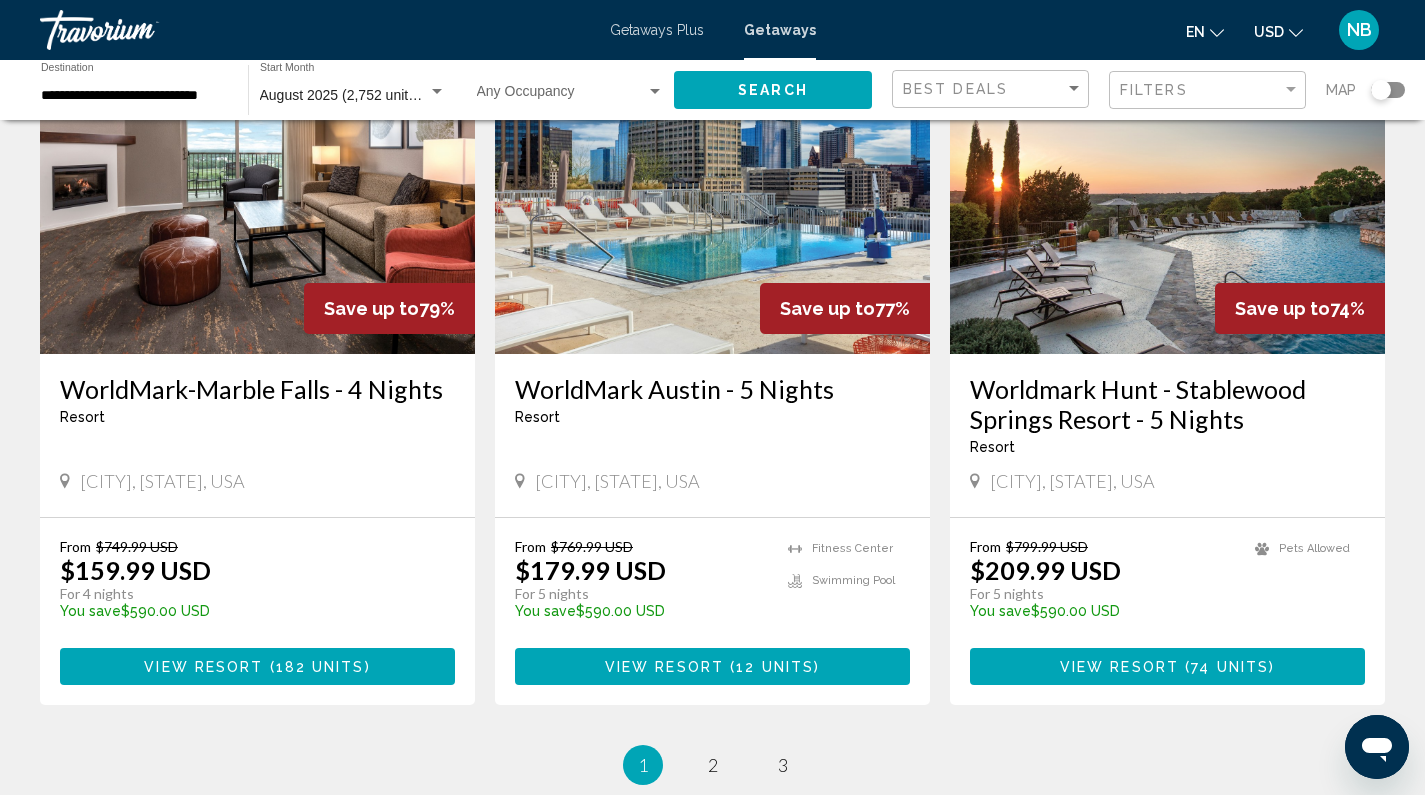 scroll, scrollTop: 2284, scrollLeft: 0, axis: vertical 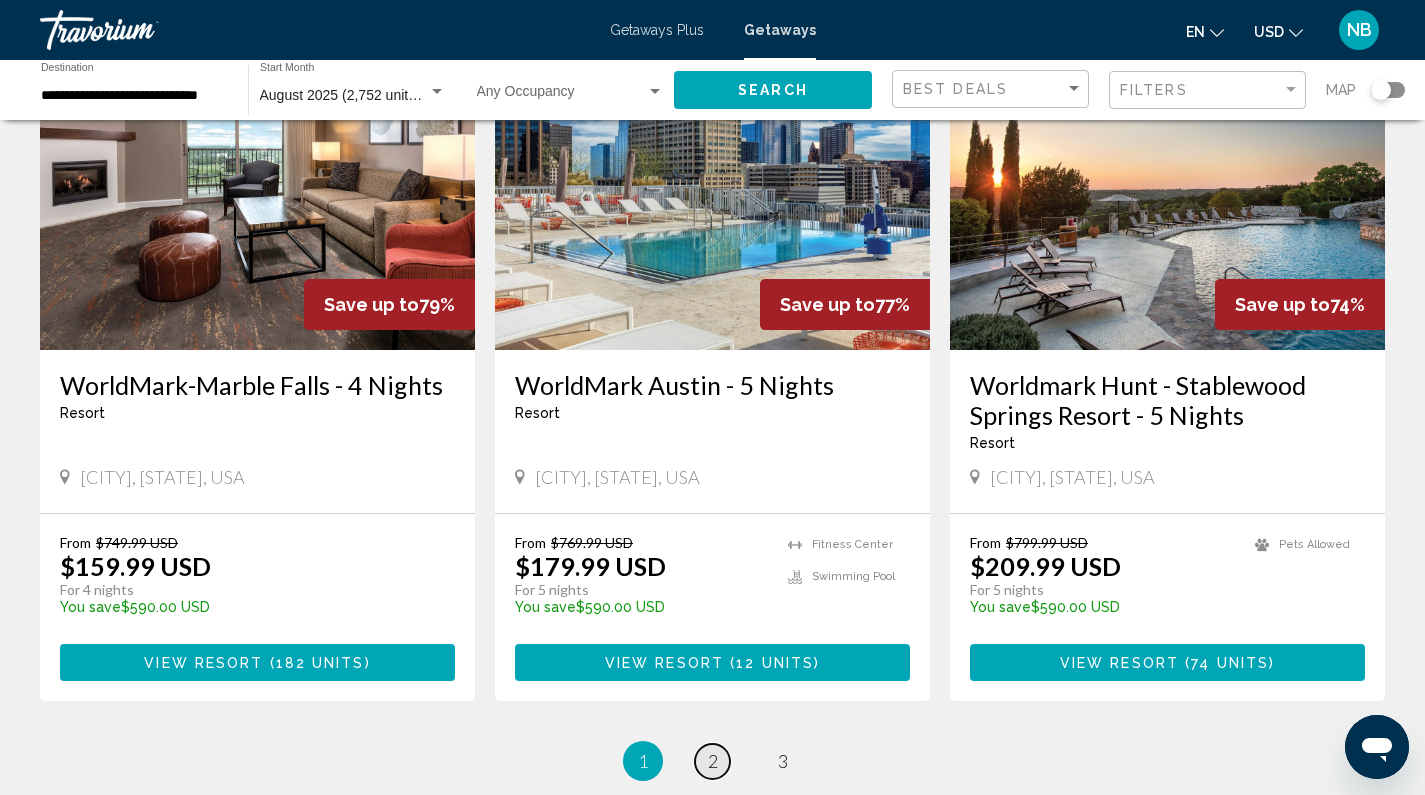 click on "page  2" at bounding box center (712, 761) 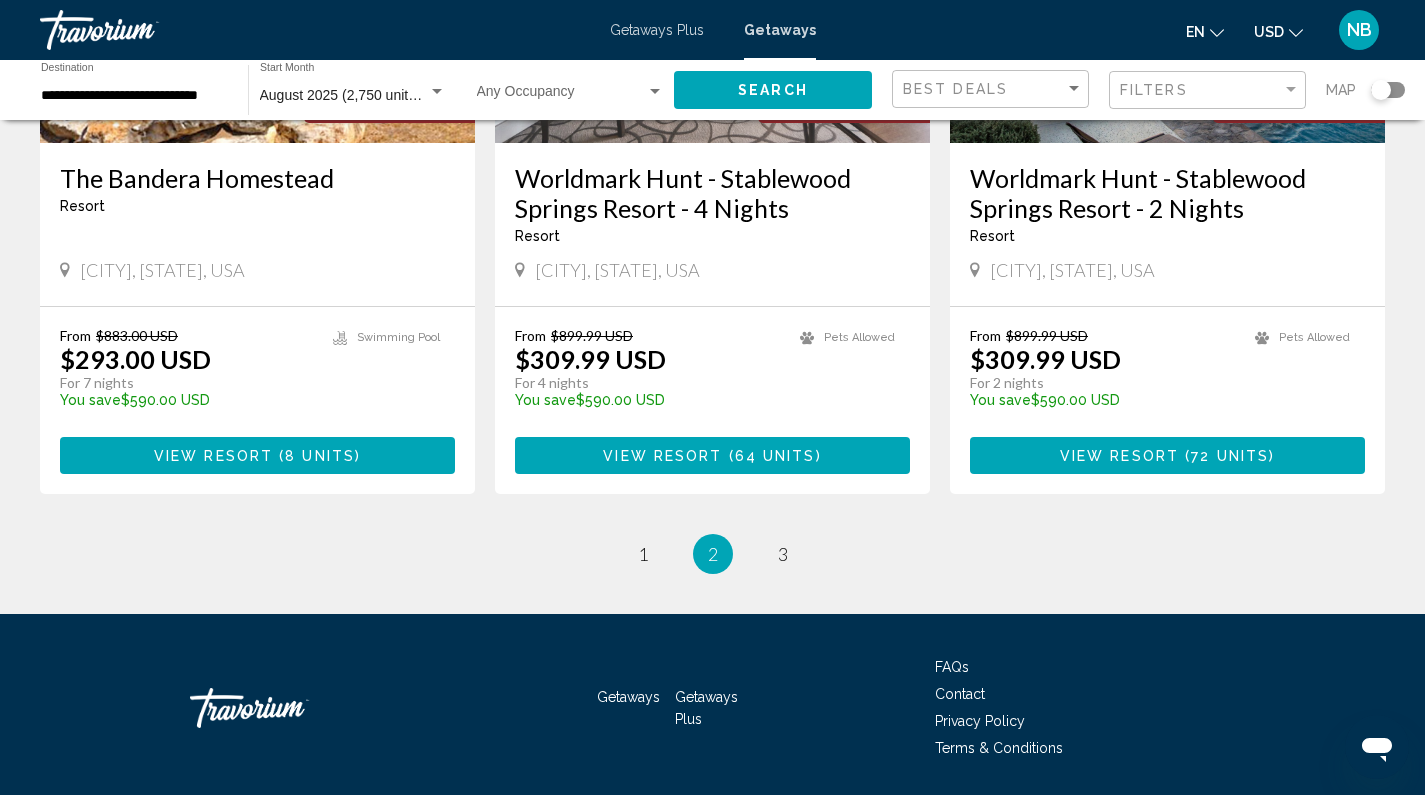 scroll, scrollTop: 2525, scrollLeft: 0, axis: vertical 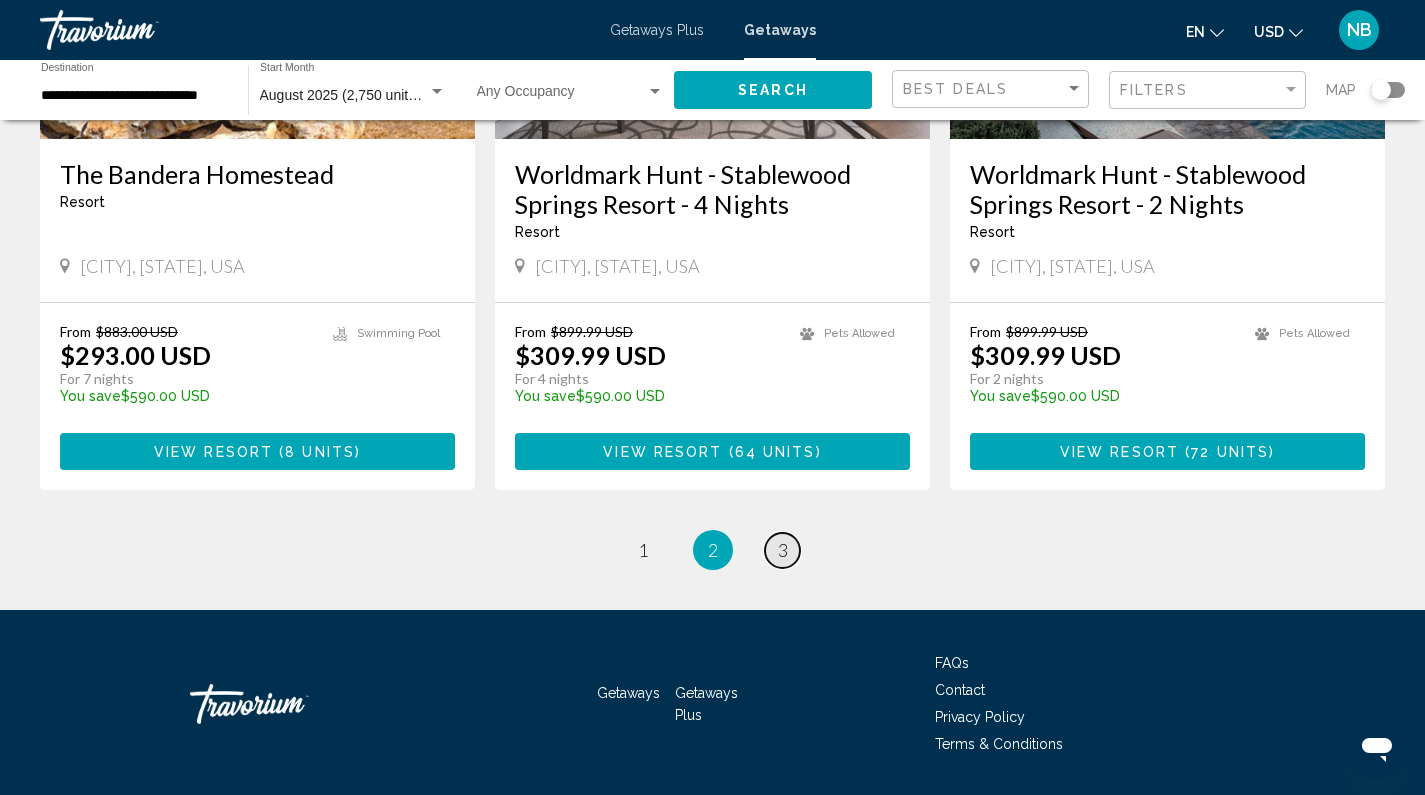 click on "3" at bounding box center (783, 550) 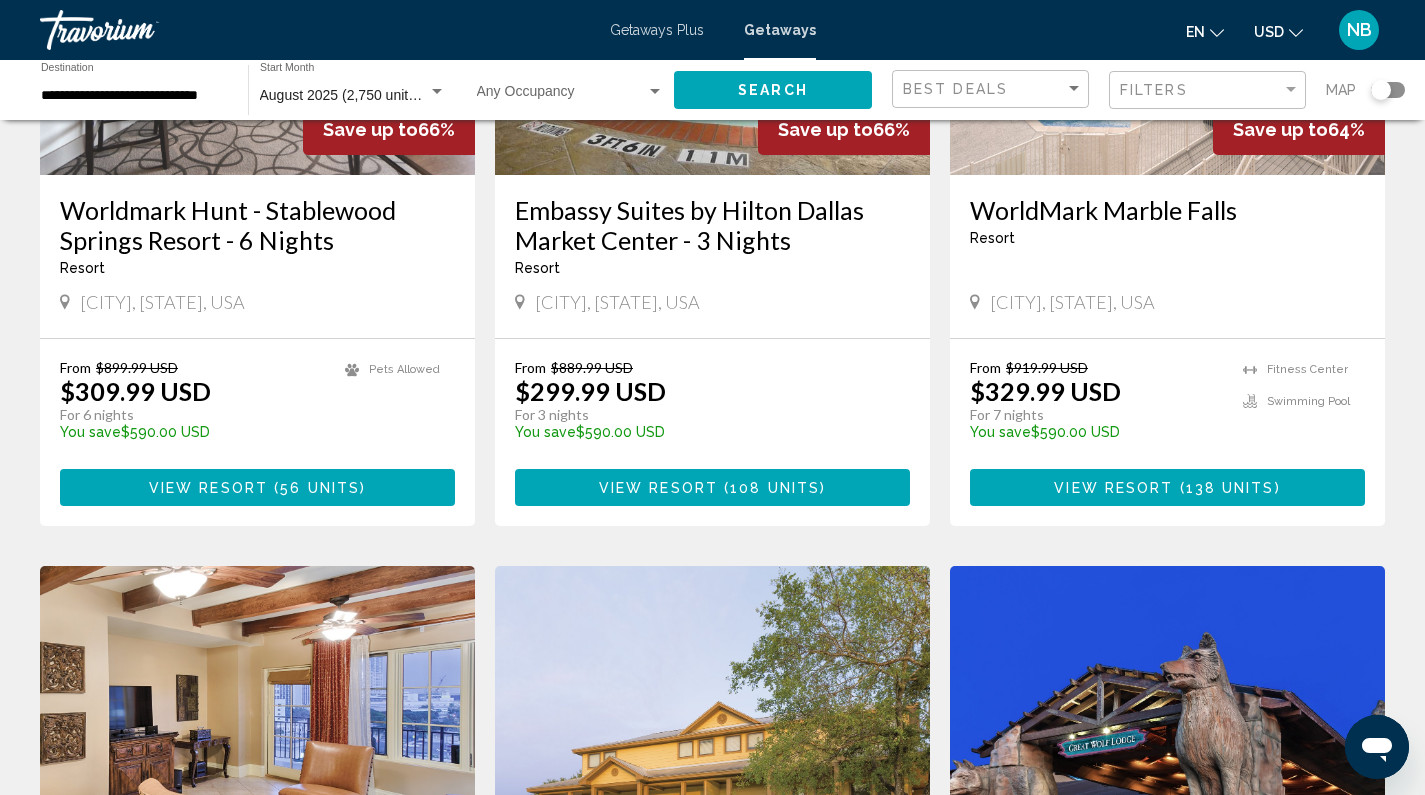 scroll, scrollTop: 211, scrollLeft: 0, axis: vertical 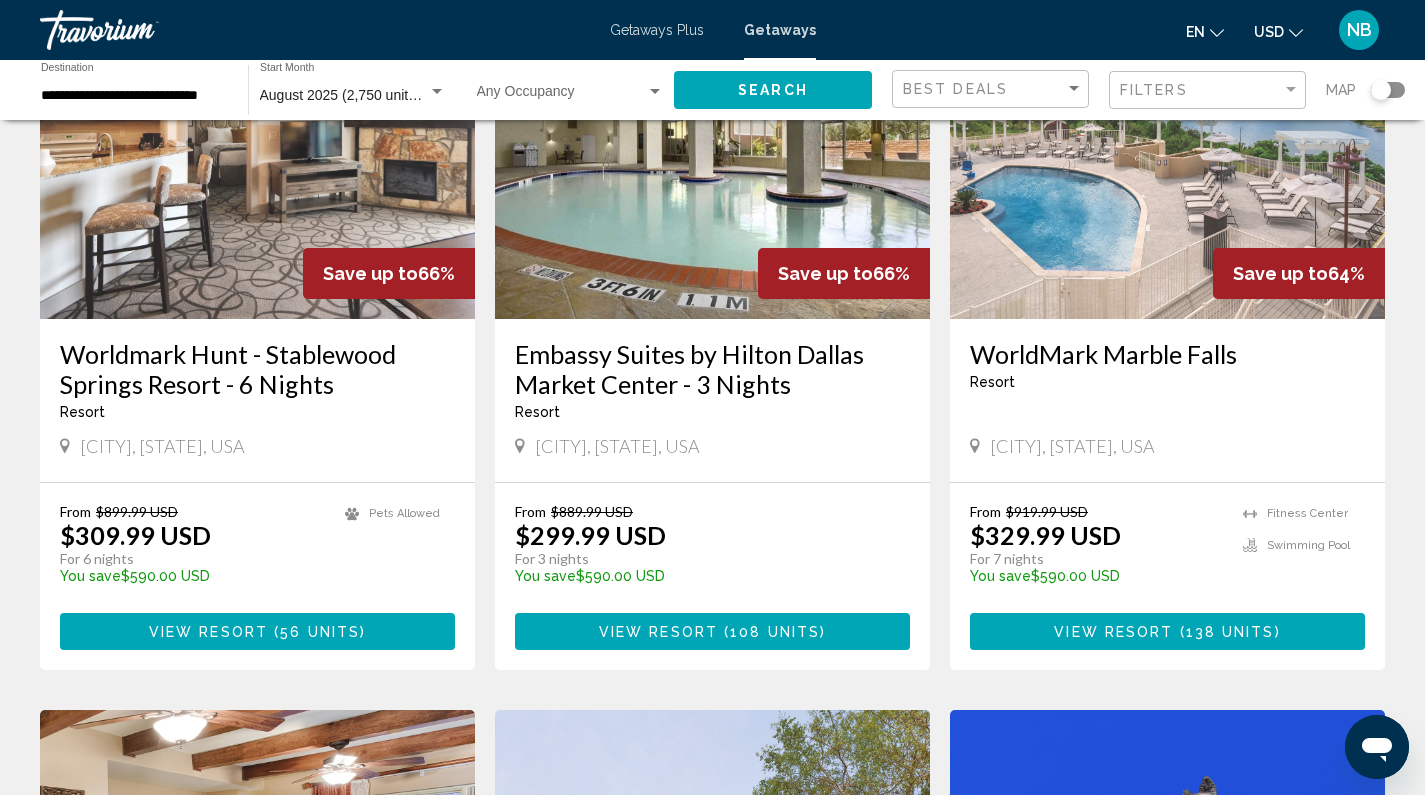 click on "Embassy Suites by Hilton Dallas Market Center - 3 Nights" at bounding box center (712, 369) 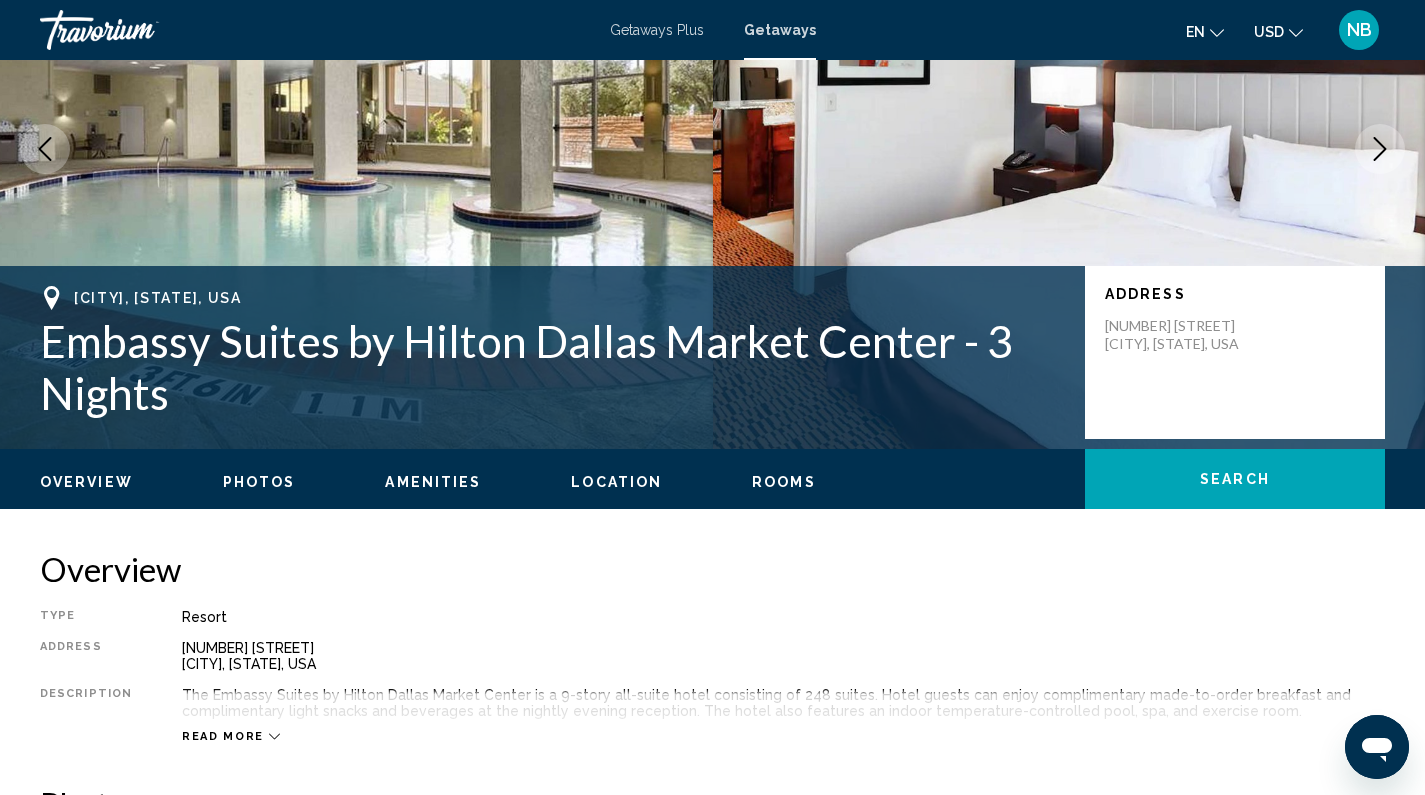 scroll, scrollTop: 0, scrollLeft: 0, axis: both 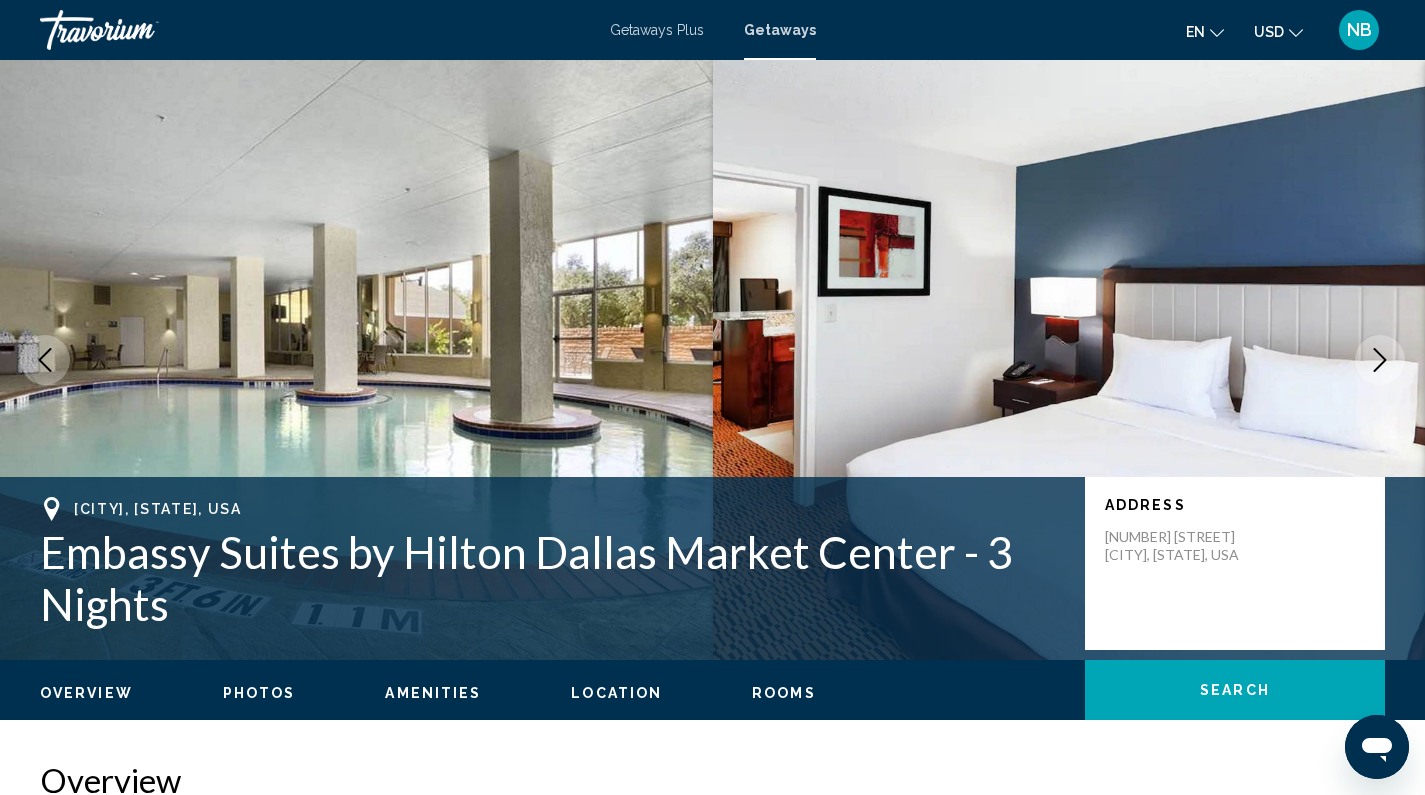 click 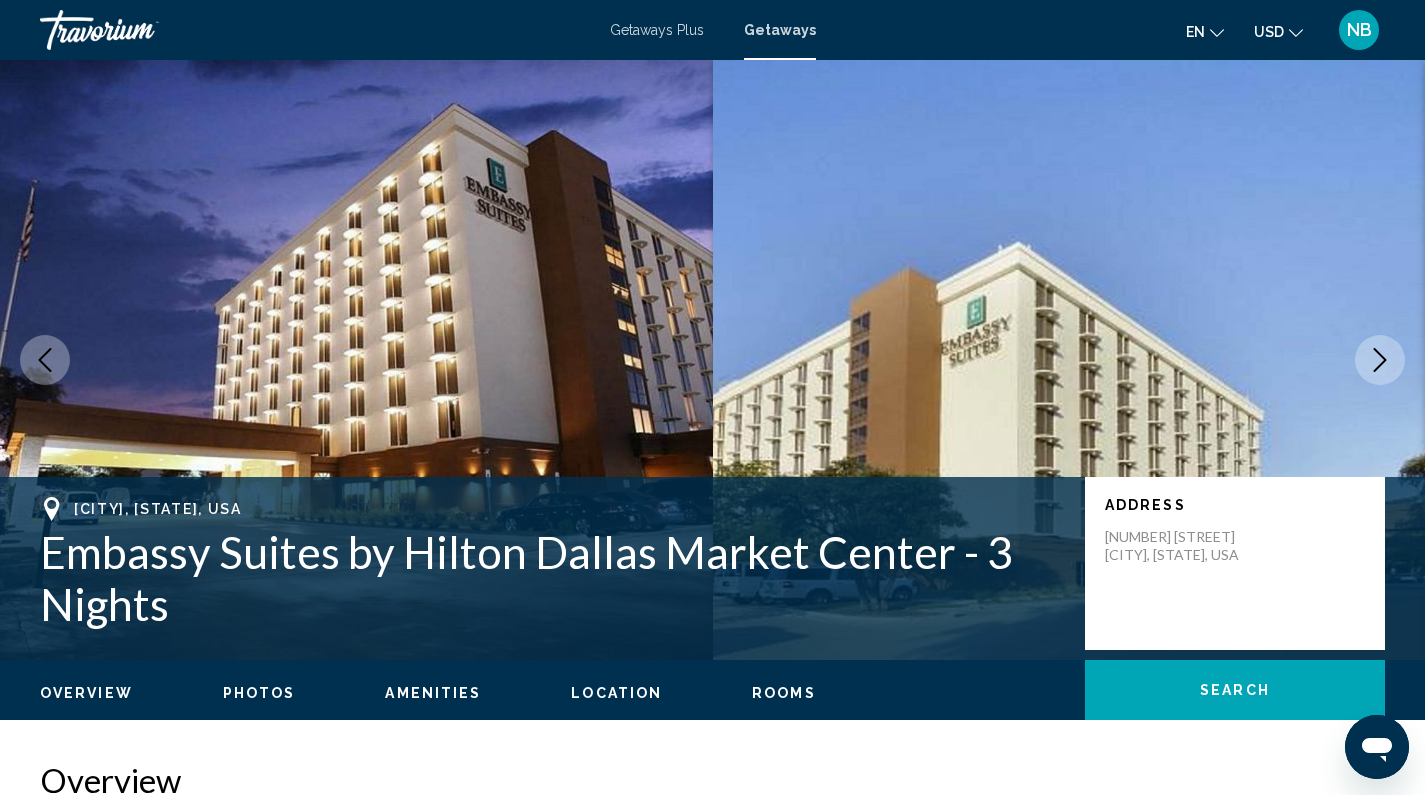 click 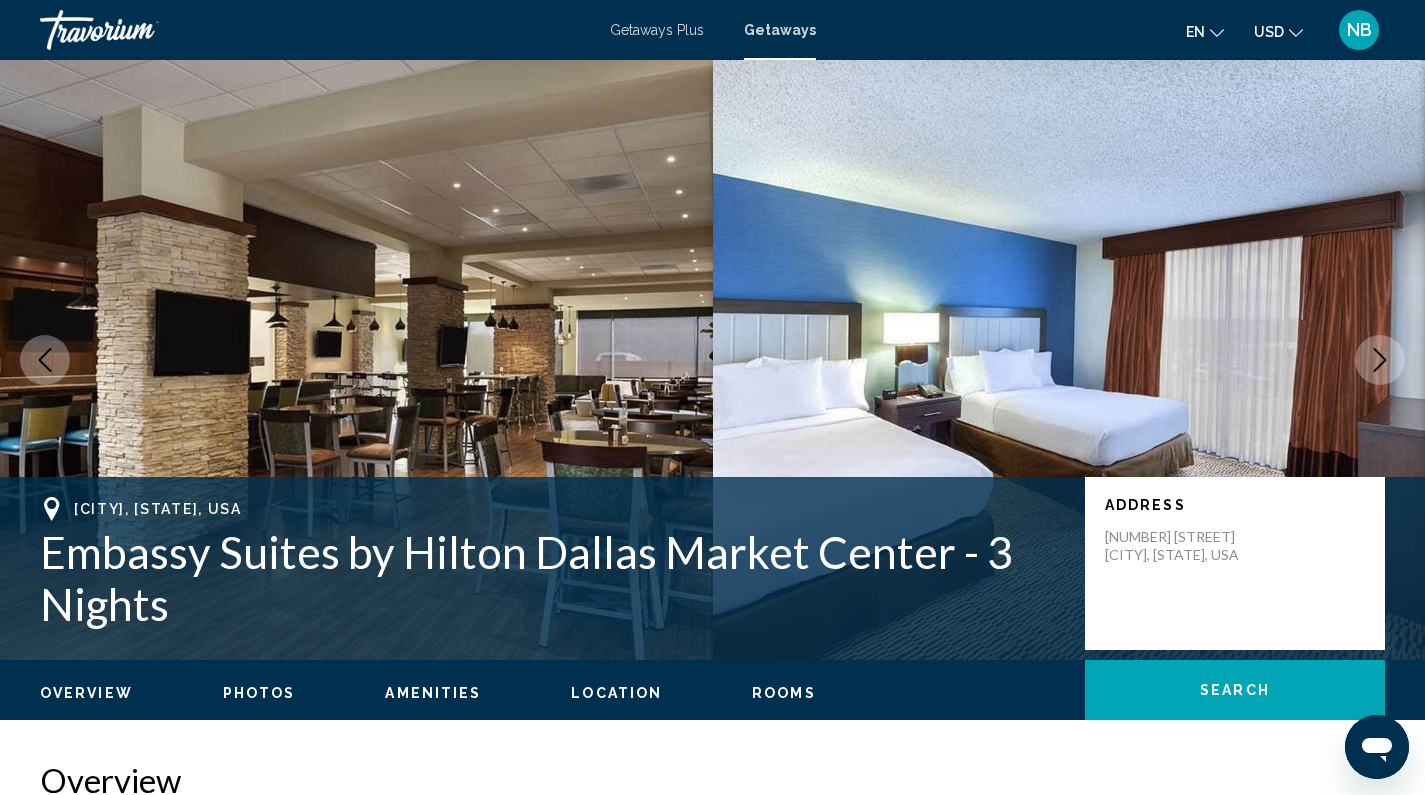 click 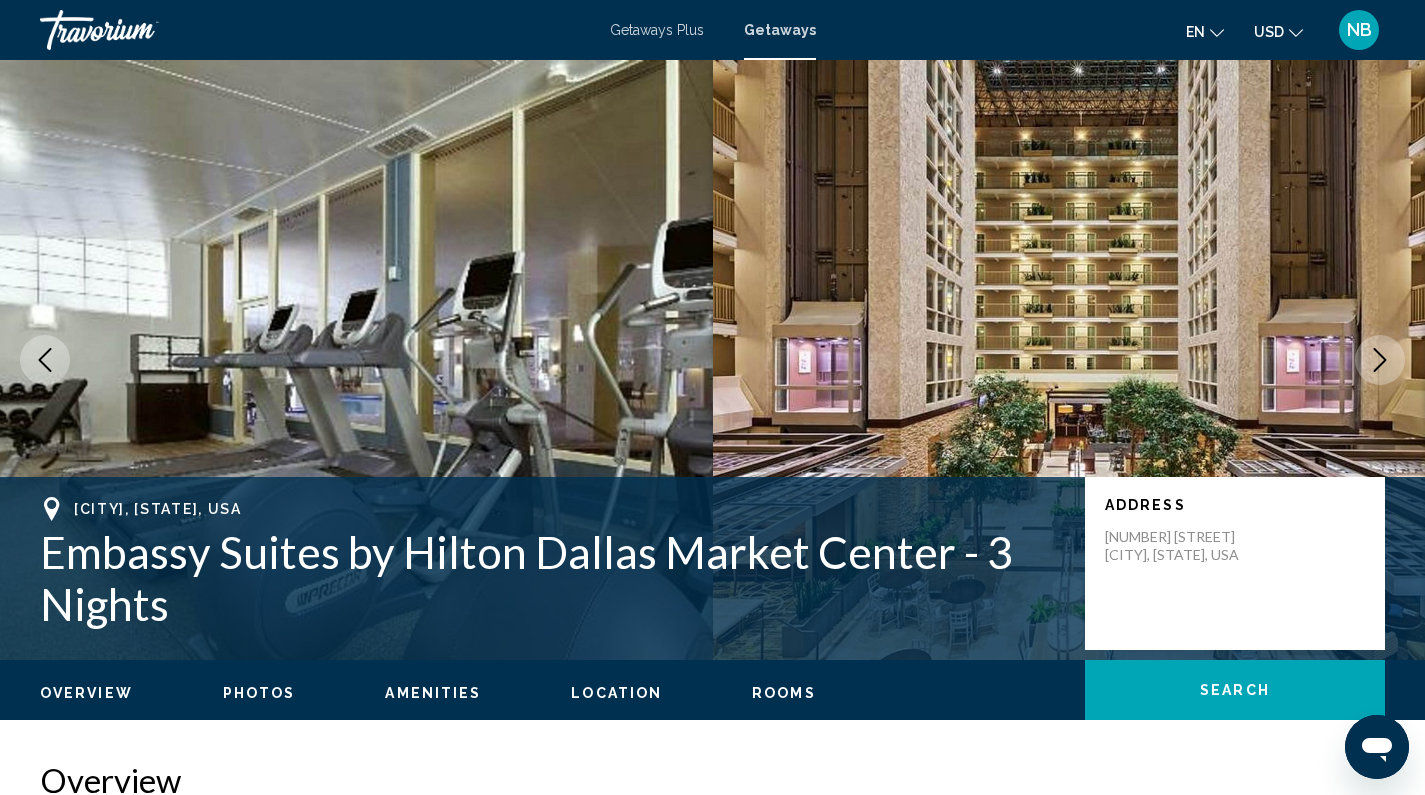 click 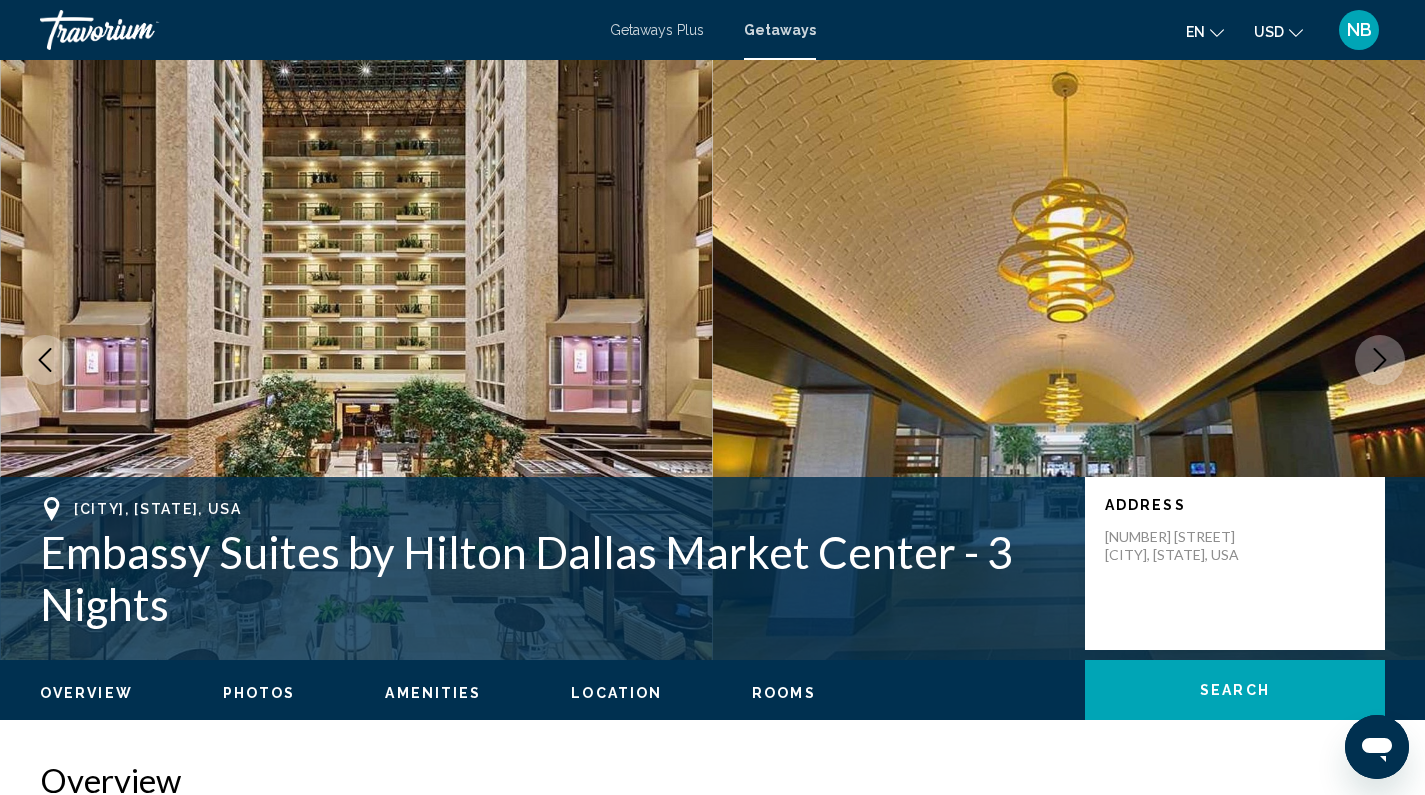 click 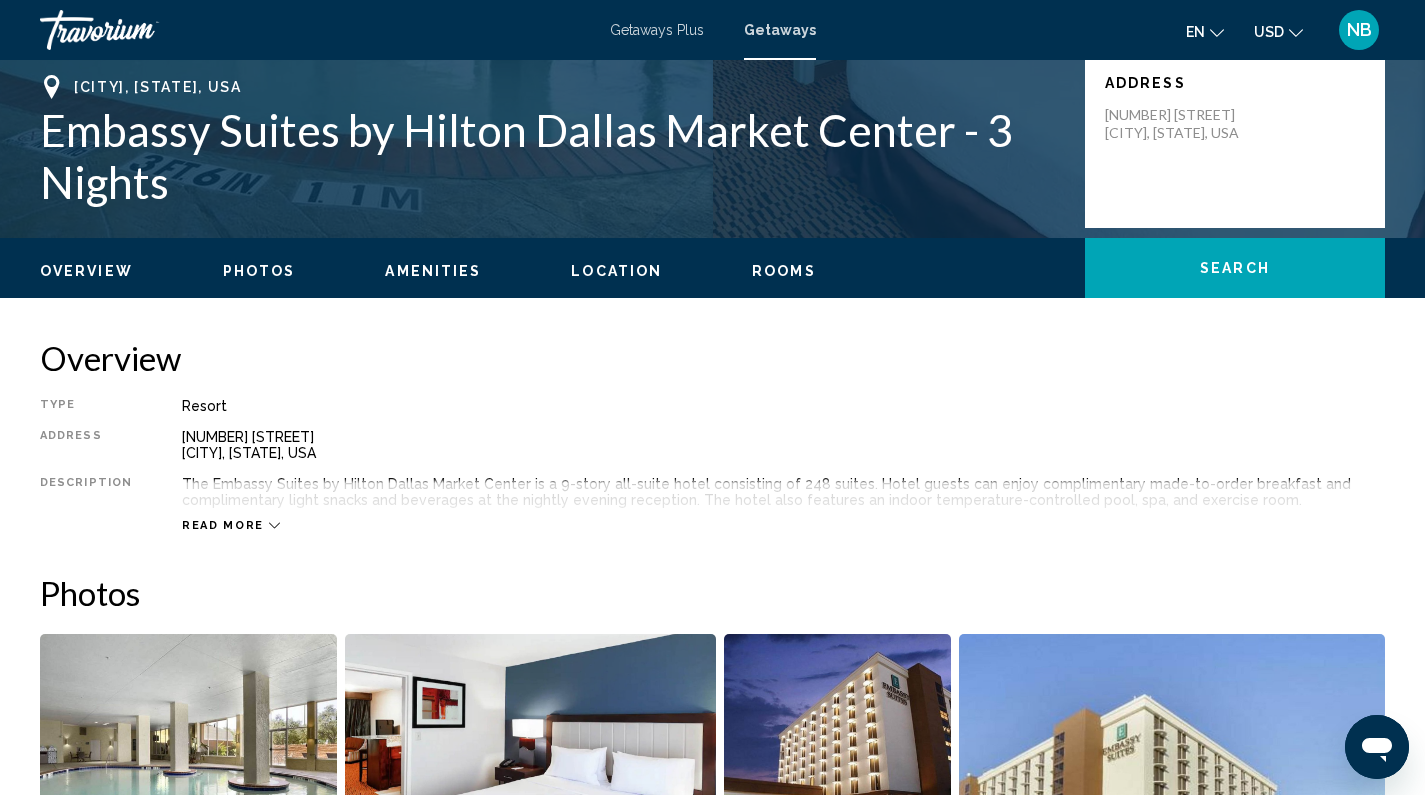 scroll, scrollTop: 495, scrollLeft: 0, axis: vertical 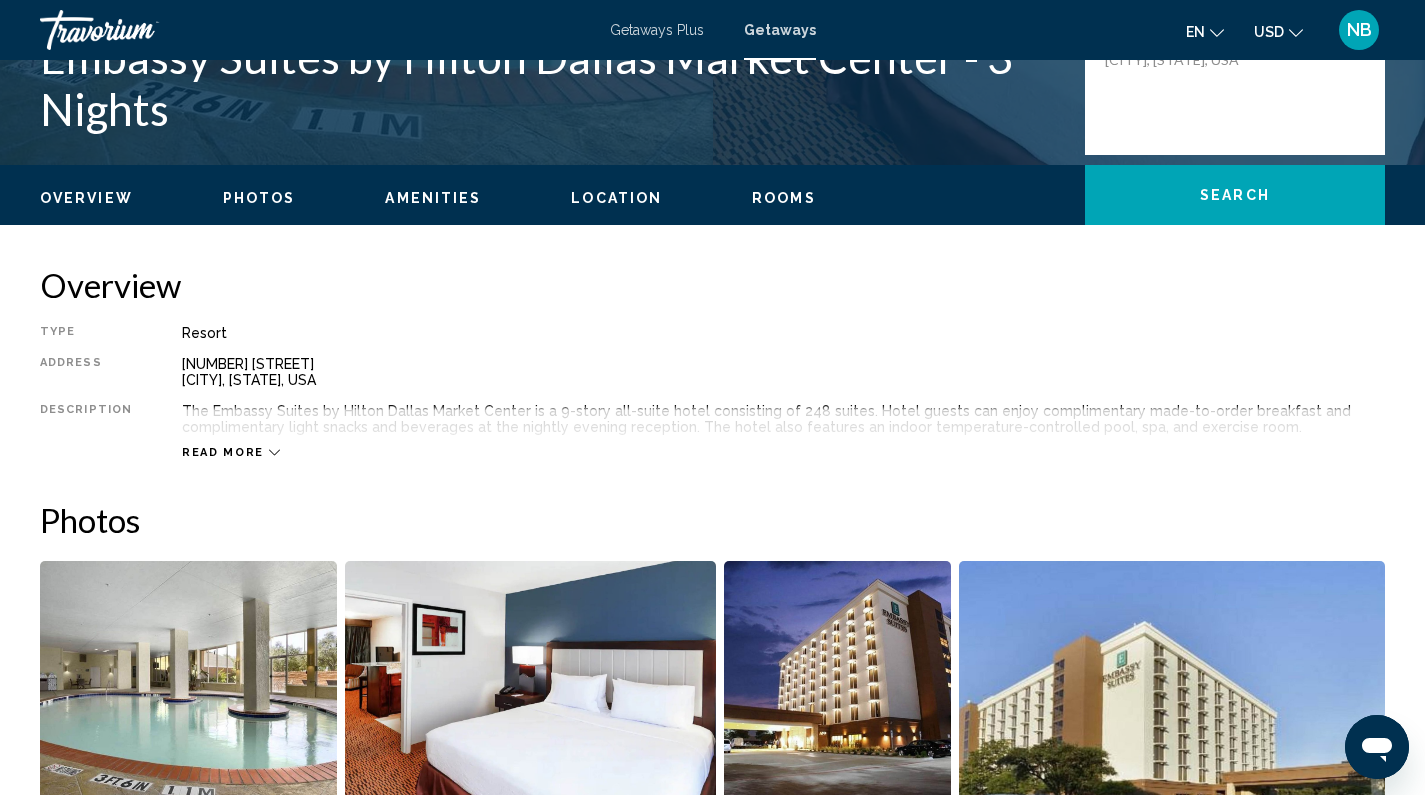 click on "Read more" at bounding box center (223, 452) 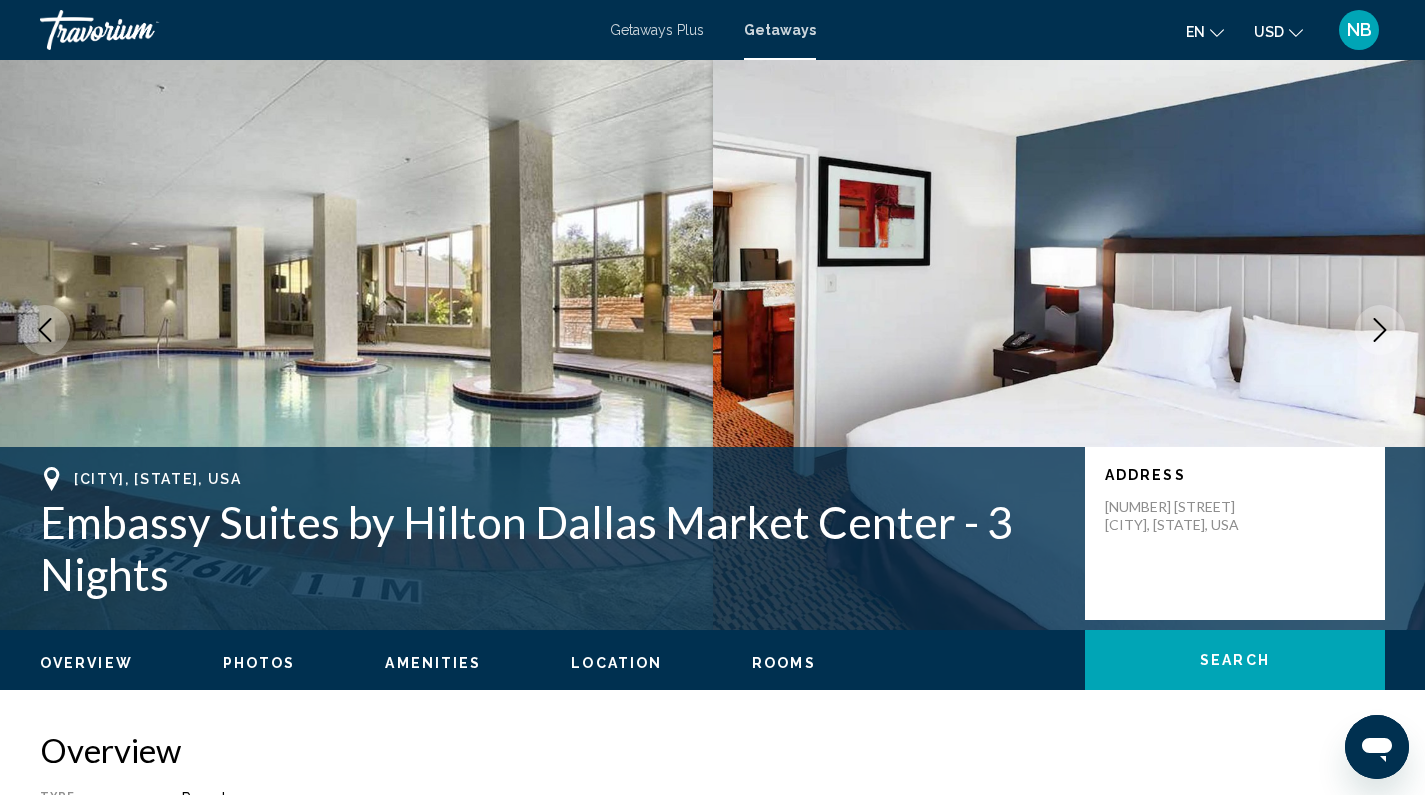 scroll, scrollTop: 34, scrollLeft: 0, axis: vertical 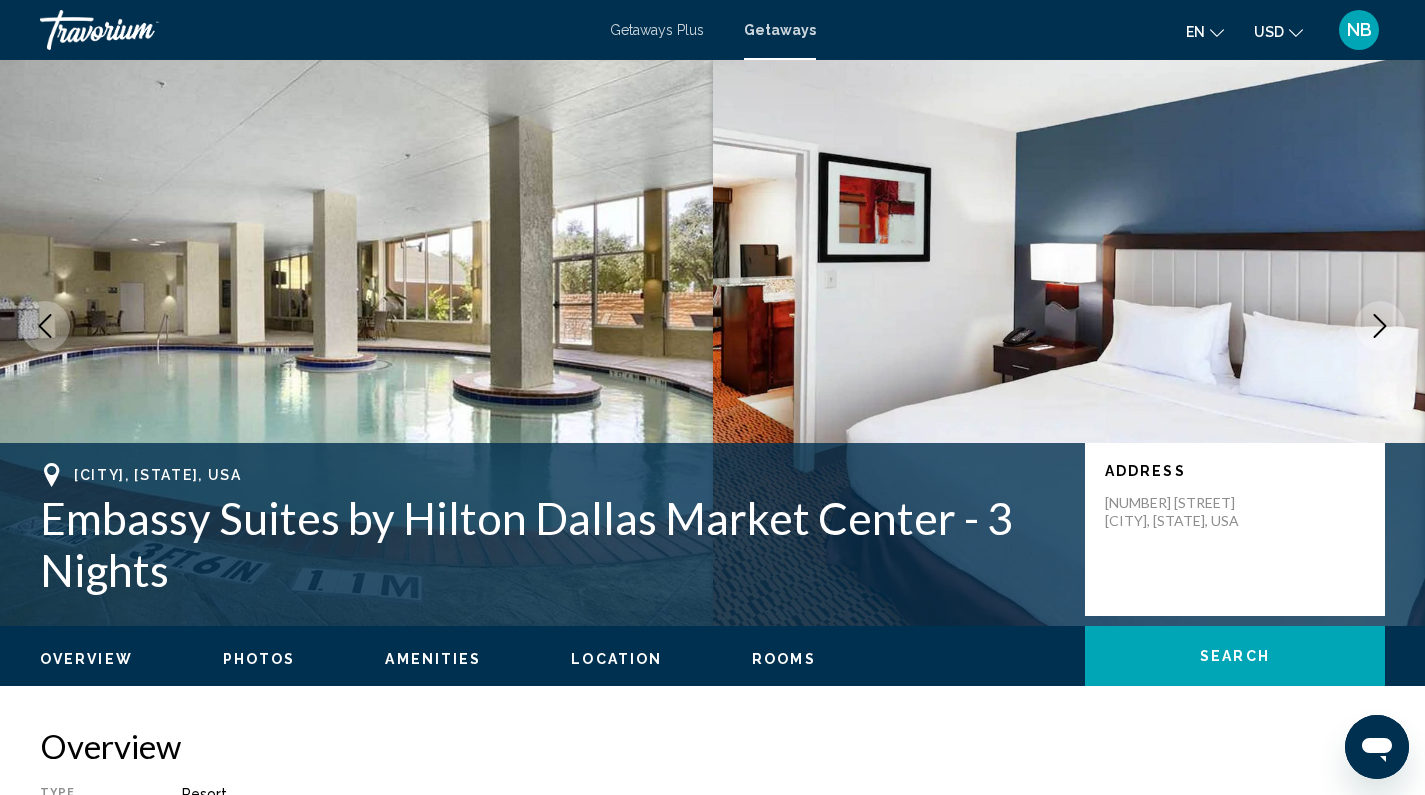click 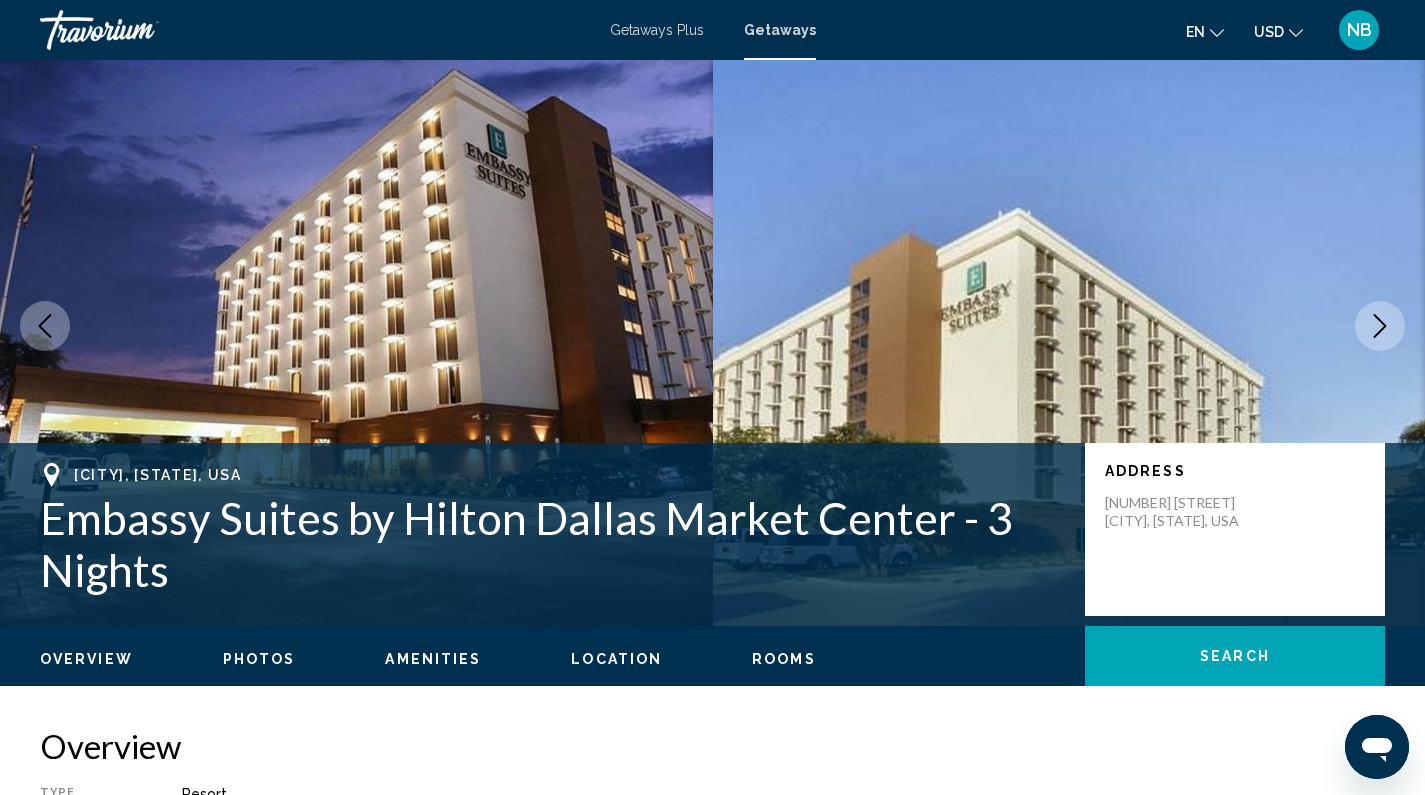 click 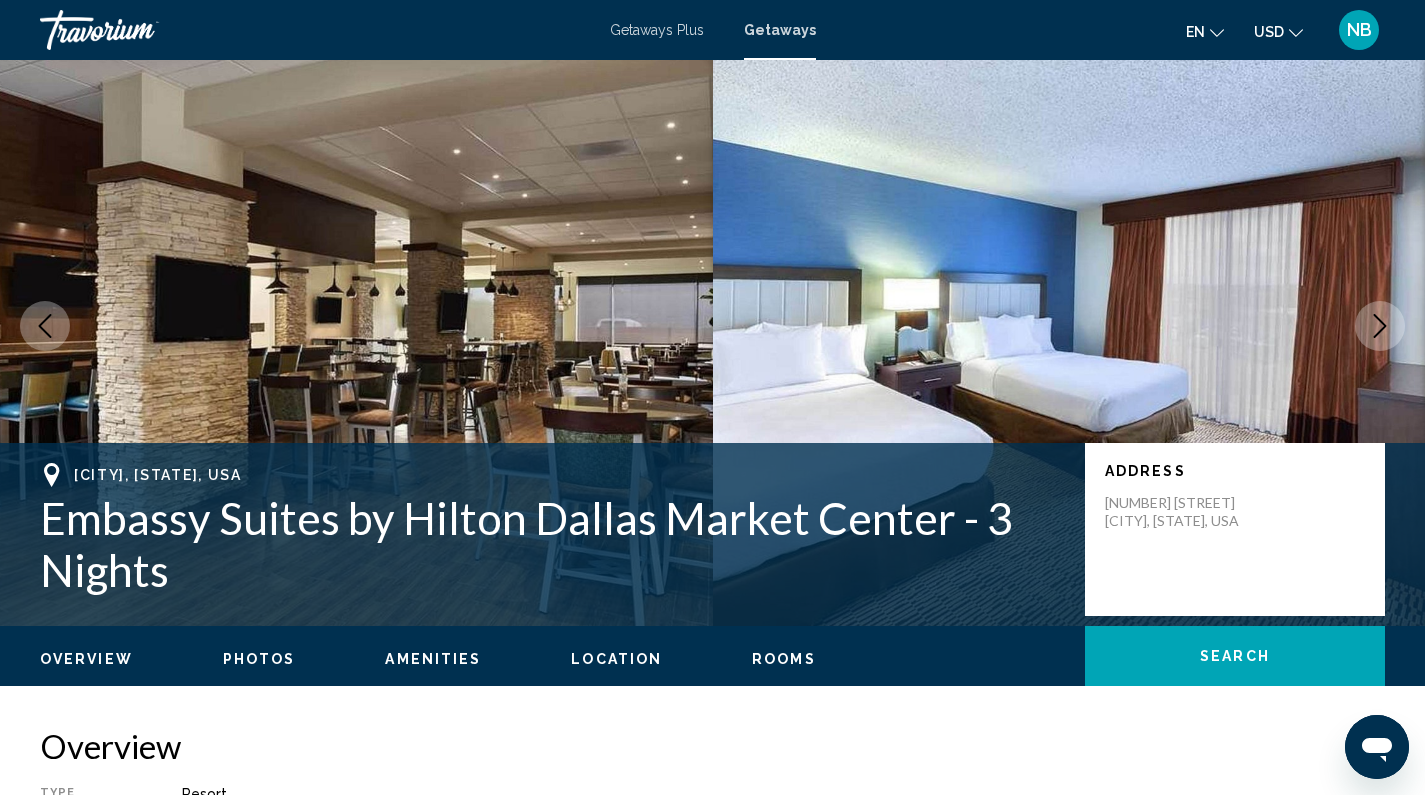 click 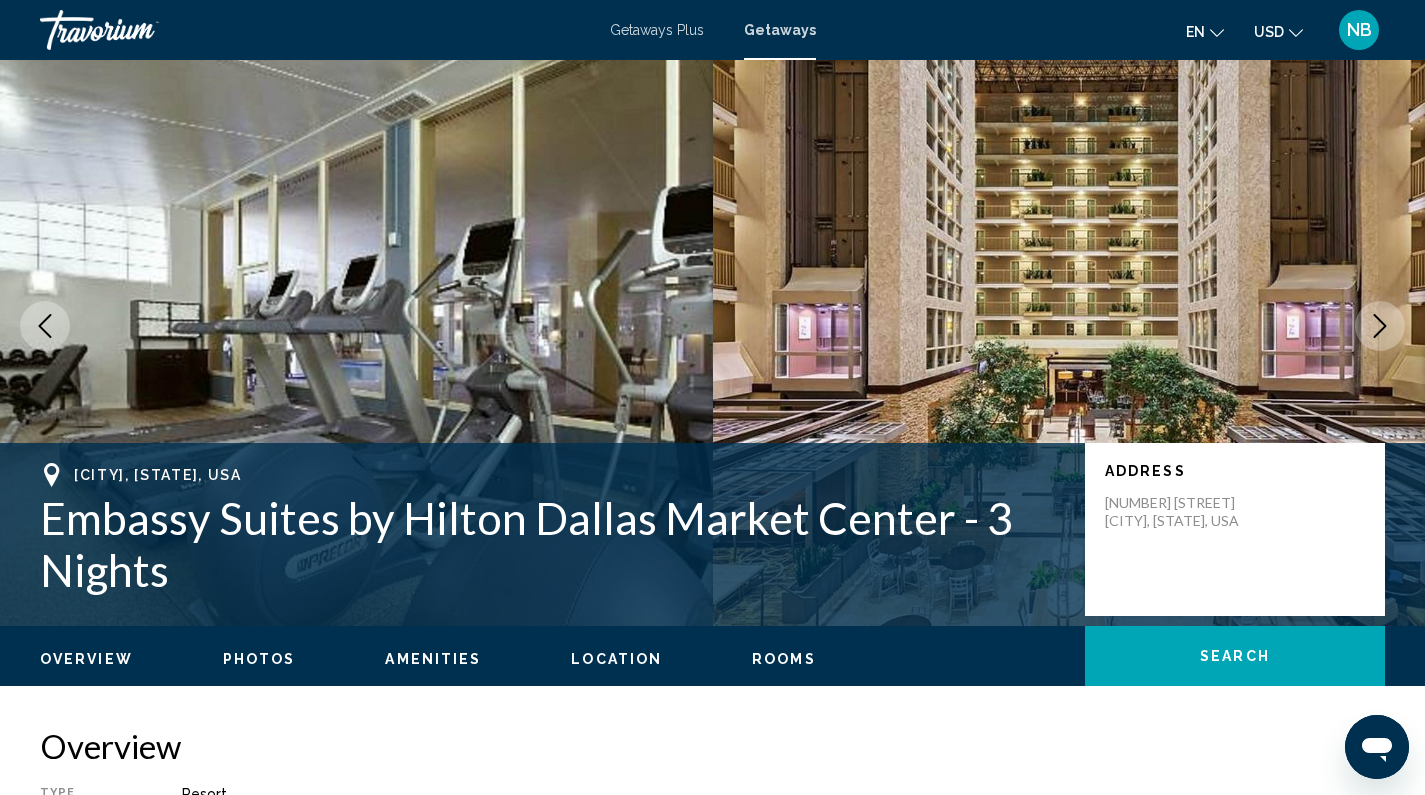 click 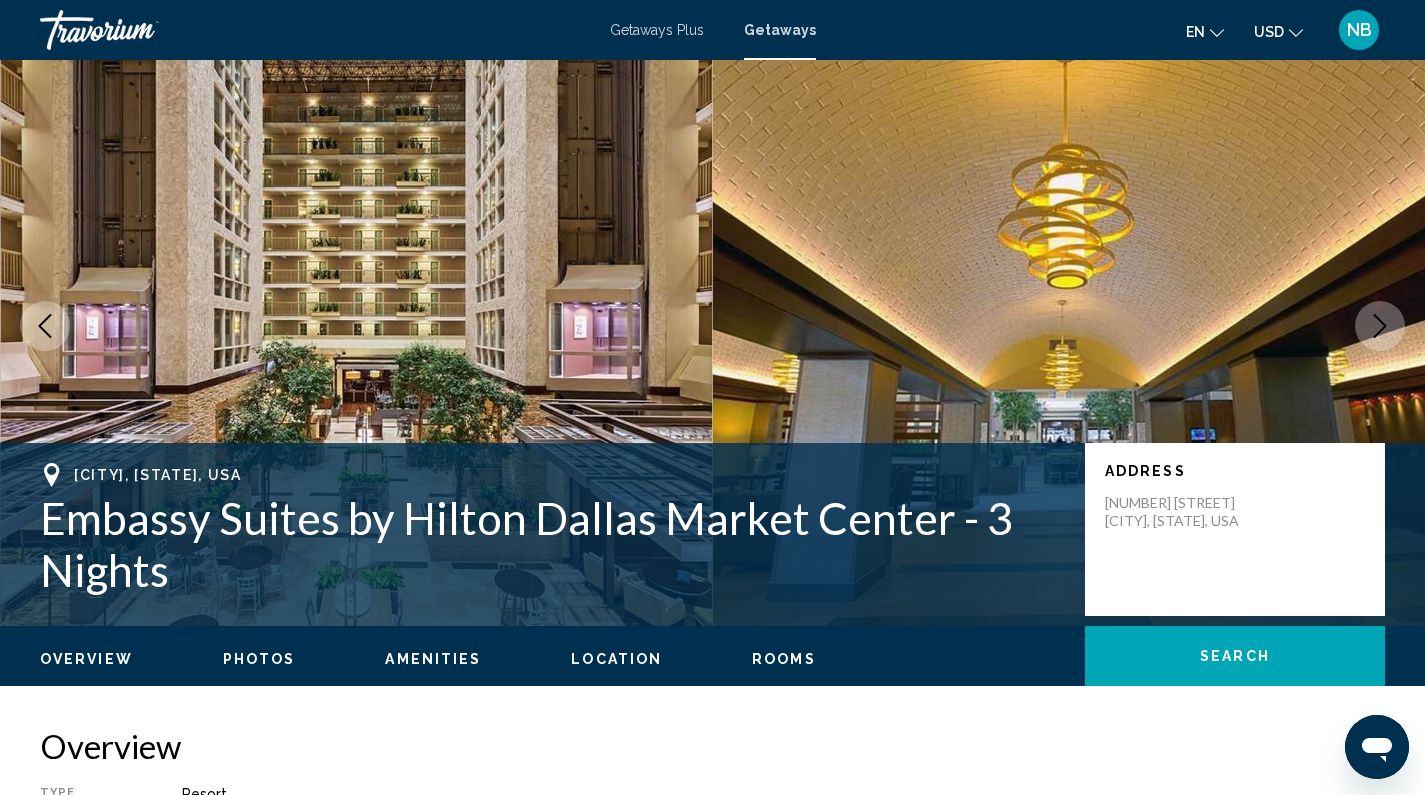 click 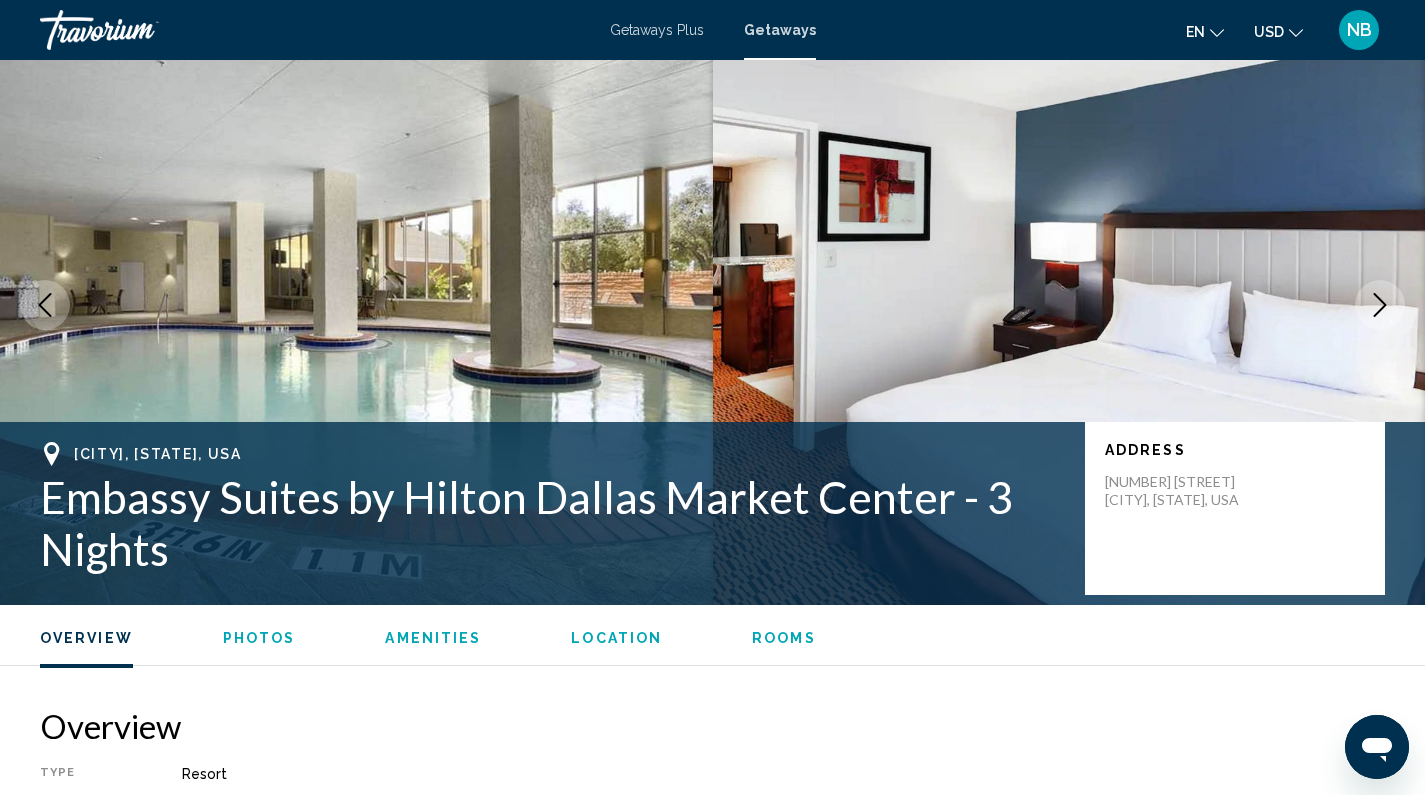 scroll, scrollTop: 0, scrollLeft: 0, axis: both 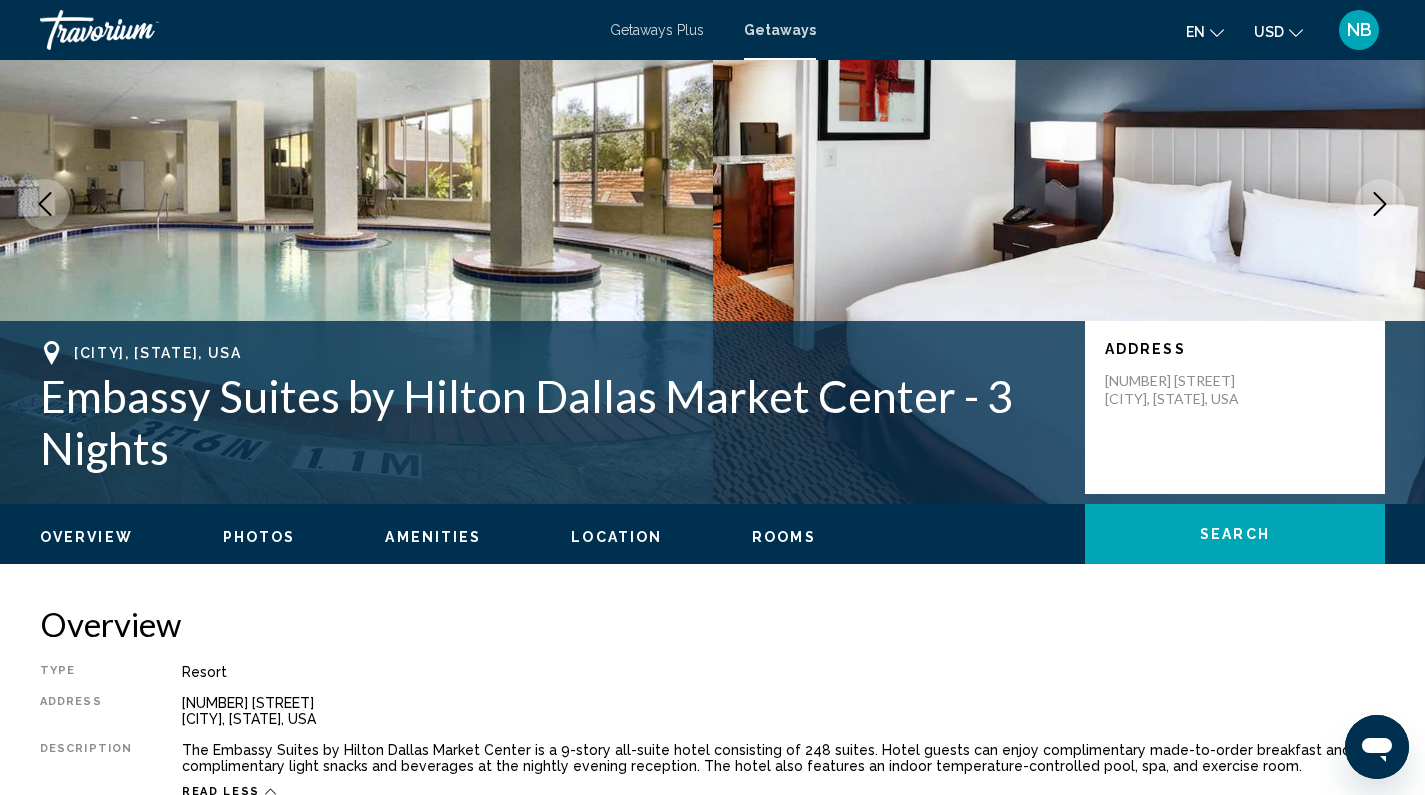 click on "Amenities" at bounding box center [433, 537] 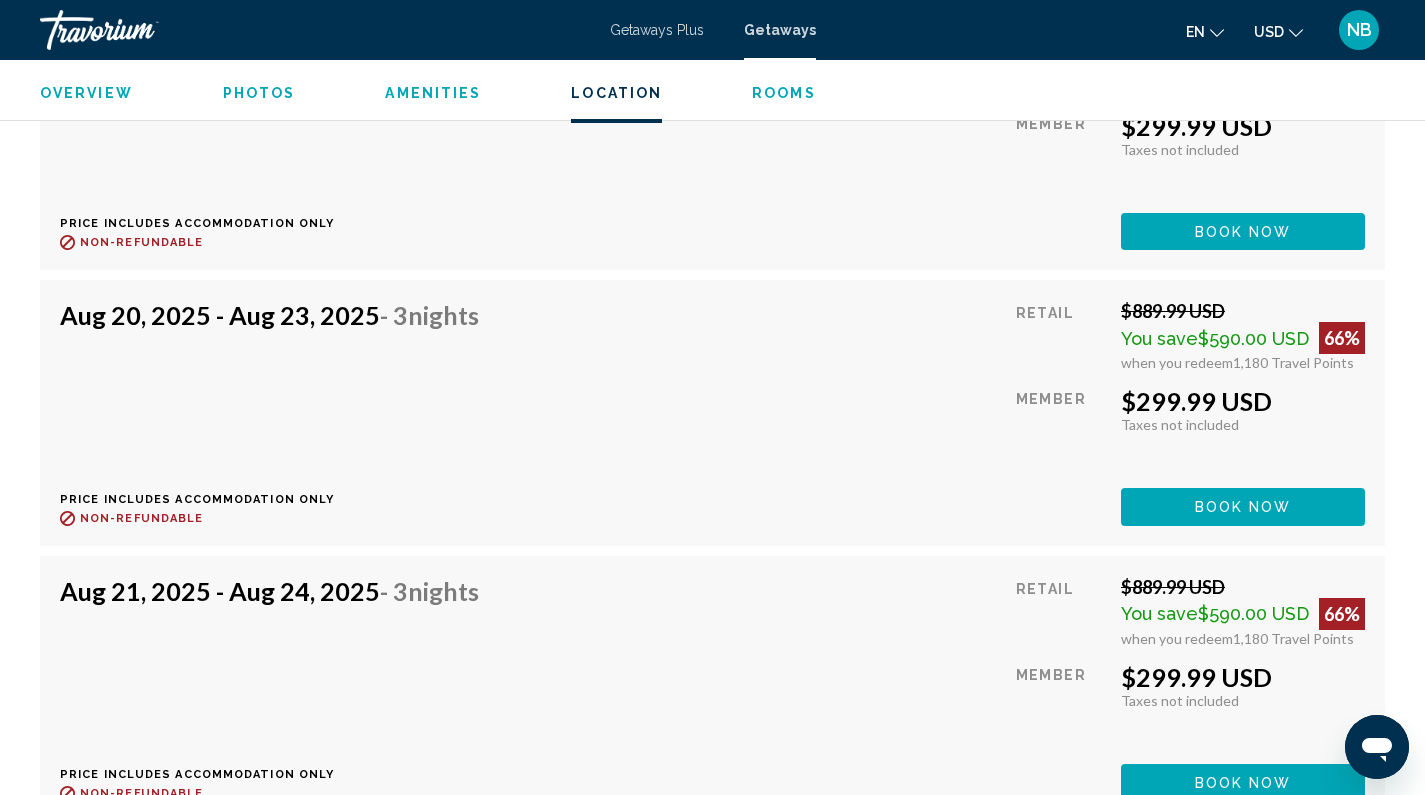 scroll, scrollTop: 4795, scrollLeft: 0, axis: vertical 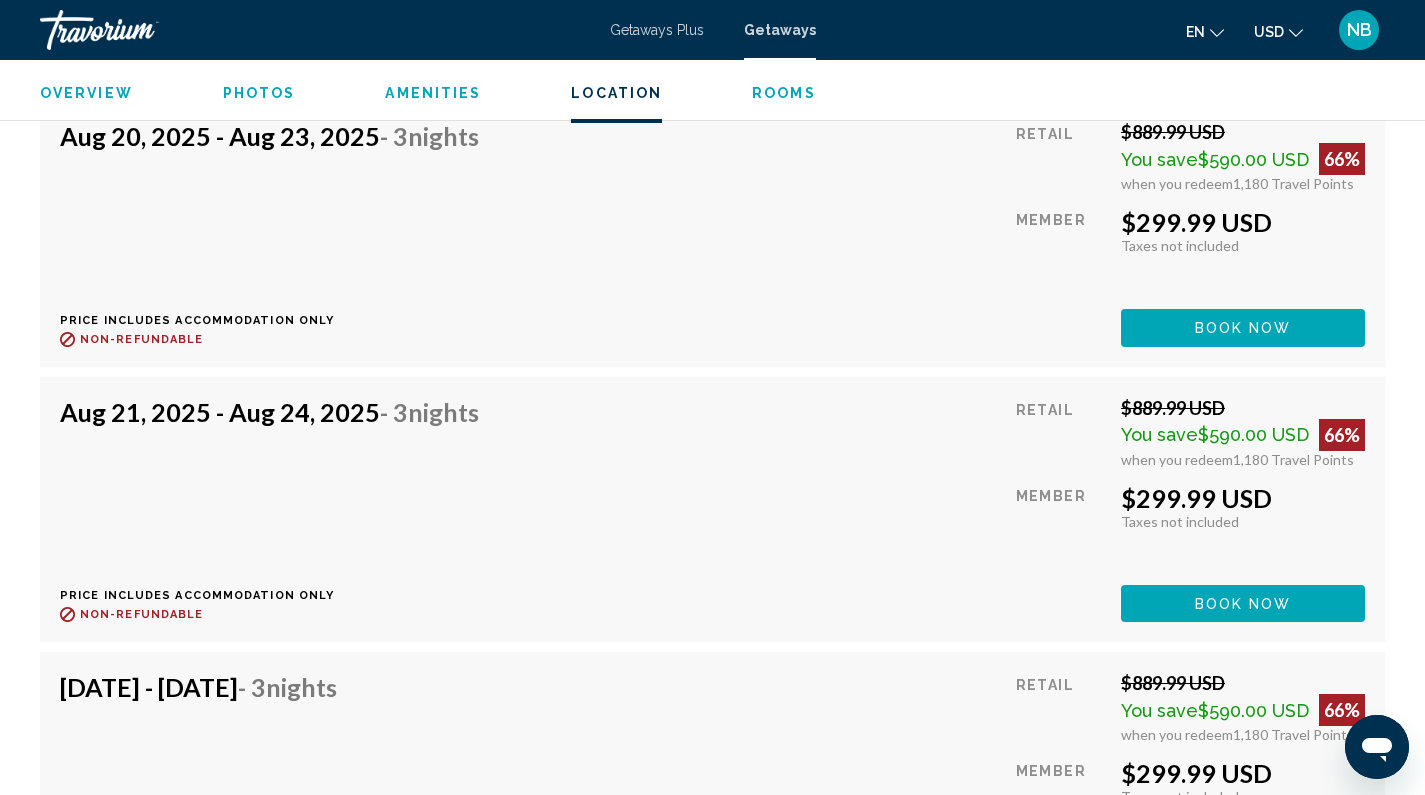 click on "Book now" at bounding box center [1243, -1323] 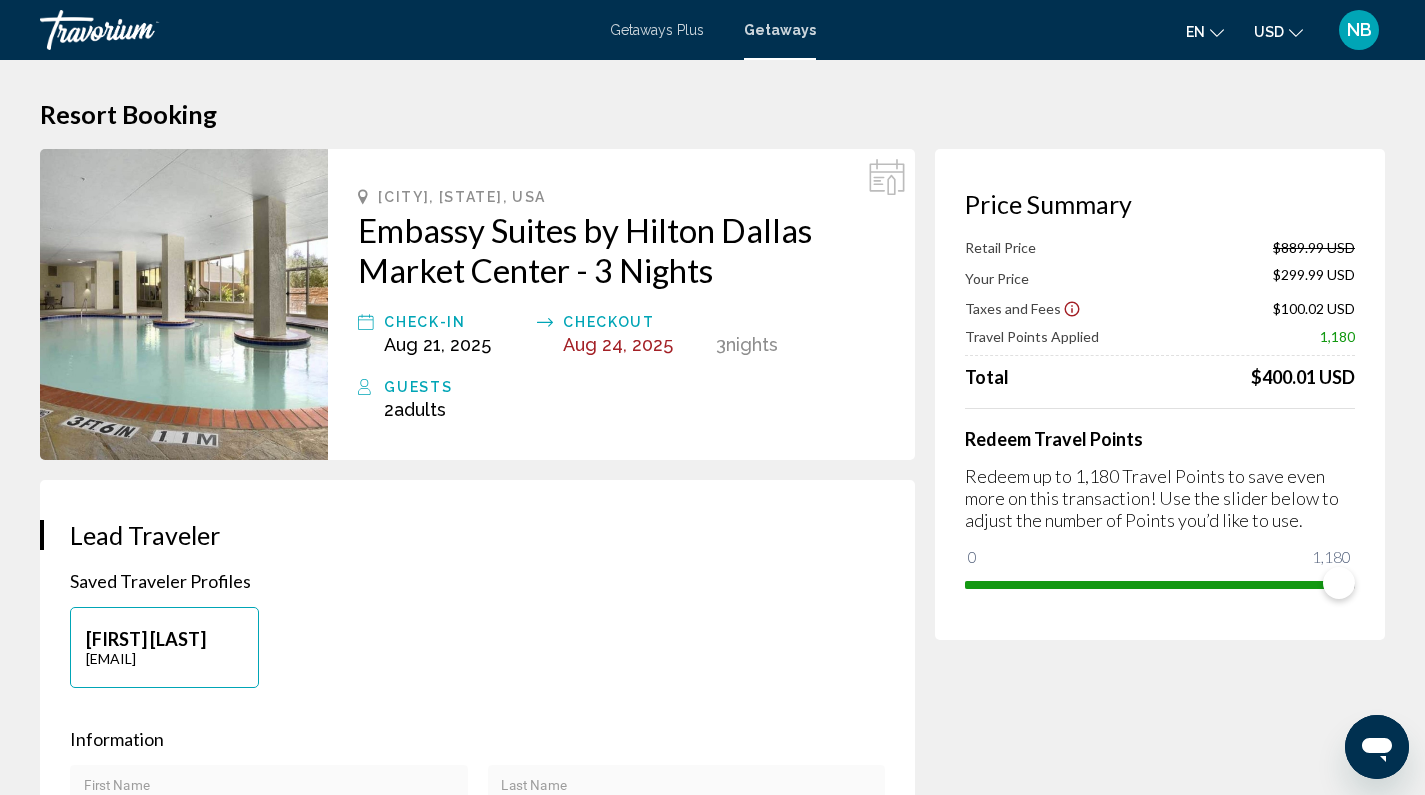 scroll, scrollTop: 0, scrollLeft: 0, axis: both 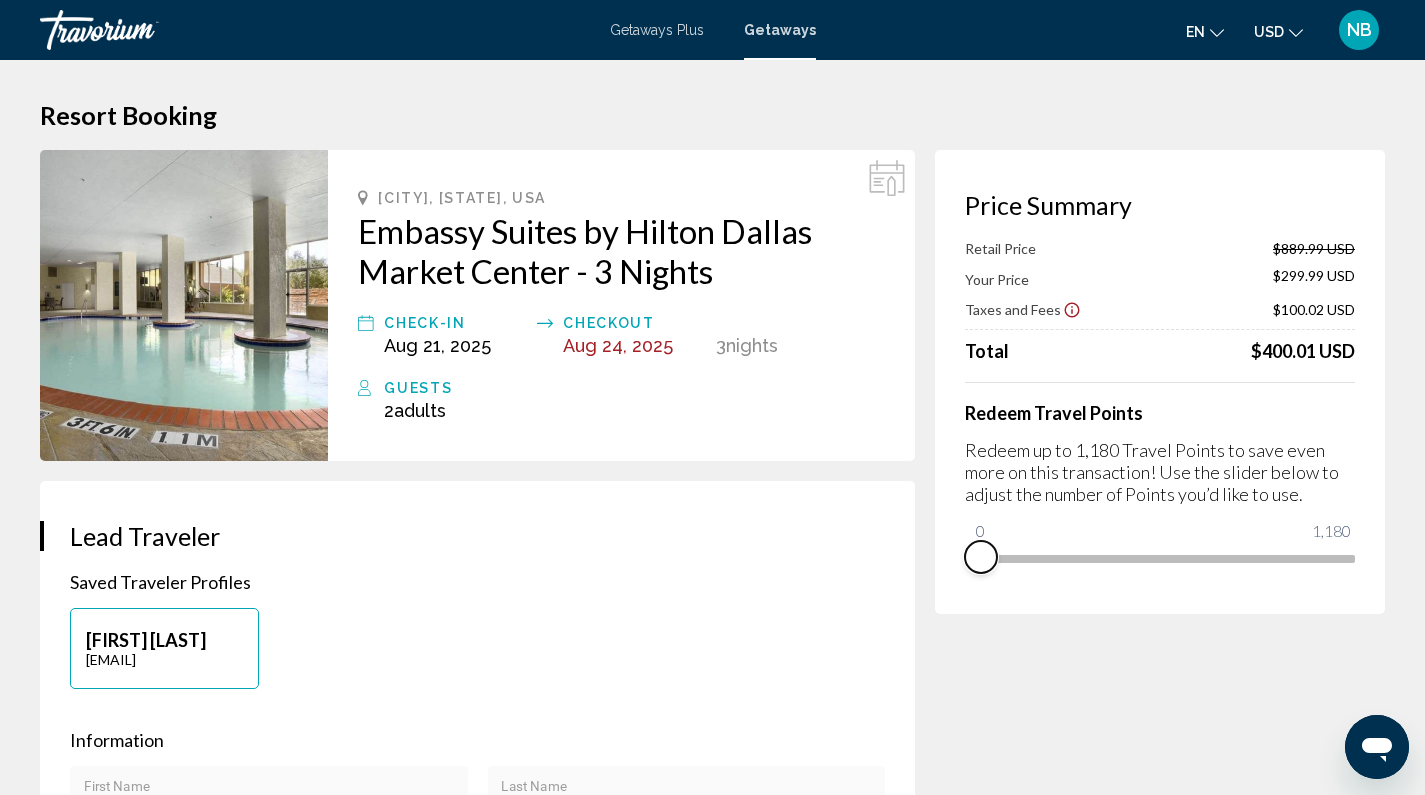 drag, startPoint x: 1339, startPoint y: 584, endPoint x: 955, endPoint y: 596, distance: 384.18747 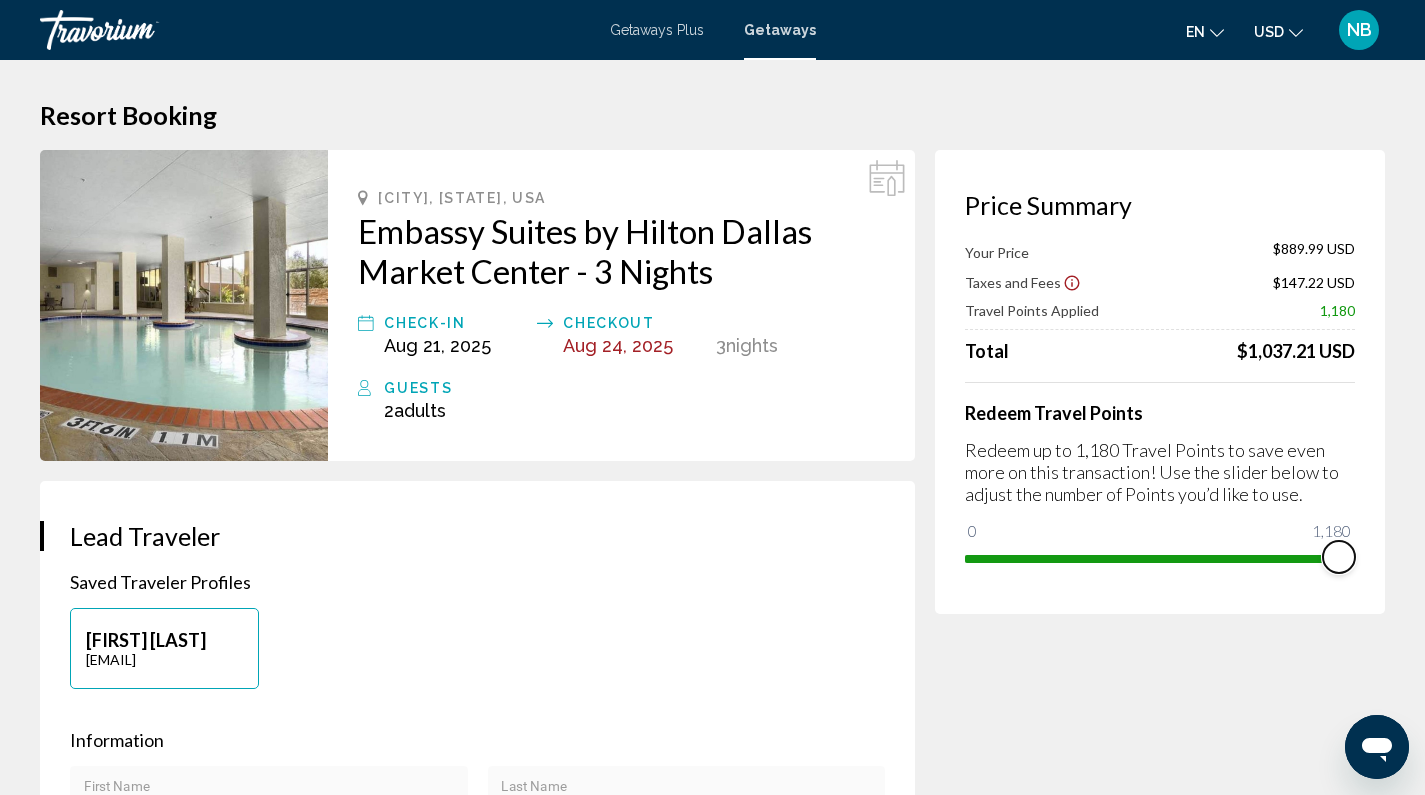 drag, startPoint x: 989, startPoint y: 529, endPoint x: 1383, endPoint y: 550, distance: 394.55923 